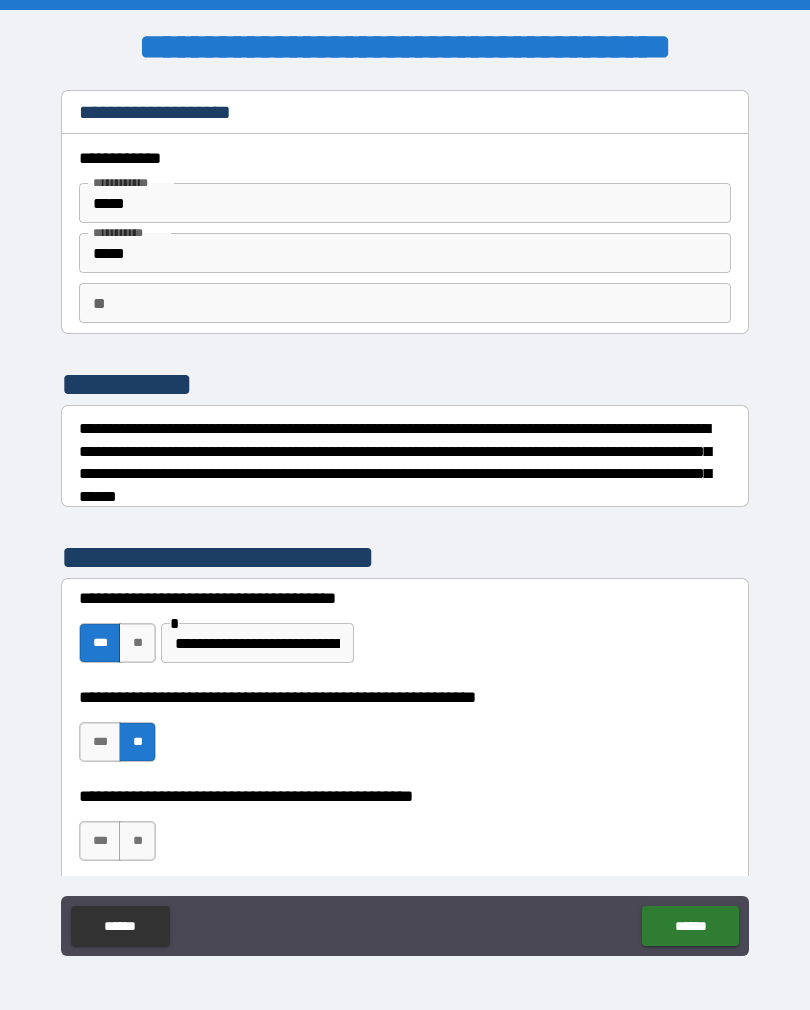 scroll, scrollTop: 31, scrollLeft: 0, axis: vertical 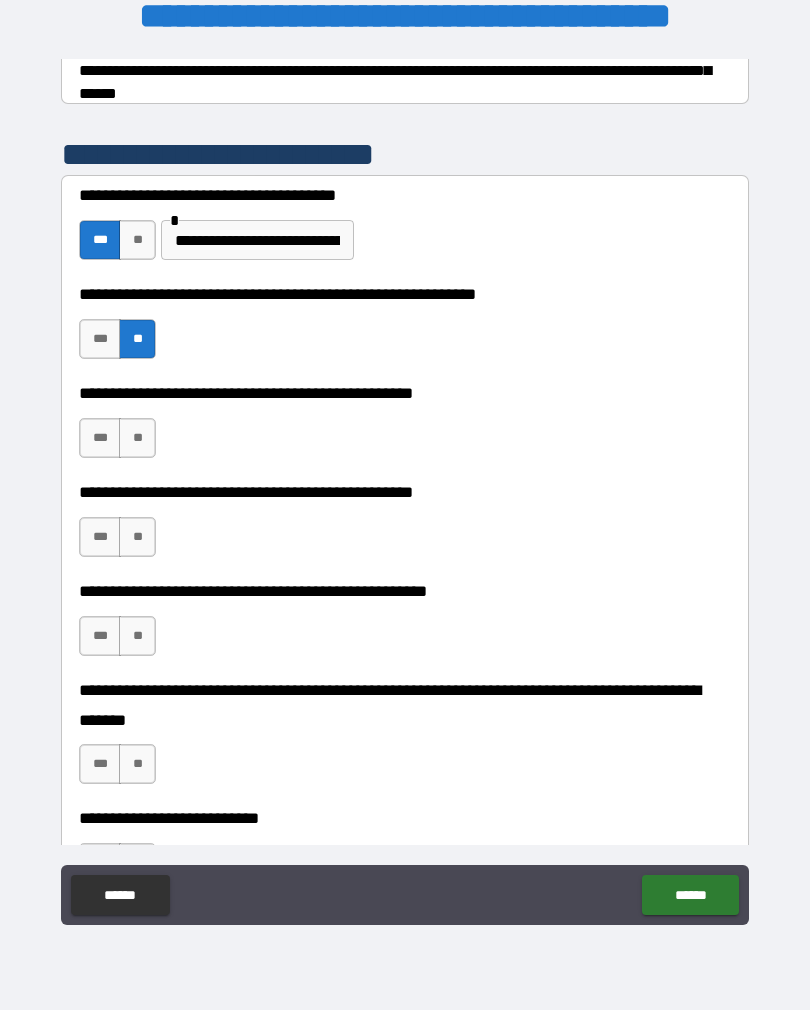 click on "***" at bounding box center (100, 438) 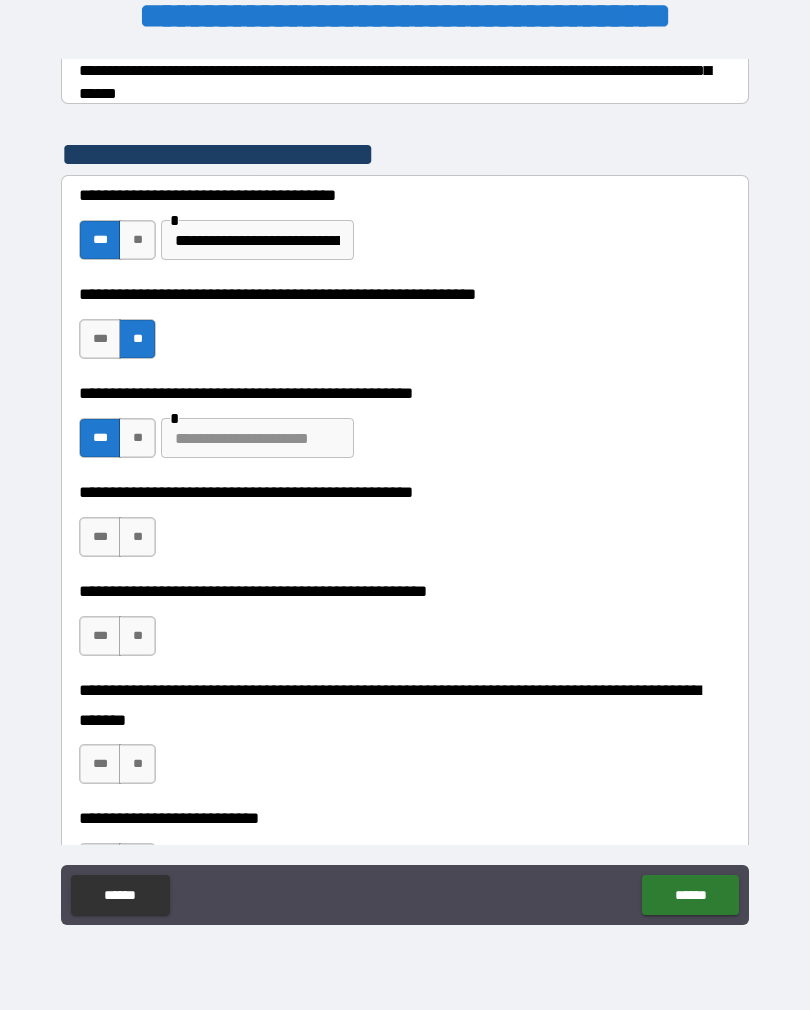 click on "**" at bounding box center (137, 438) 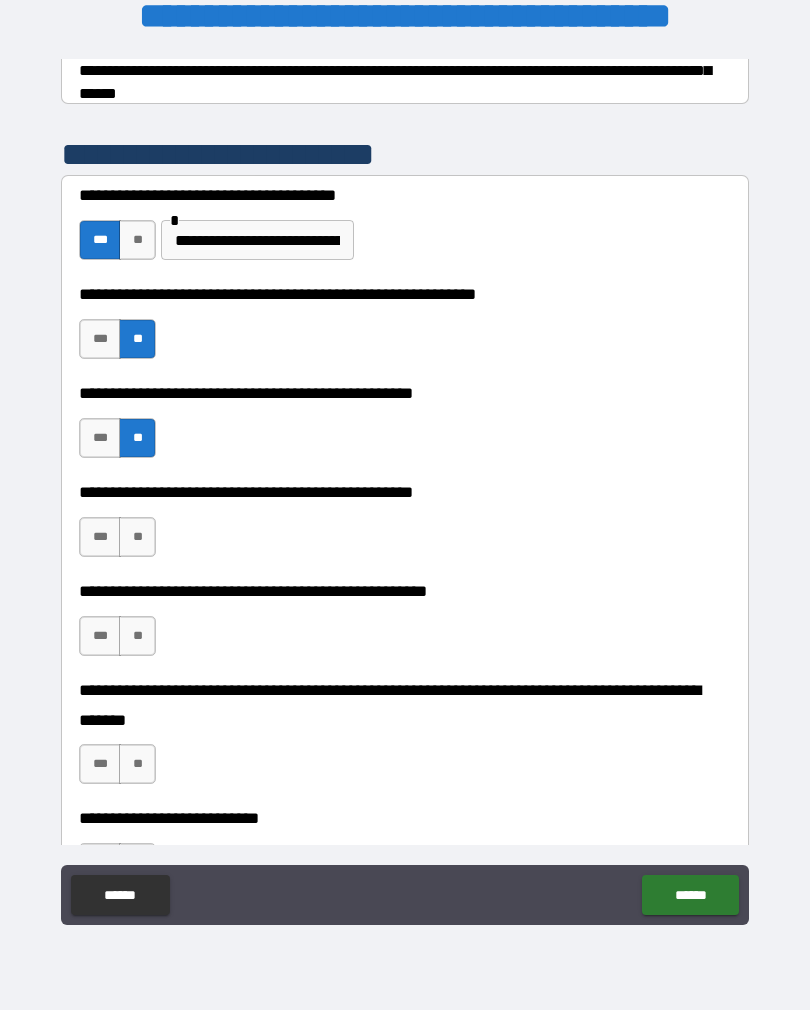 click on "***" at bounding box center (100, 537) 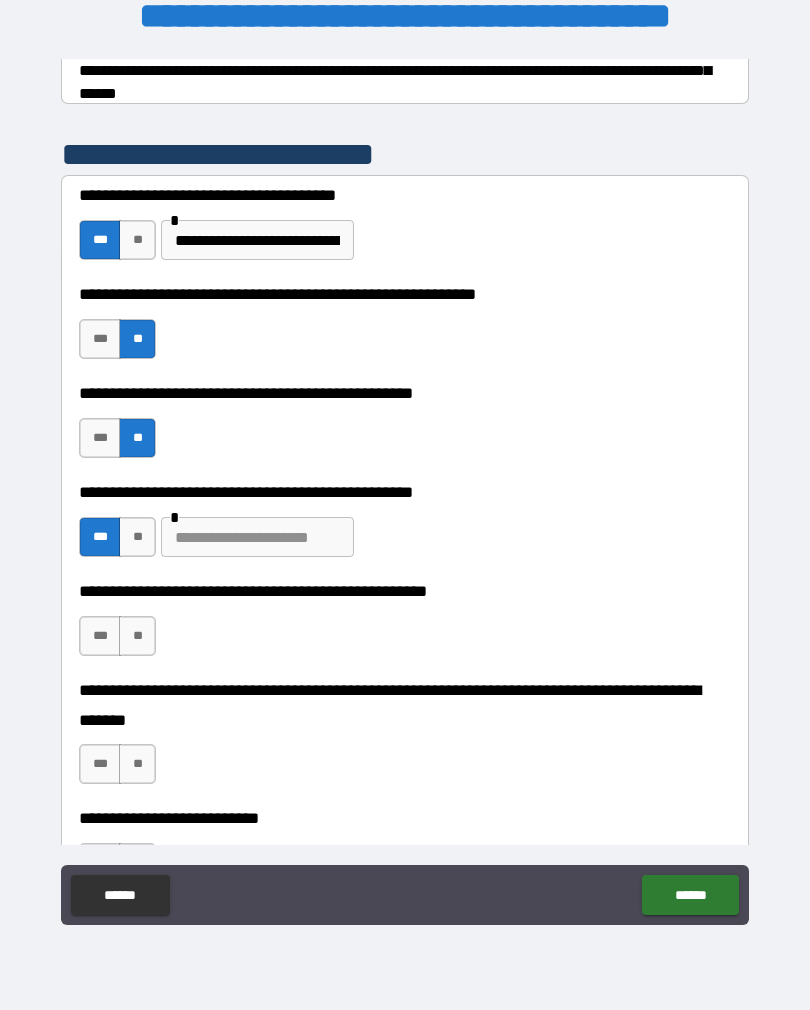click at bounding box center [257, 537] 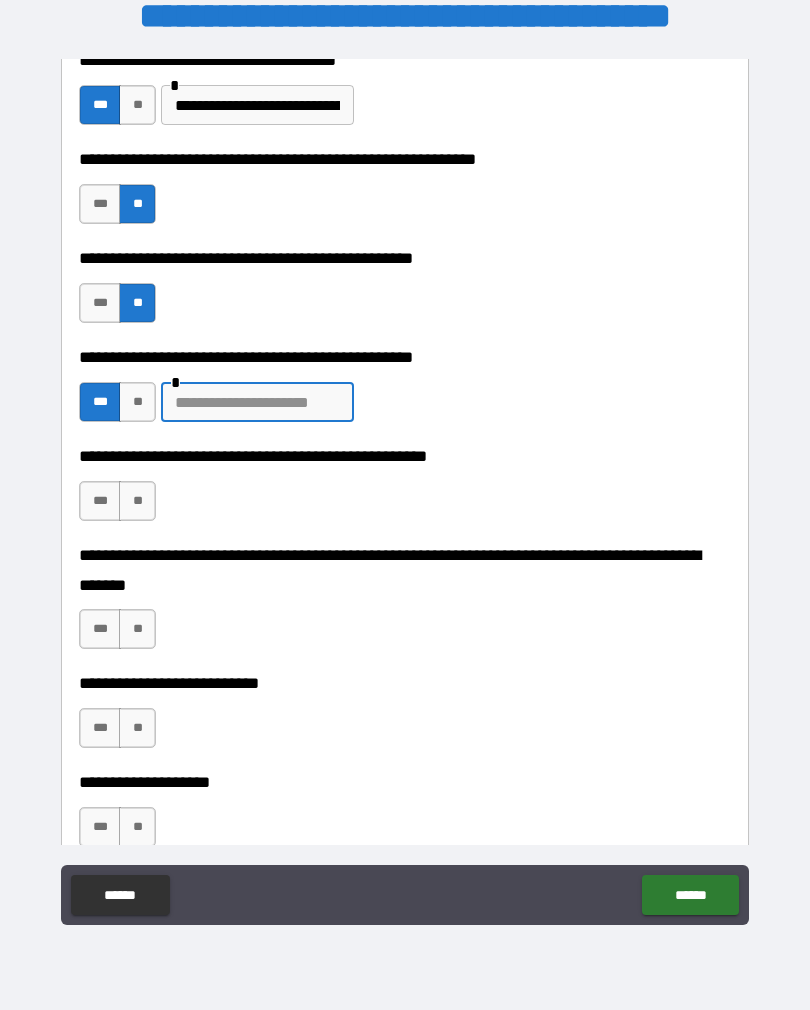scroll, scrollTop: 506, scrollLeft: 0, axis: vertical 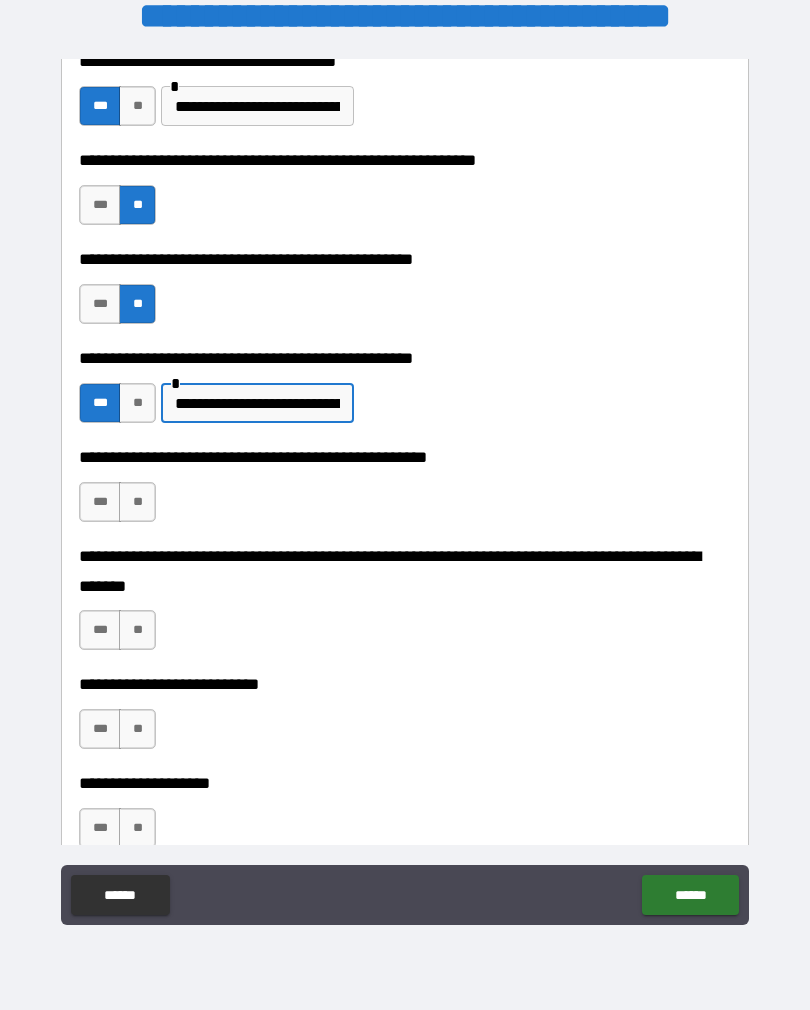 type on "**********" 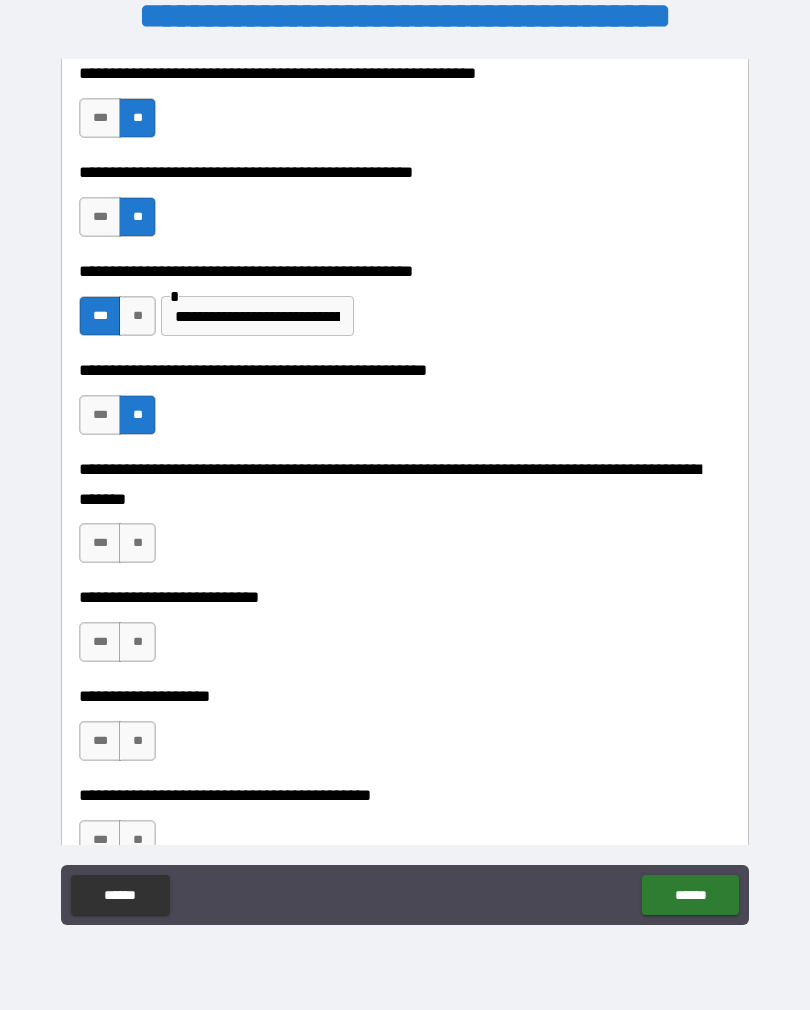 scroll, scrollTop: 599, scrollLeft: 0, axis: vertical 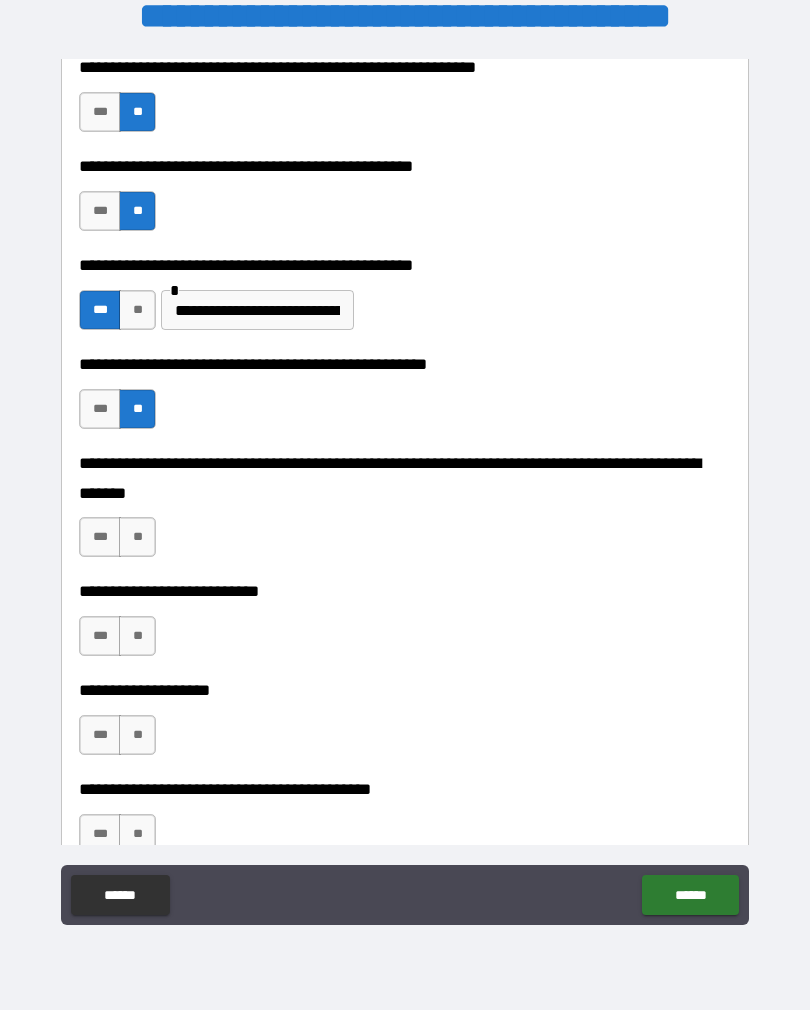 click on "**" at bounding box center (137, 537) 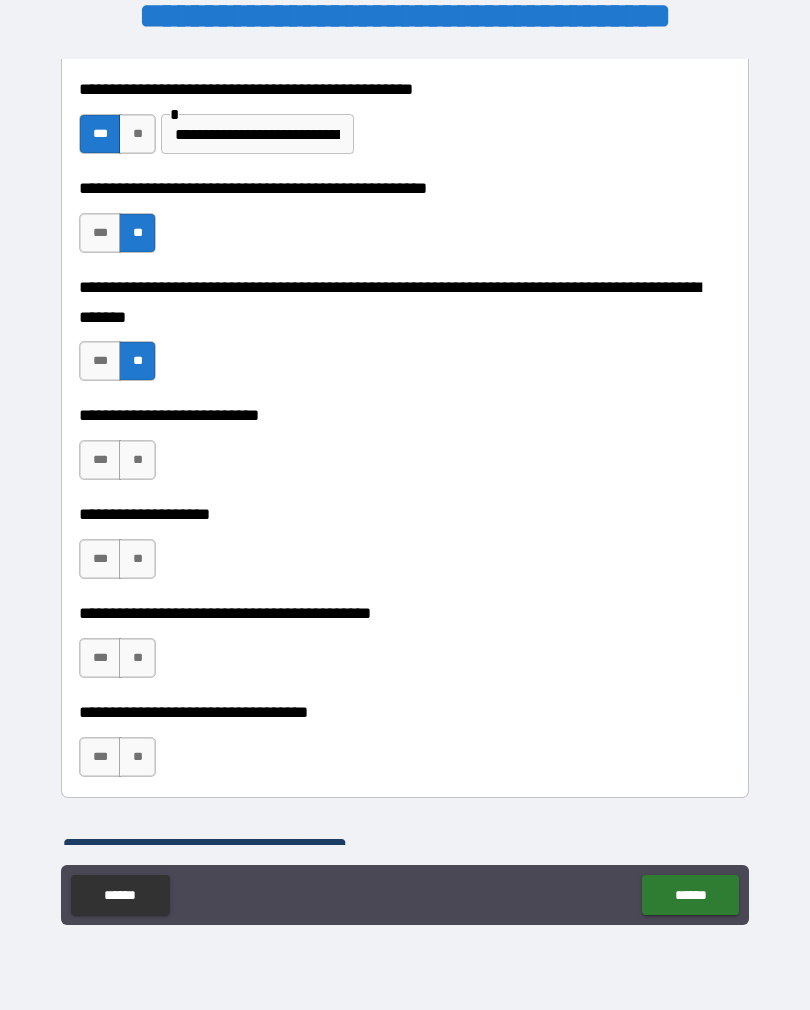 scroll, scrollTop: 778, scrollLeft: 0, axis: vertical 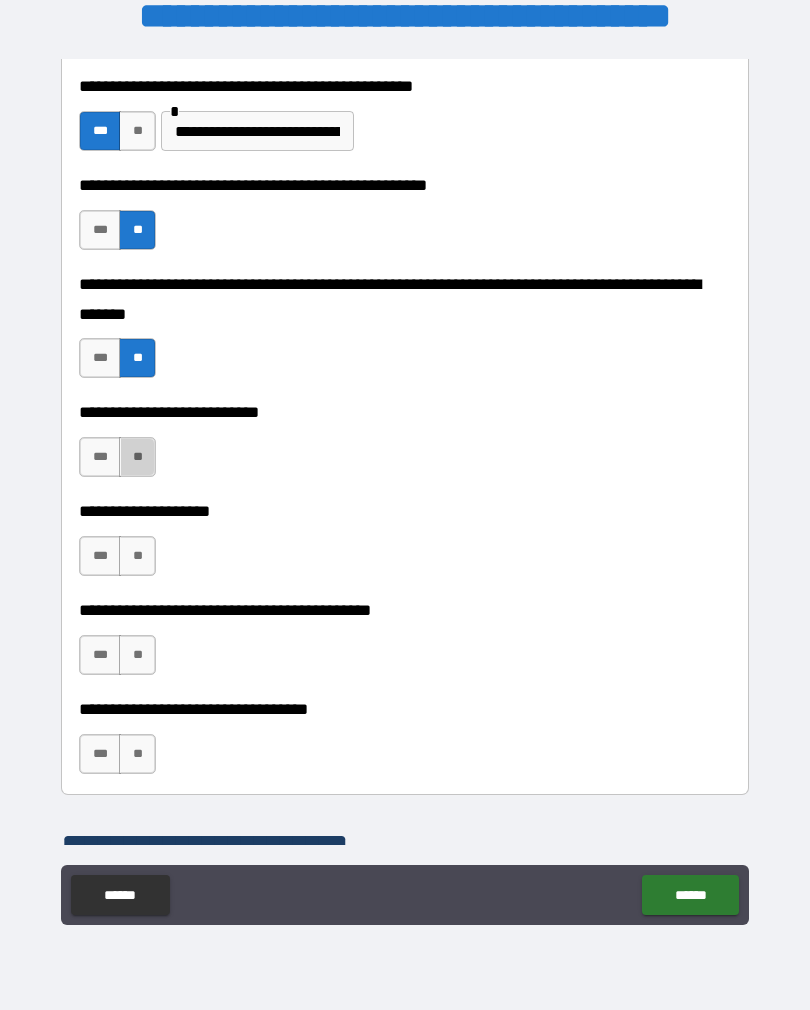 click on "**" at bounding box center [137, 457] 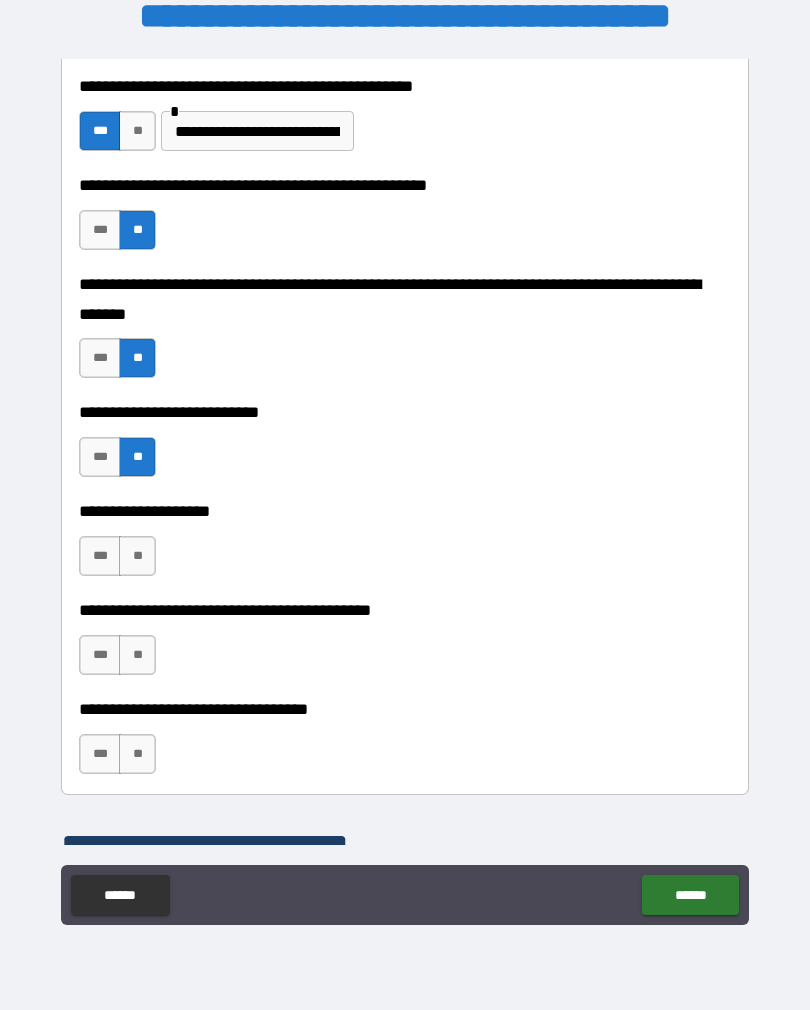 click on "**" at bounding box center [137, 556] 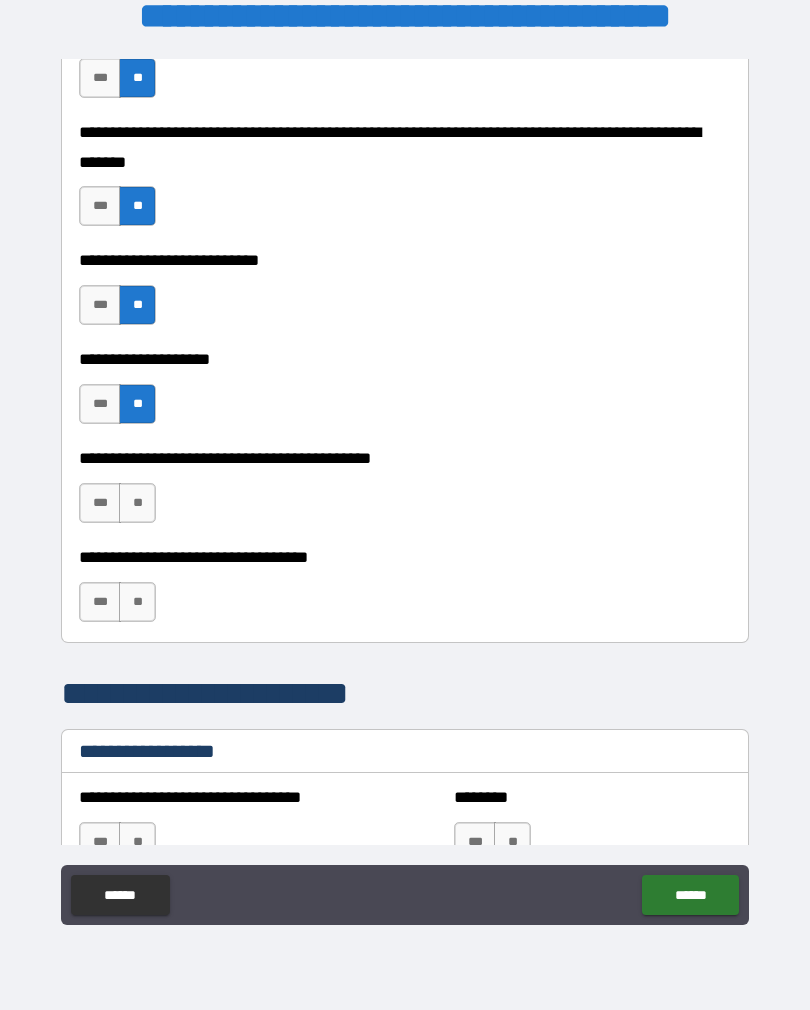 scroll, scrollTop: 931, scrollLeft: 0, axis: vertical 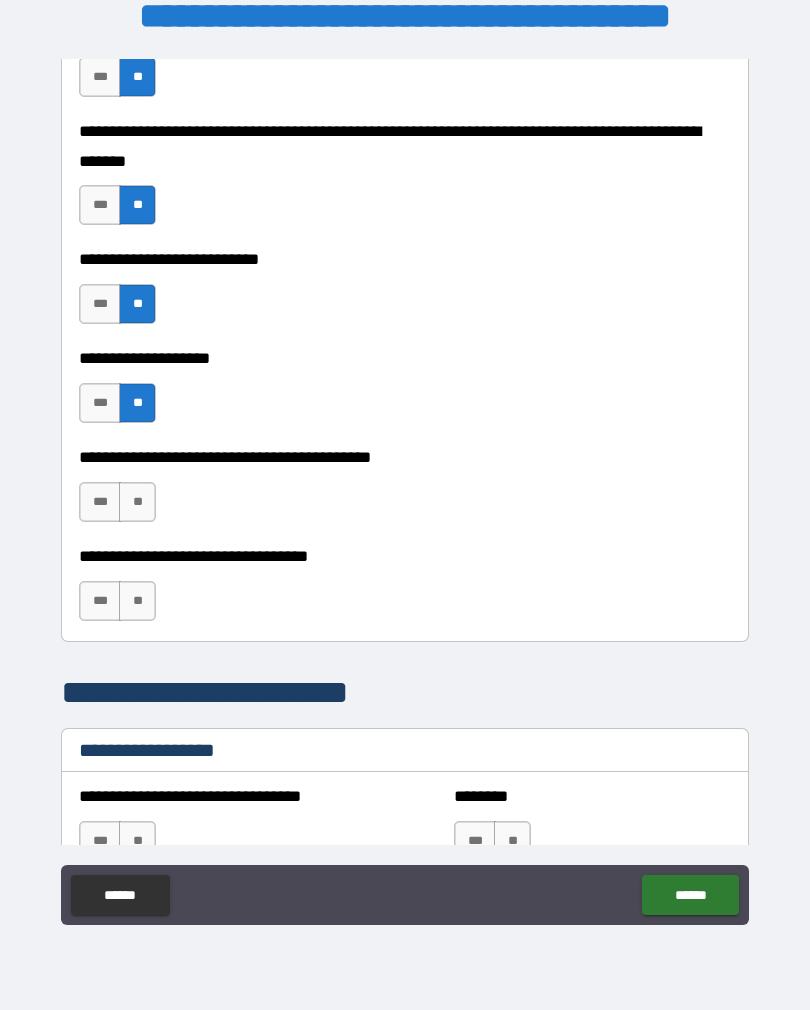 click on "**" at bounding box center [137, 502] 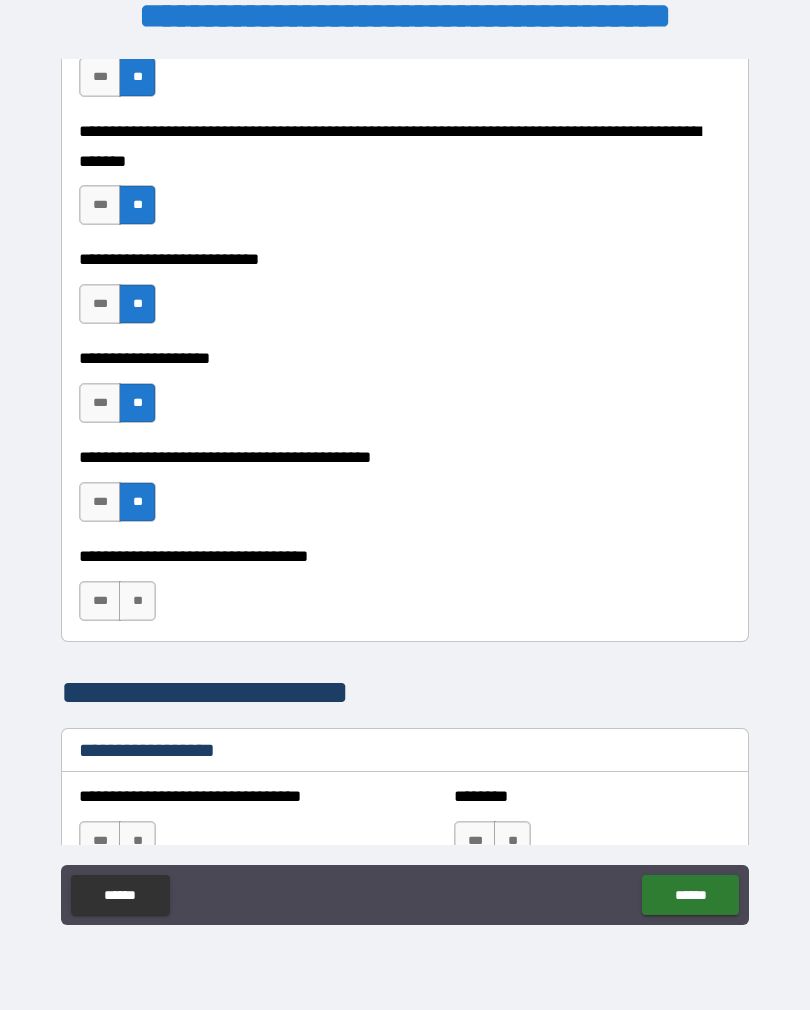 click on "**" at bounding box center [137, 601] 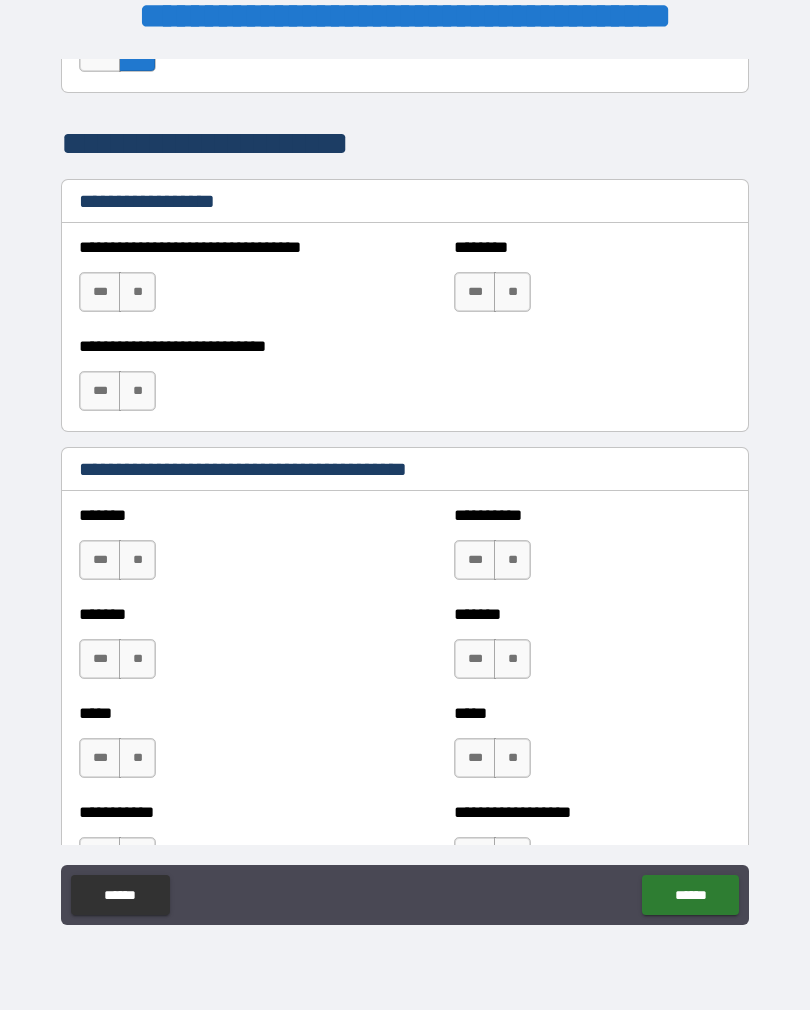 scroll, scrollTop: 1481, scrollLeft: 0, axis: vertical 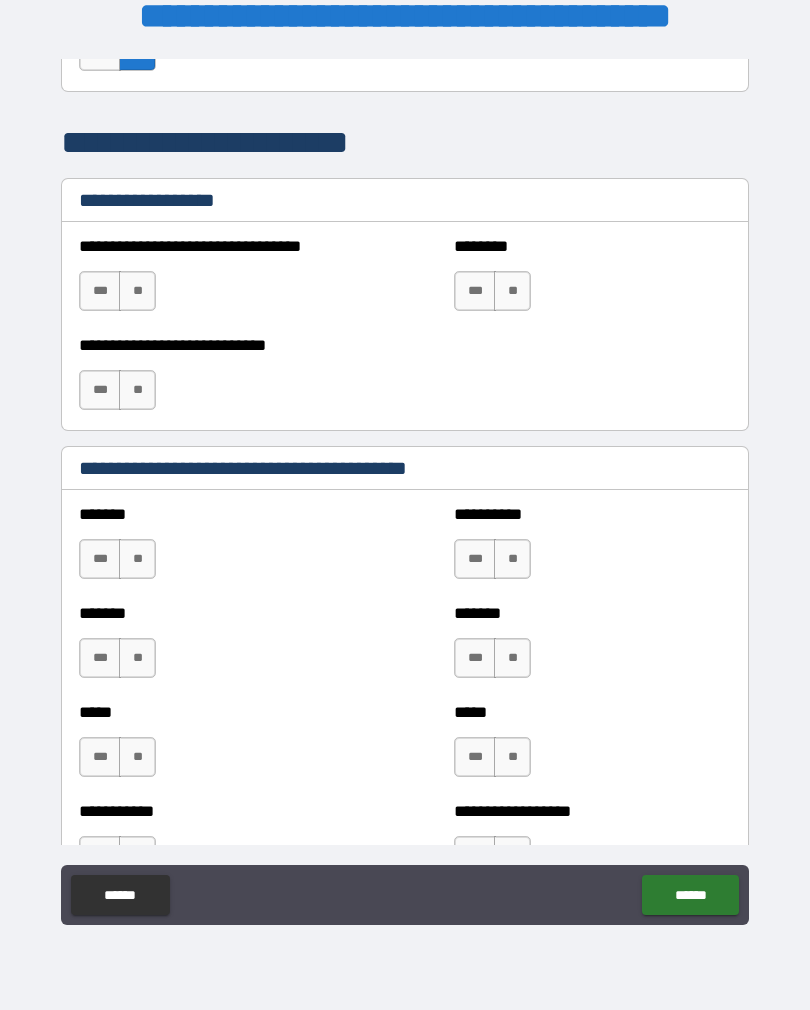 click on "**" at bounding box center [137, 291] 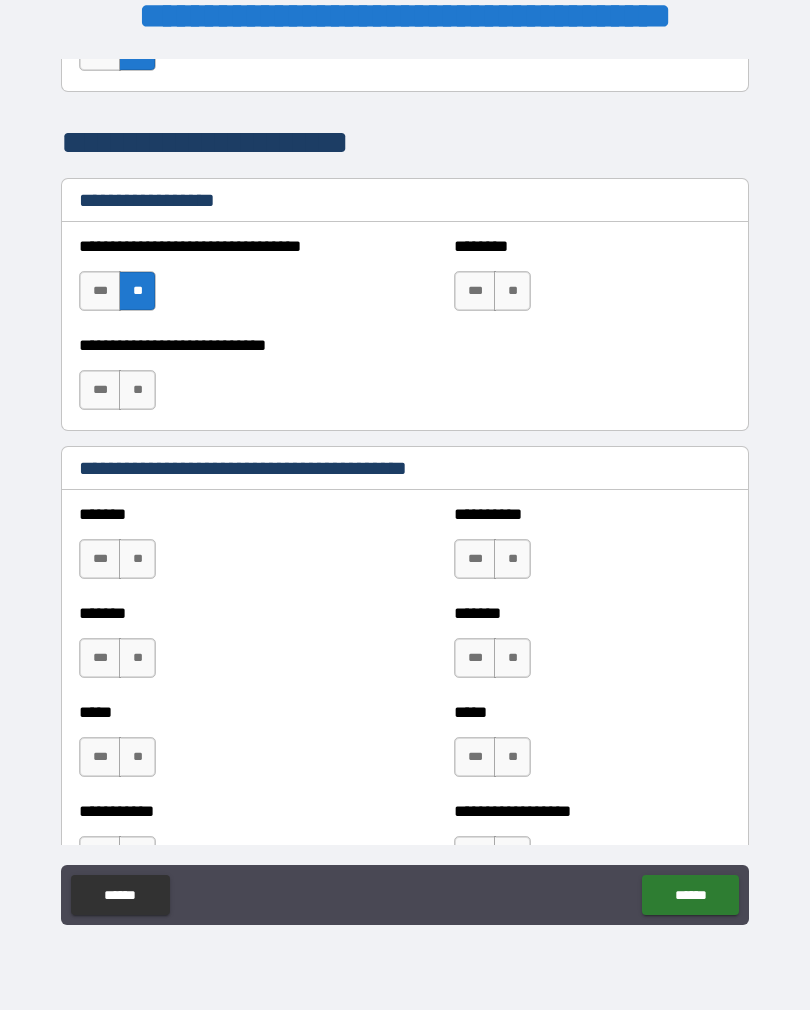 click on "**" at bounding box center (512, 291) 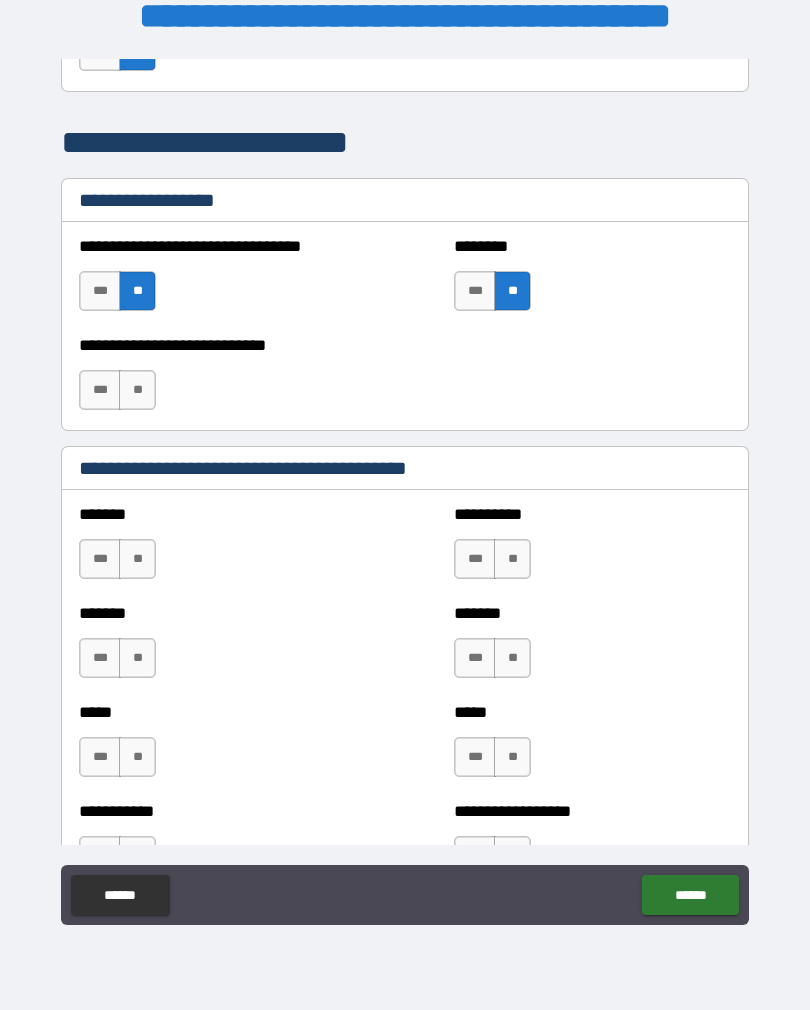 click on "**" at bounding box center (137, 390) 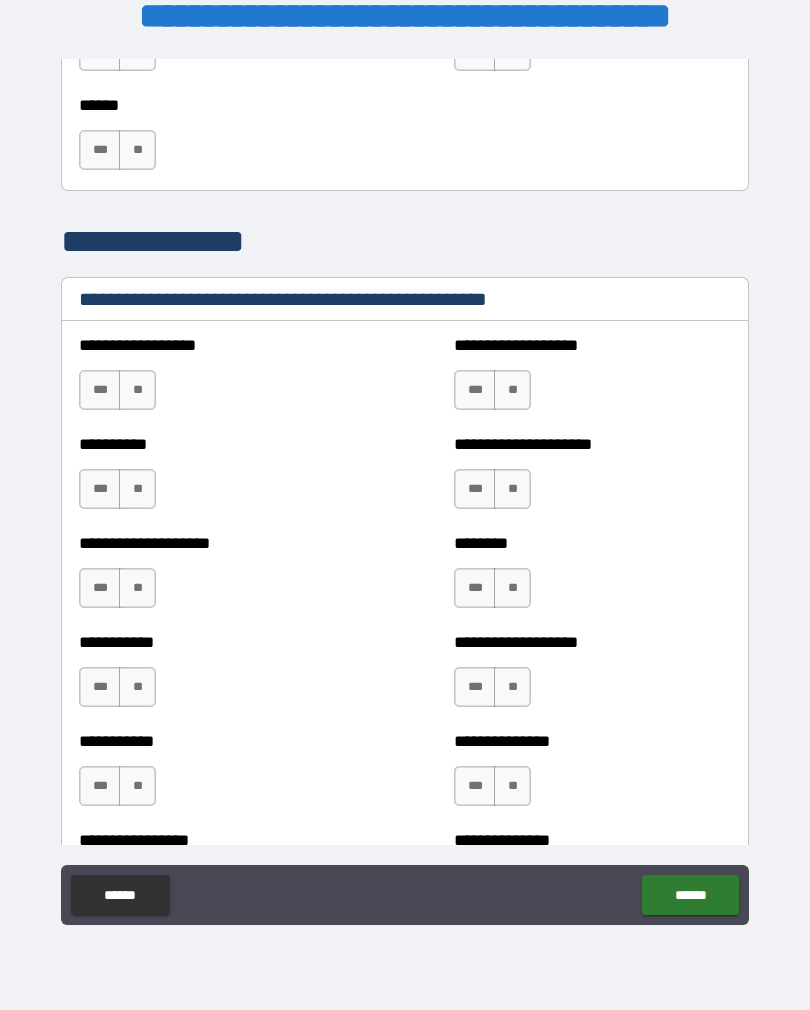 scroll, scrollTop: 2315, scrollLeft: 0, axis: vertical 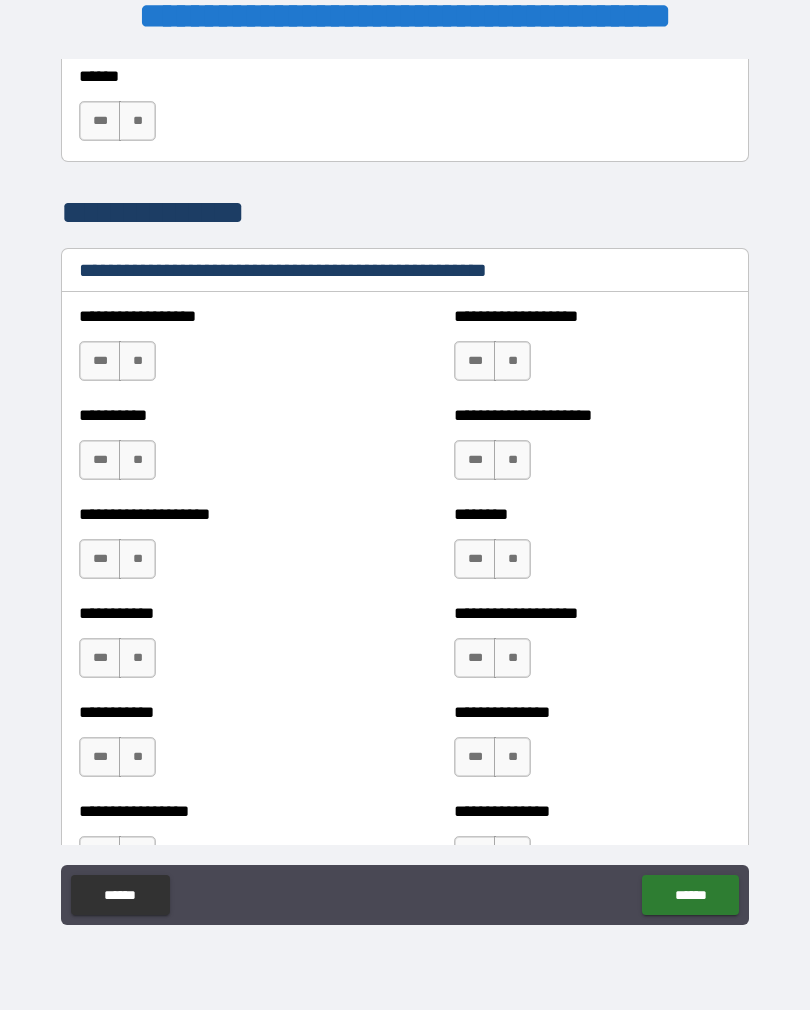 click on "**" at bounding box center (137, 361) 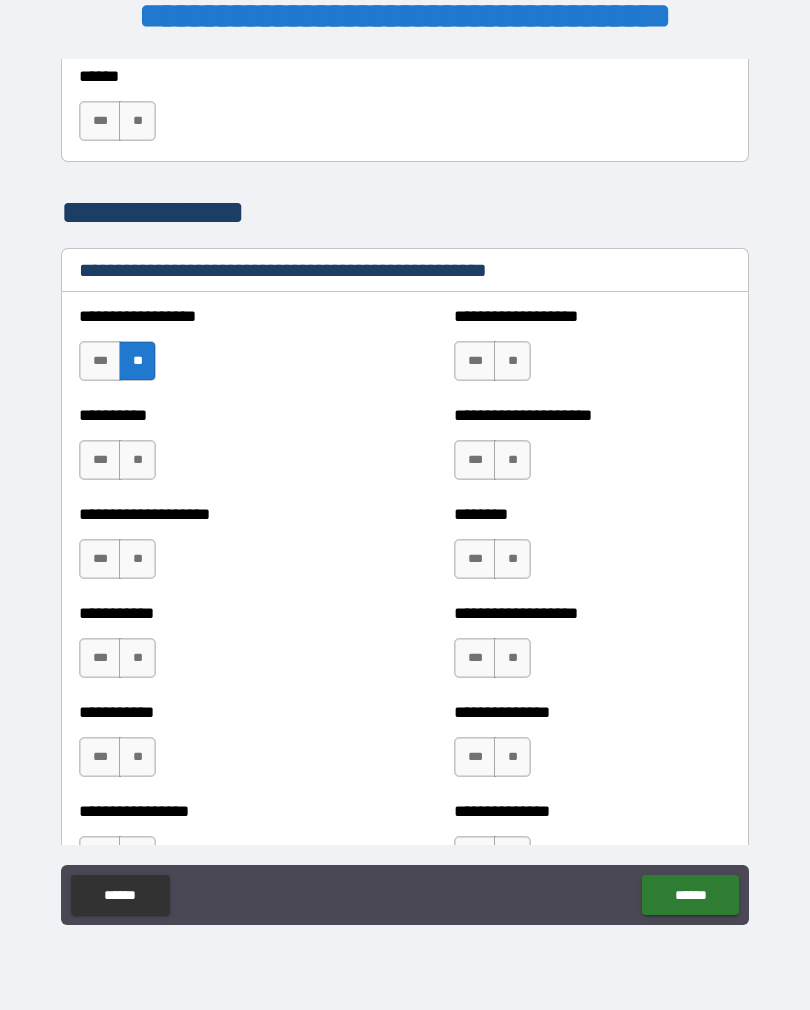 click on "**" at bounding box center (137, 460) 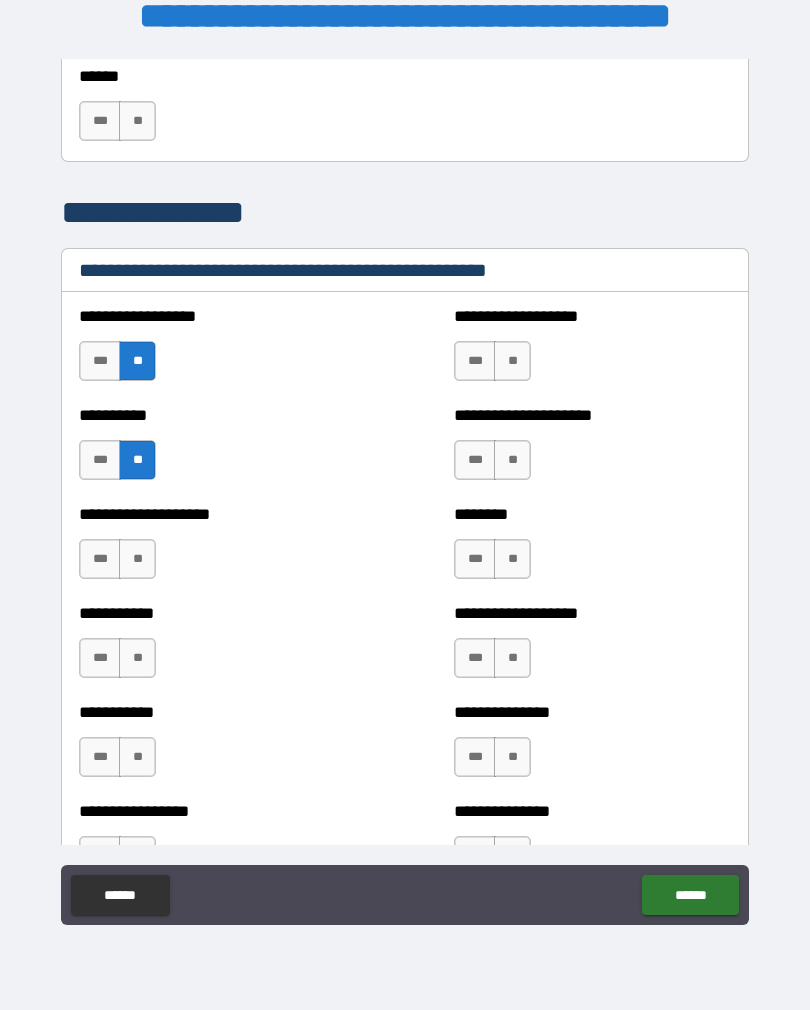 click on "**" at bounding box center (512, 361) 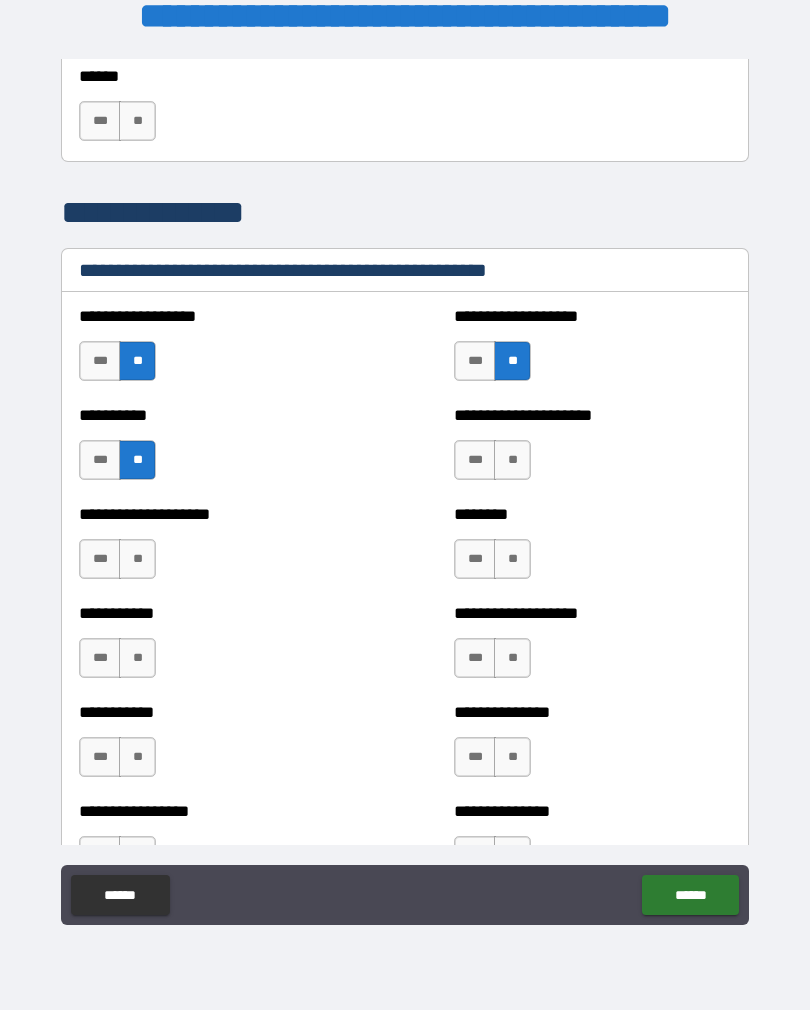 click on "**" at bounding box center [512, 460] 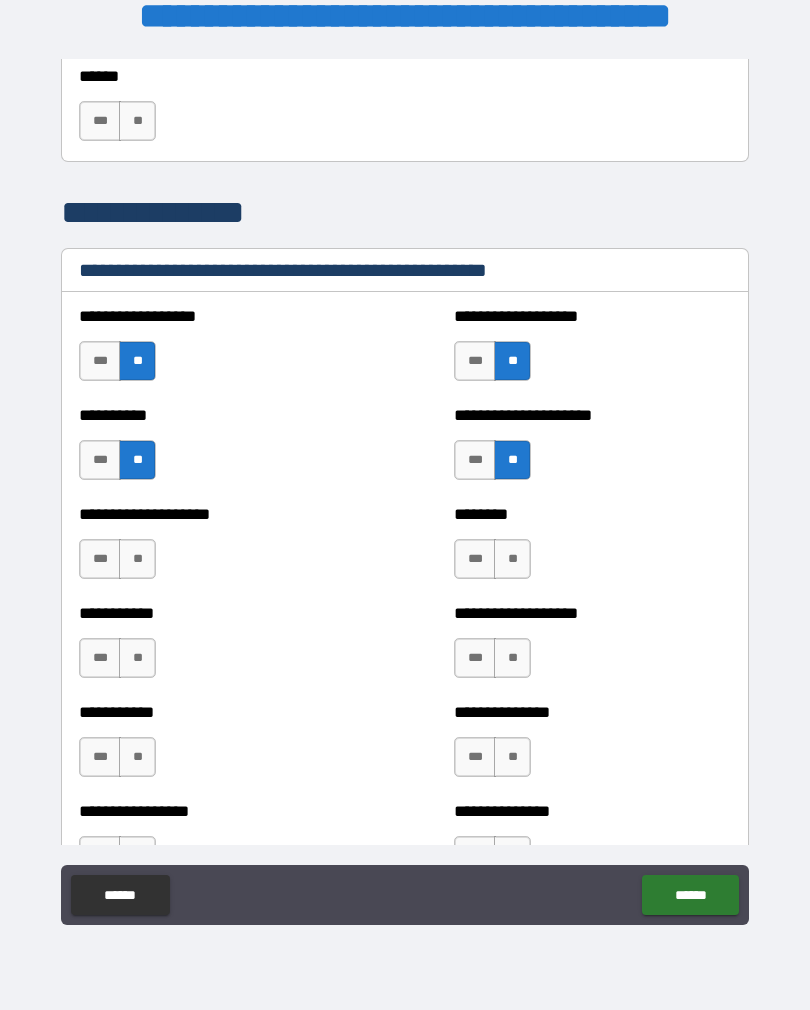 click on "**" at bounding box center (137, 559) 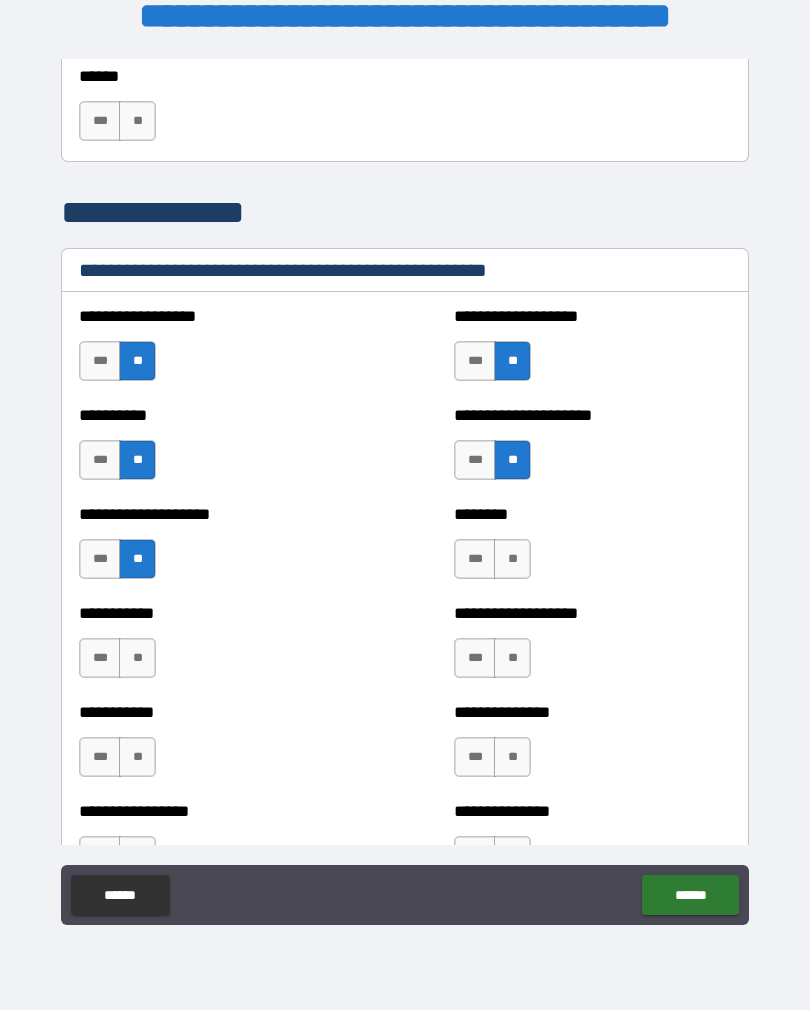 click on "**" at bounding box center [512, 559] 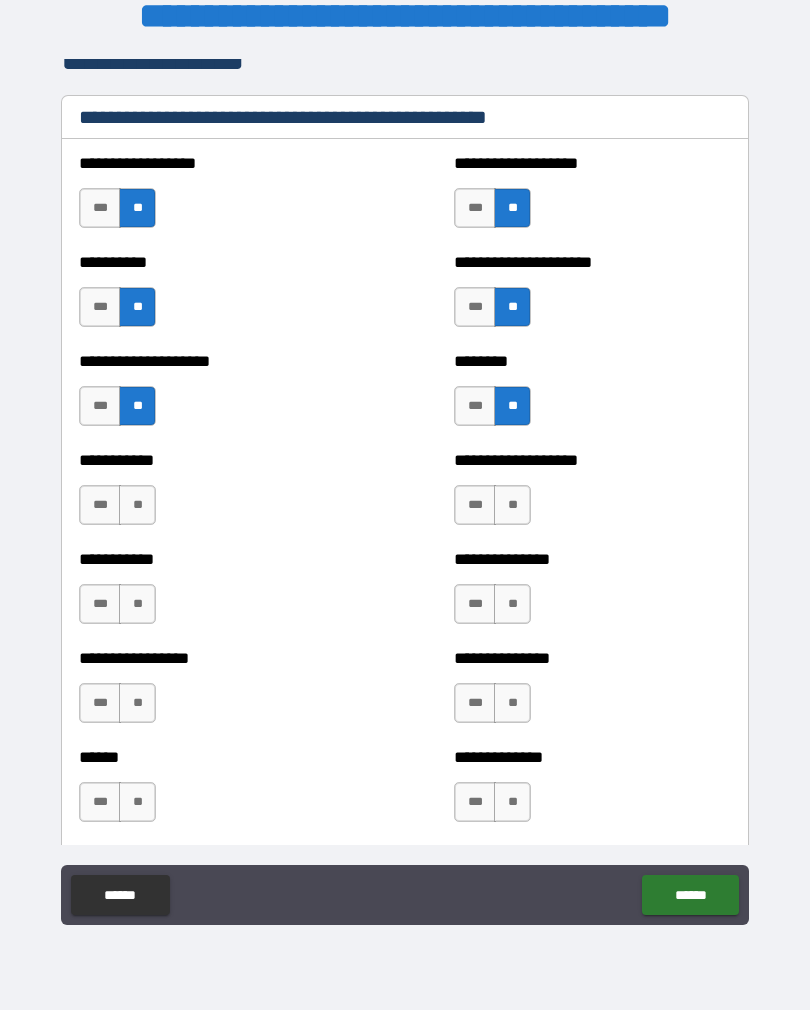 scroll, scrollTop: 2469, scrollLeft: 0, axis: vertical 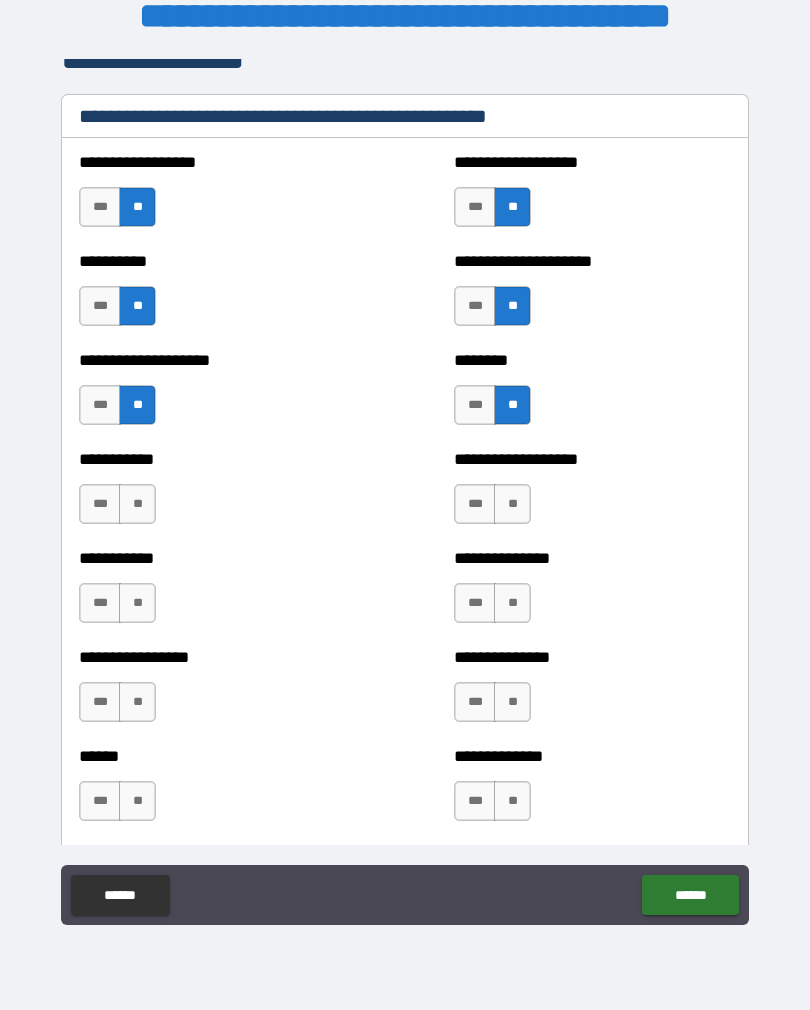 click on "**" at bounding box center [512, 504] 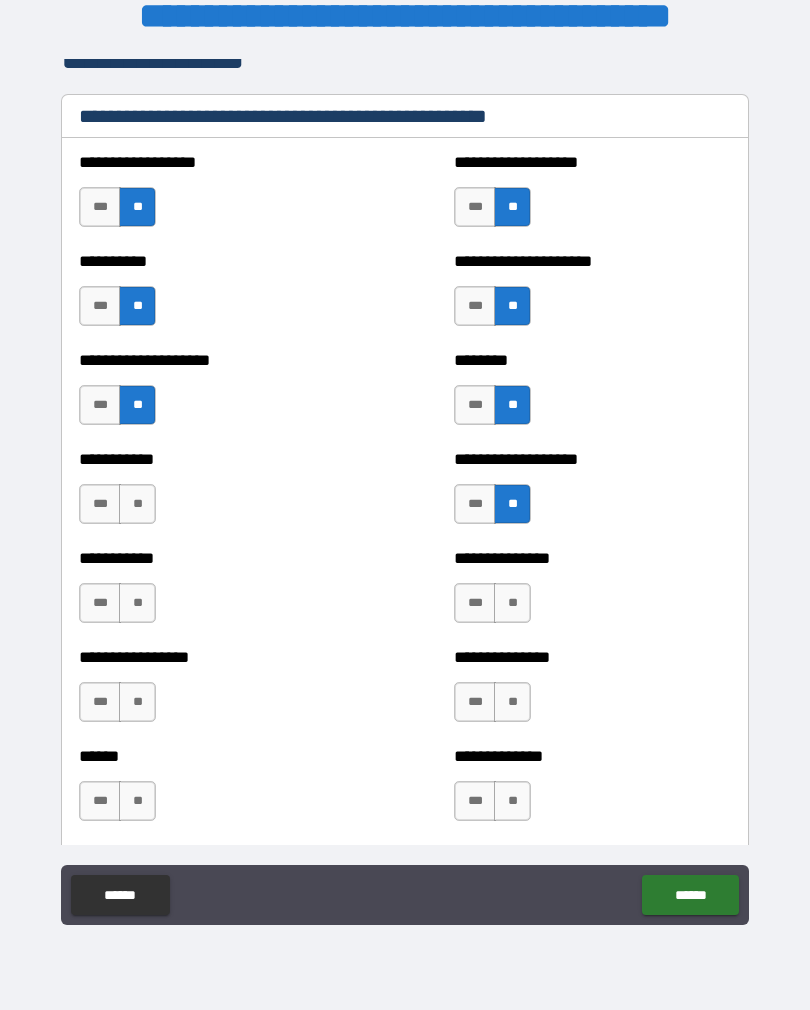 click on "**" at bounding box center [137, 504] 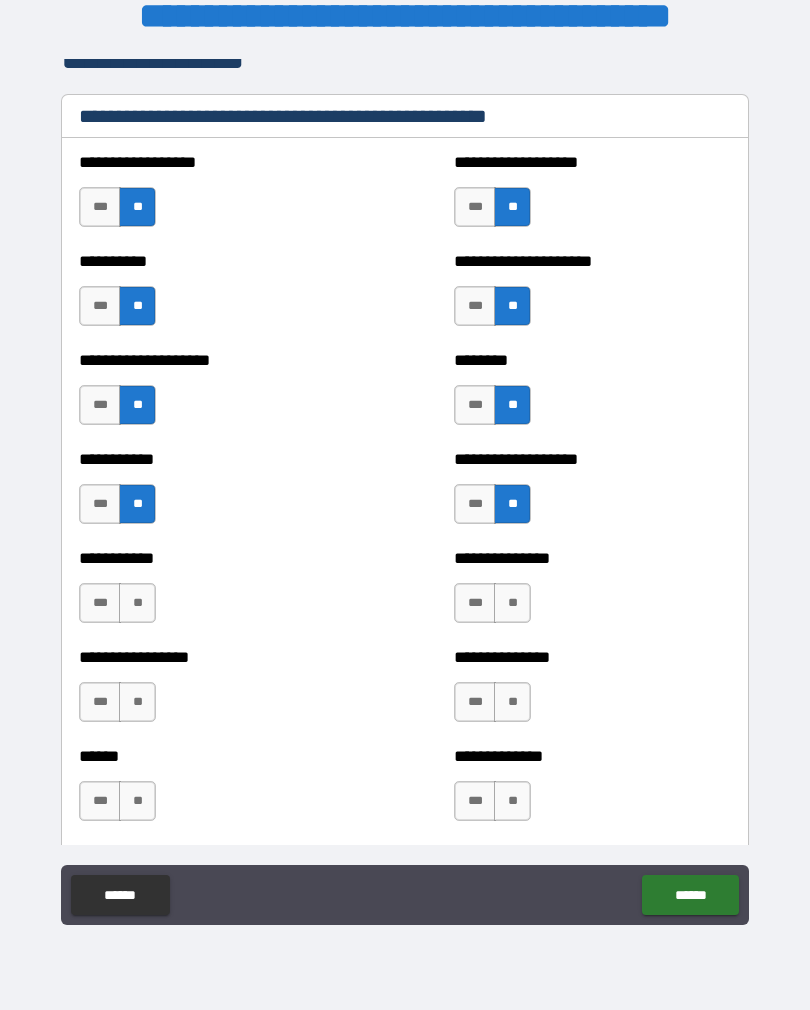 click on "**" at bounding box center [137, 603] 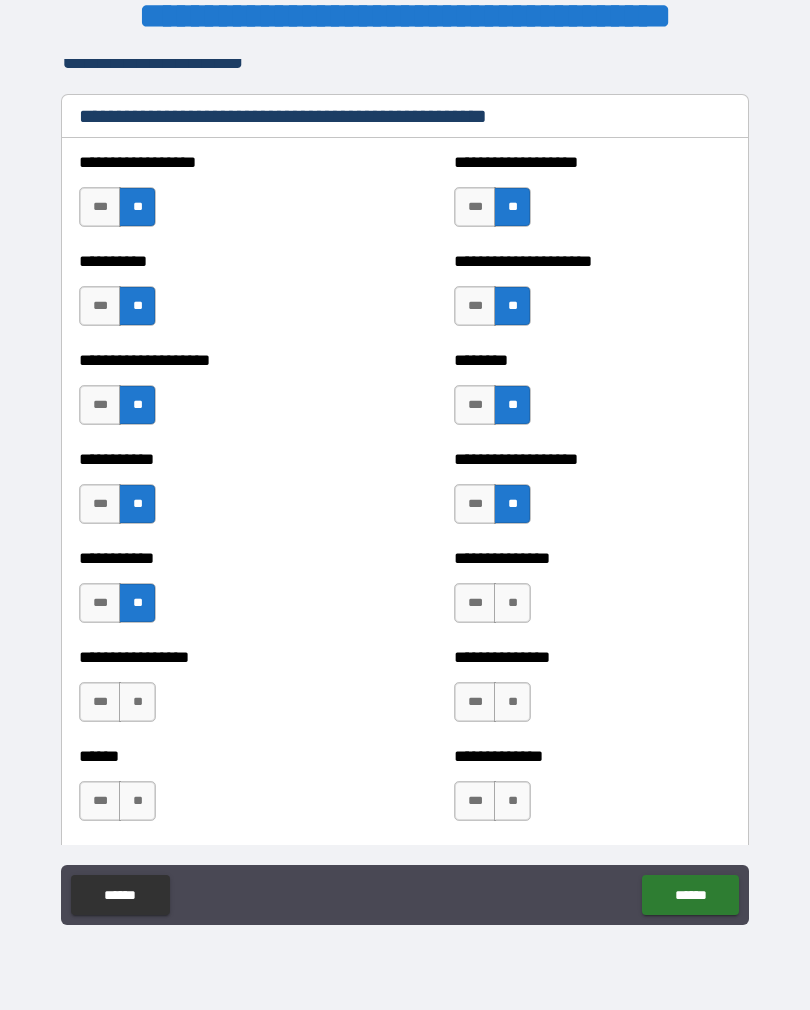 click on "**" at bounding box center (512, 603) 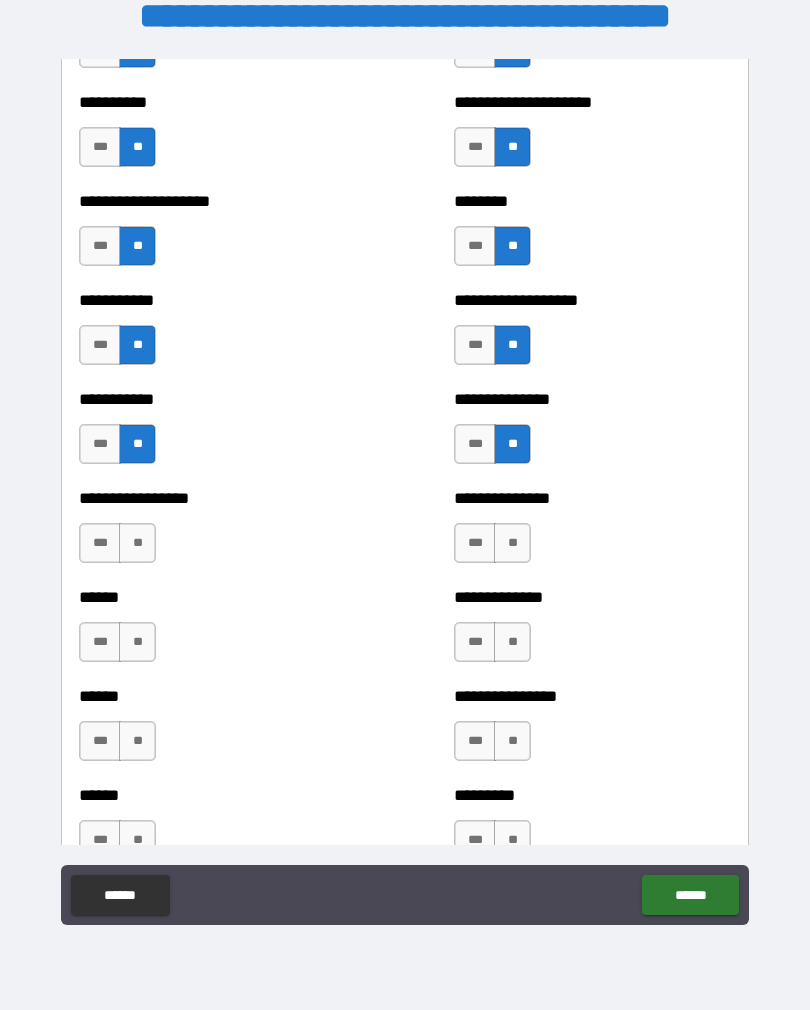 scroll, scrollTop: 2645, scrollLeft: 0, axis: vertical 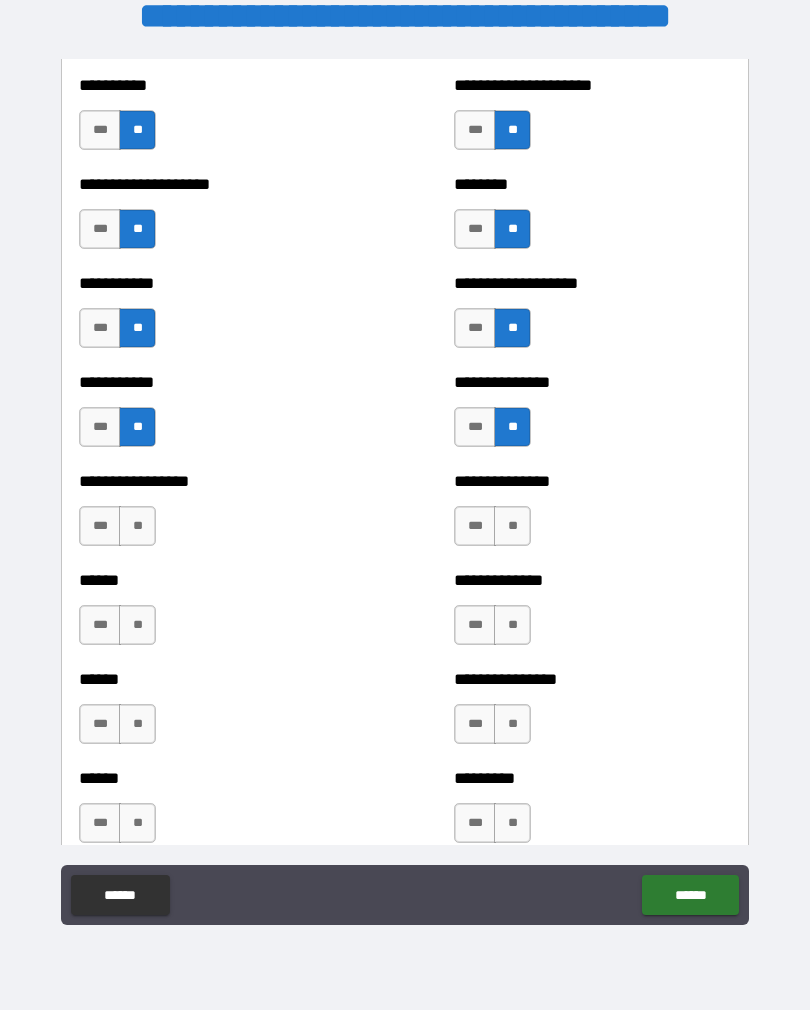 click on "**" at bounding box center (137, 526) 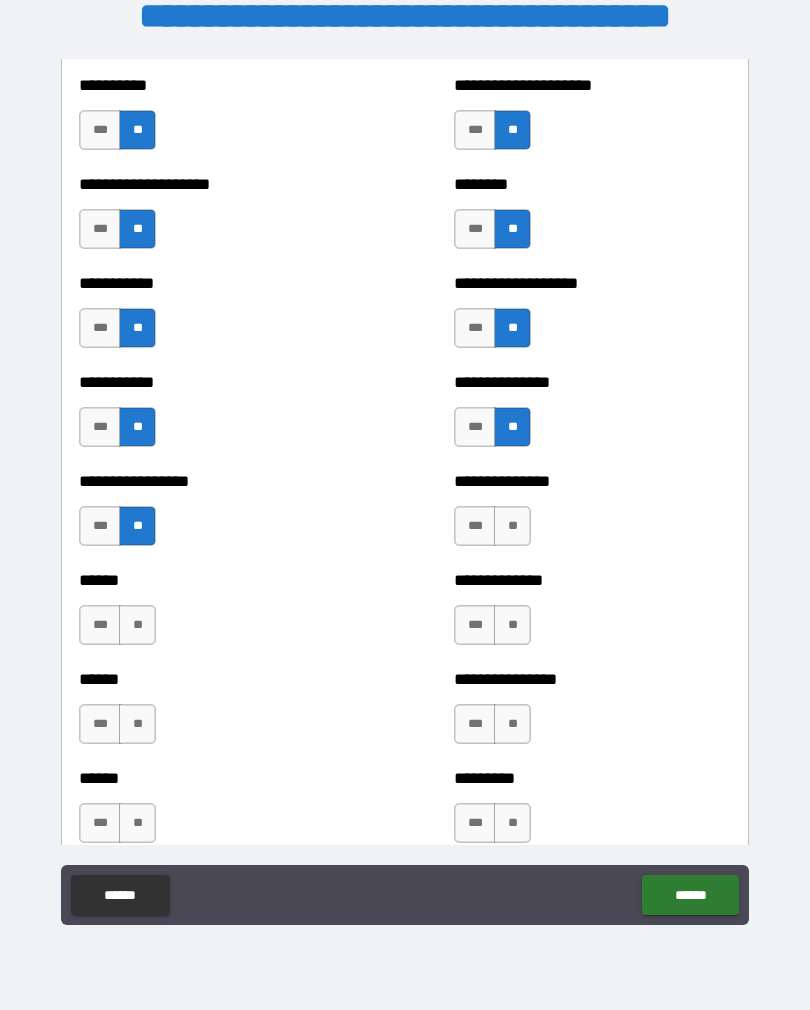 click on "**" at bounding box center [512, 526] 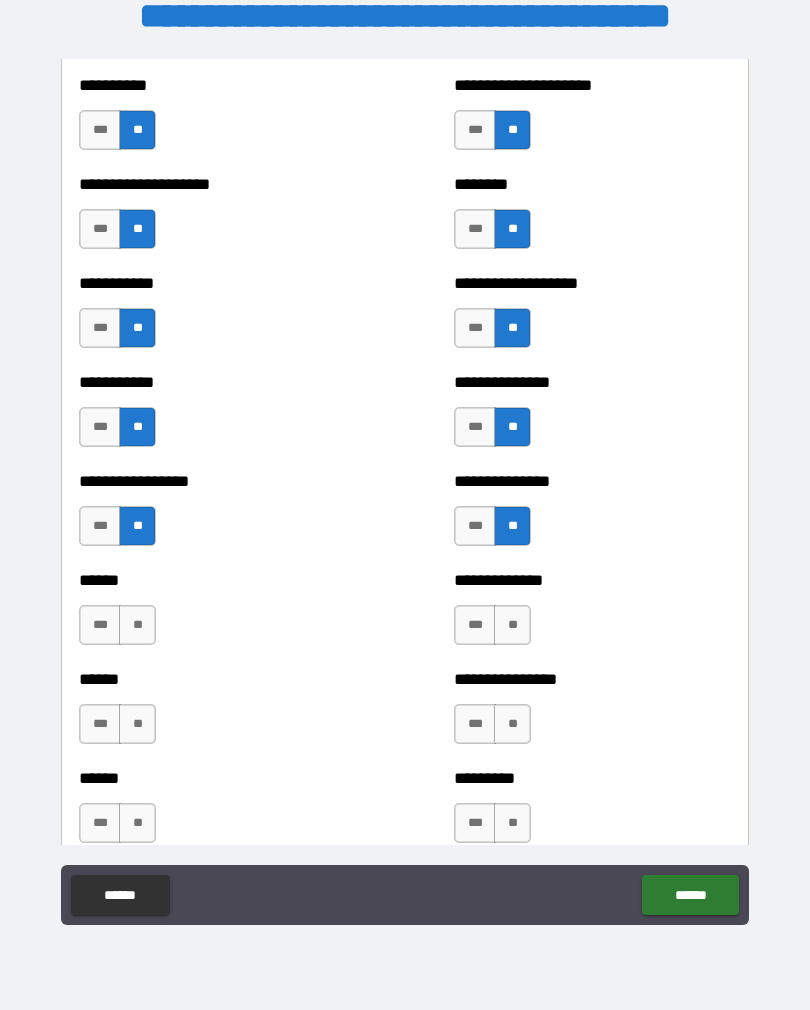 click on "***" at bounding box center (100, 625) 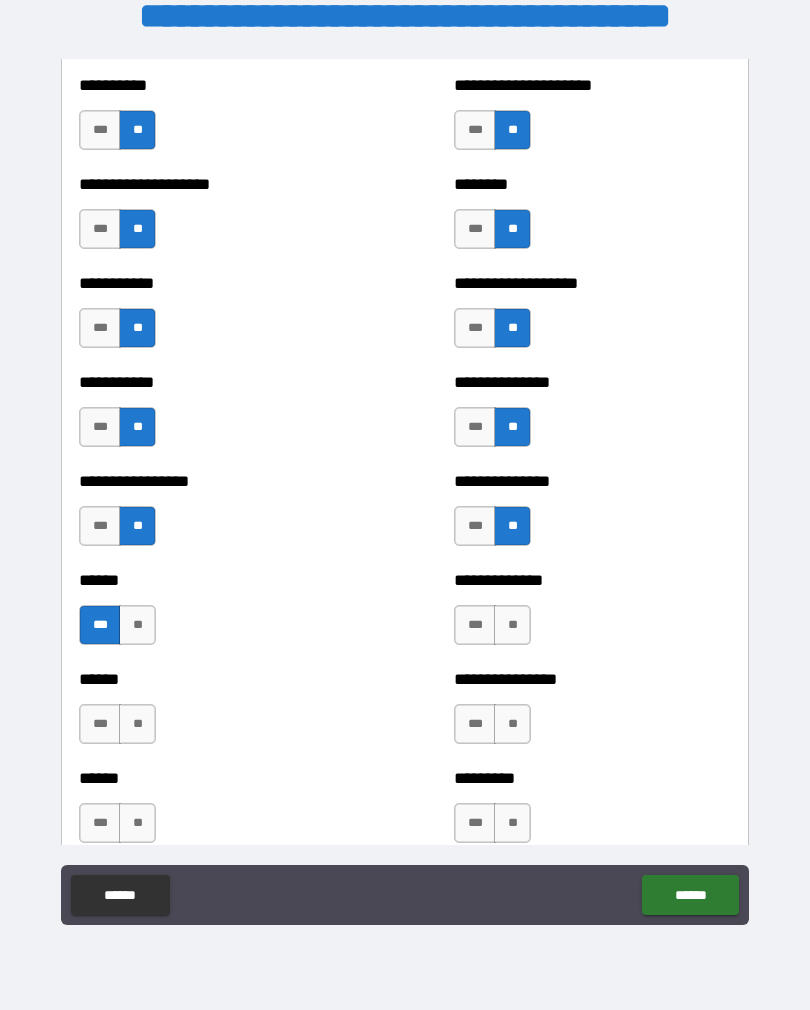 click on "**" at bounding box center [512, 625] 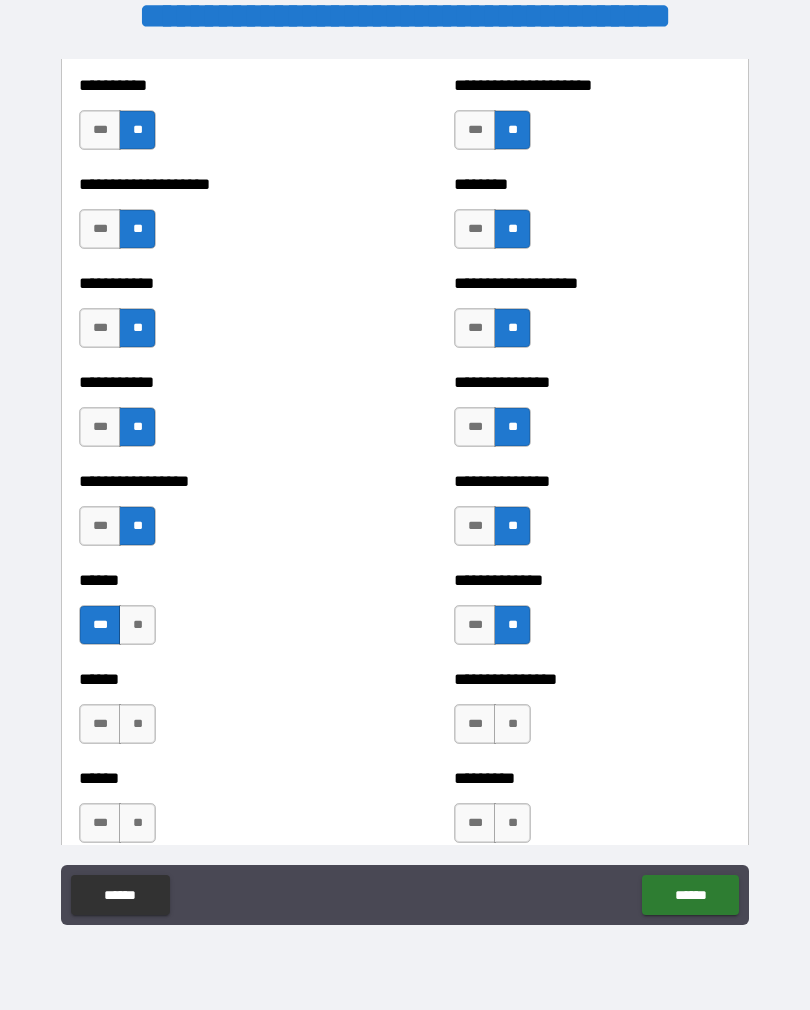 click on "***" at bounding box center [475, 625] 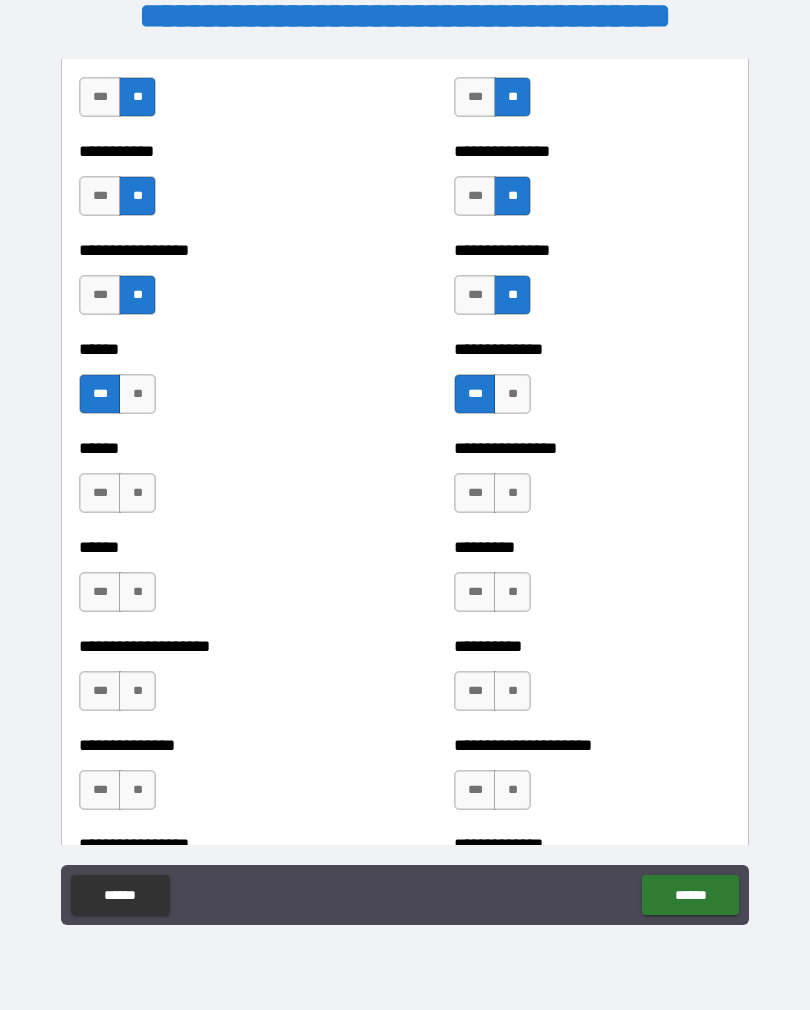 scroll, scrollTop: 2899, scrollLeft: 0, axis: vertical 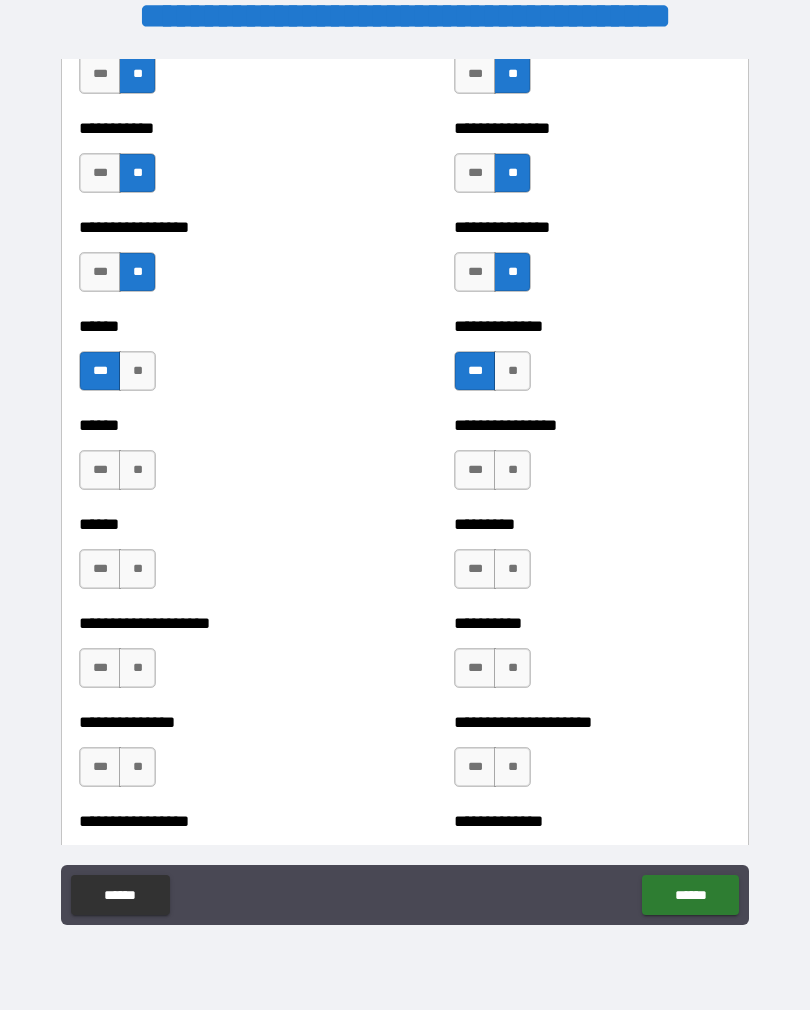 click on "**" at bounding box center [512, 470] 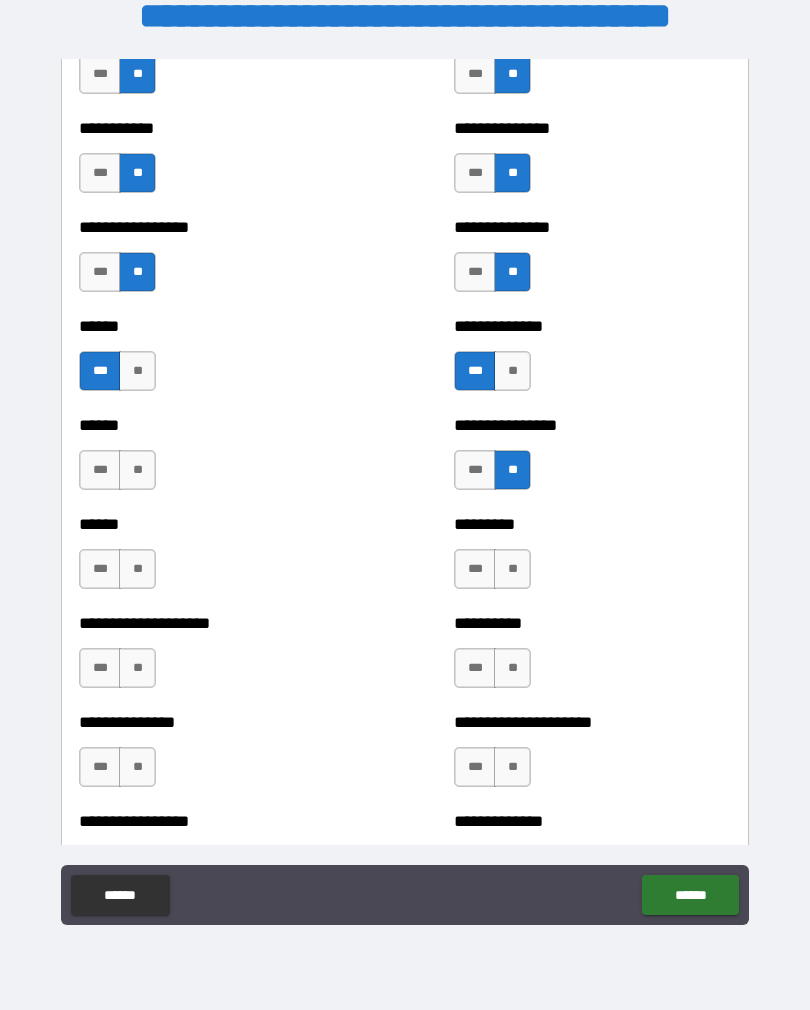 click on "**" at bounding box center [137, 470] 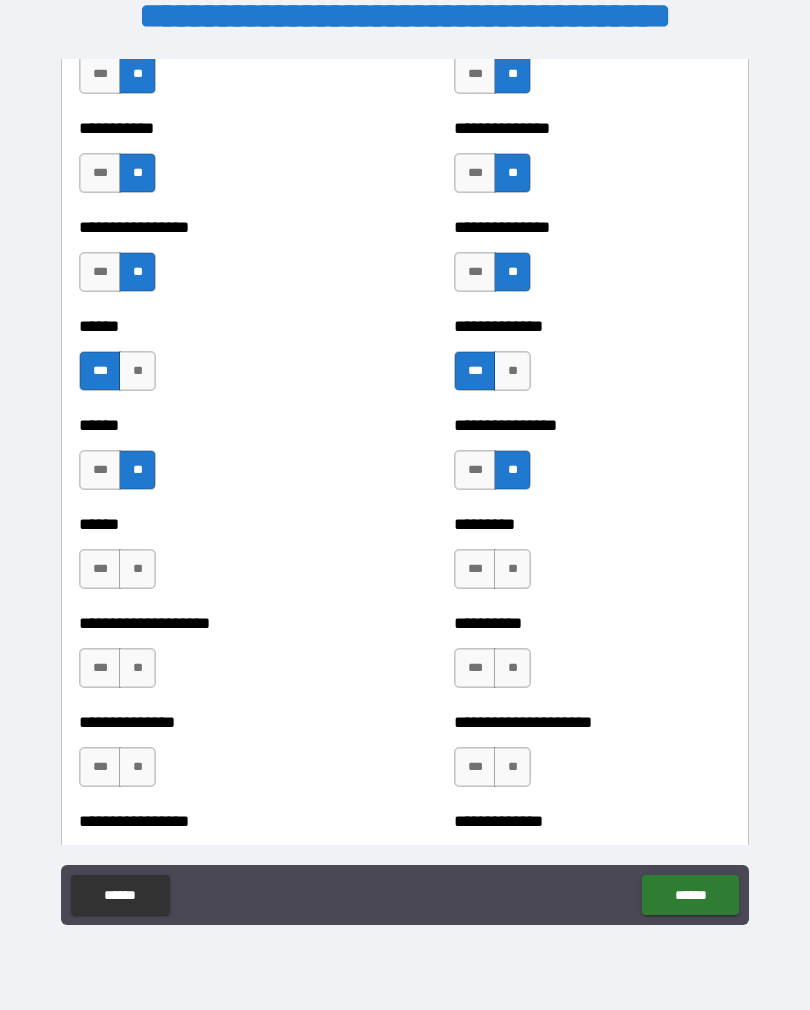 click on "**" at bounding box center [137, 569] 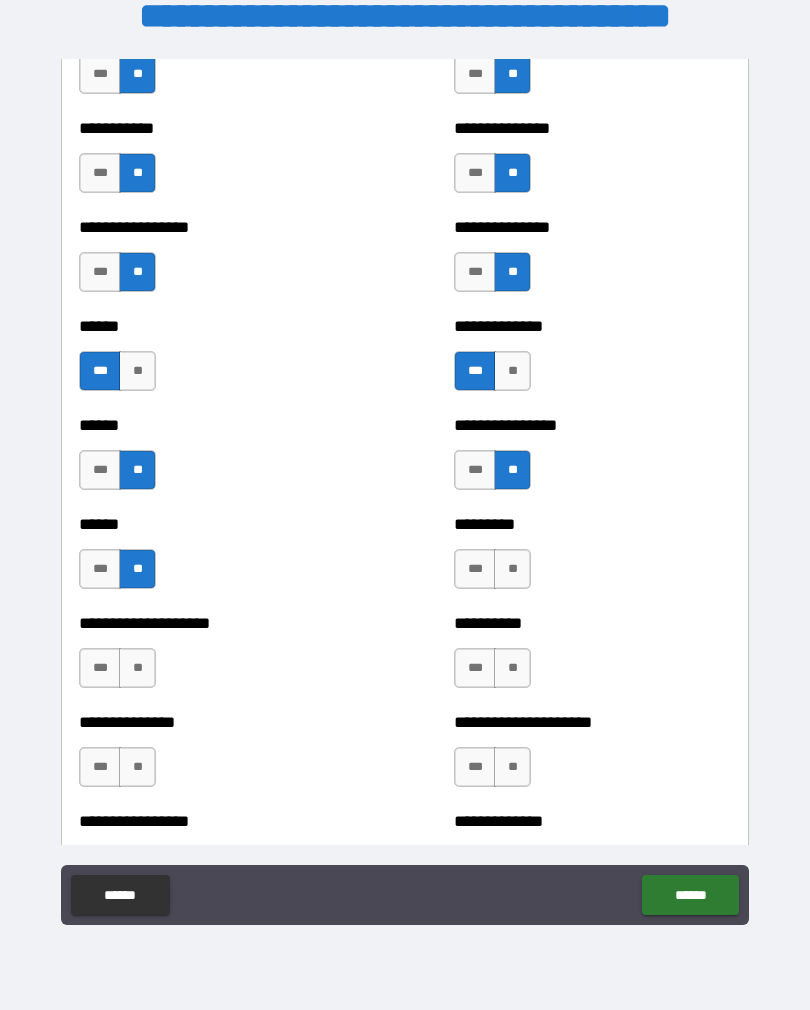 click on "**" at bounding box center (512, 569) 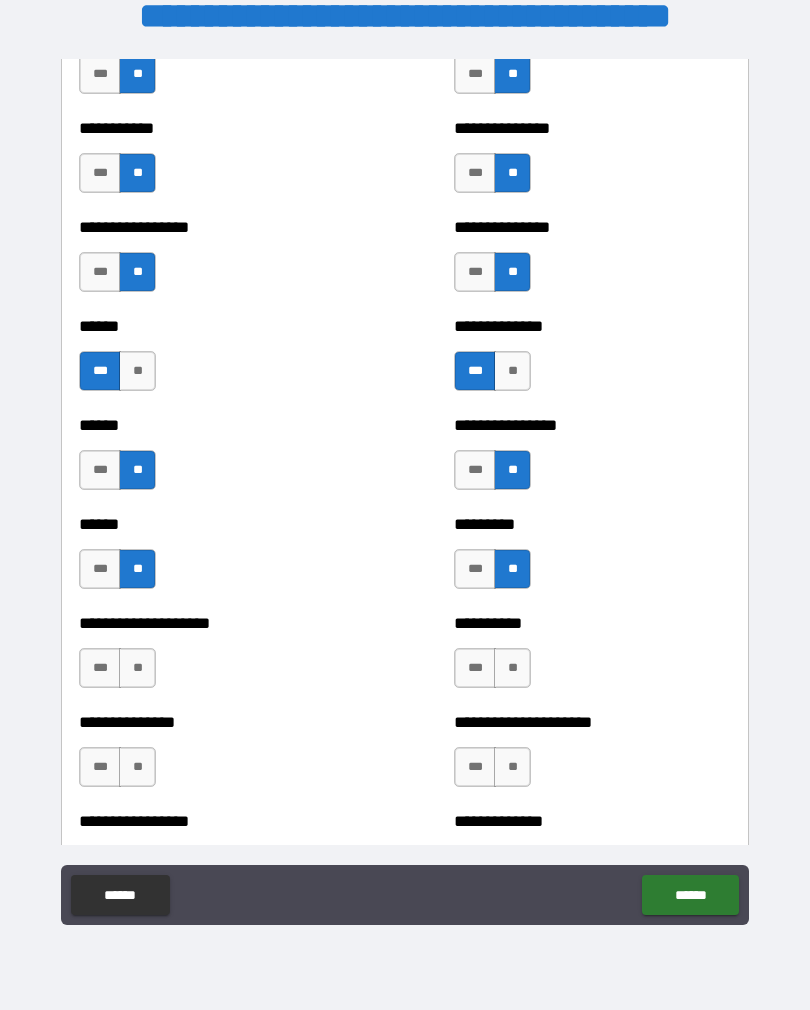 click on "**" at bounding box center [512, 668] 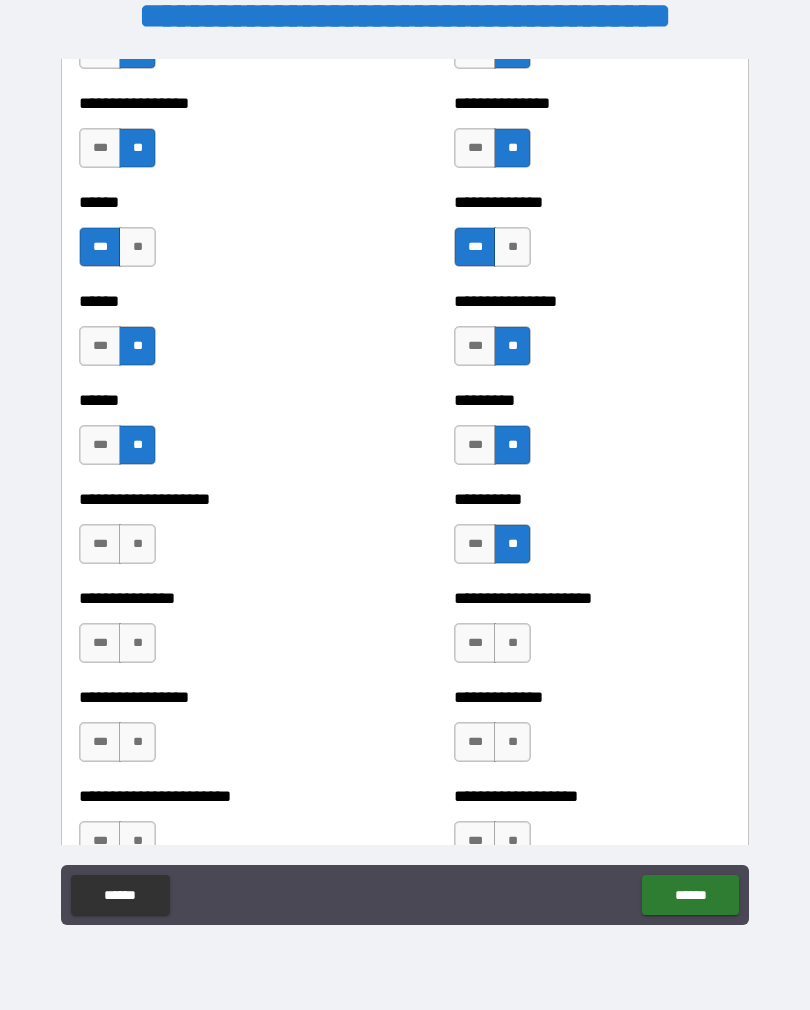 scroll, scrollTop: 3024, scrollLeft: 0, axis: vertical 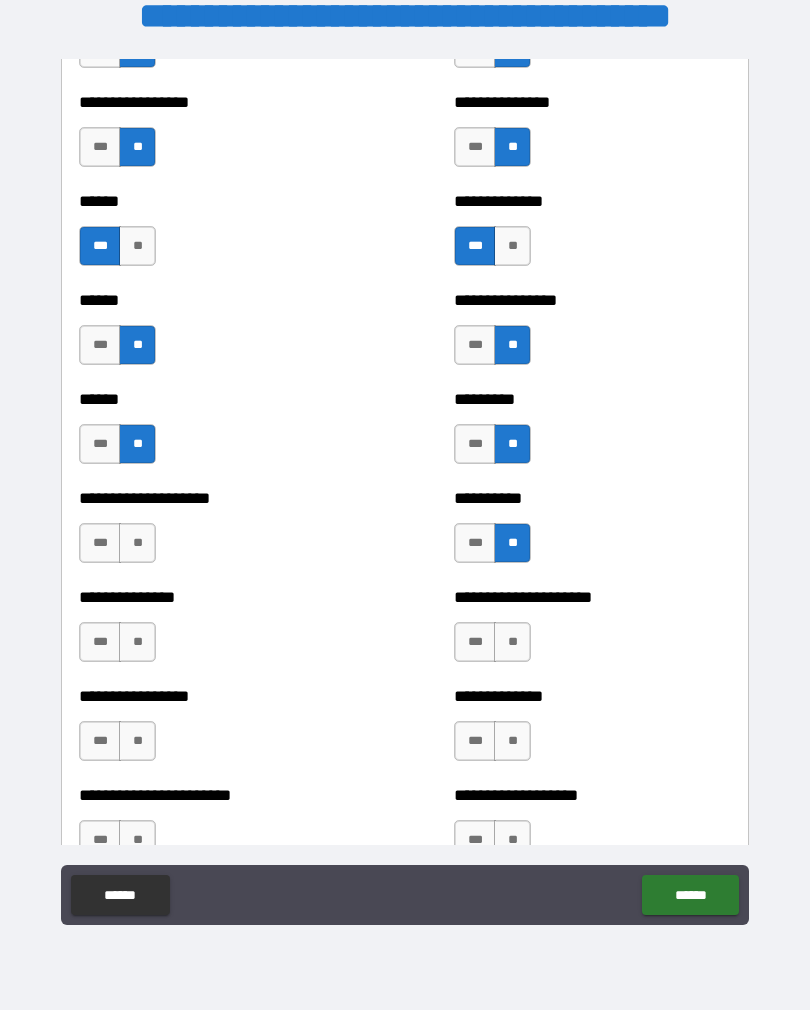 click on "***" at bounding box center [100, 543] 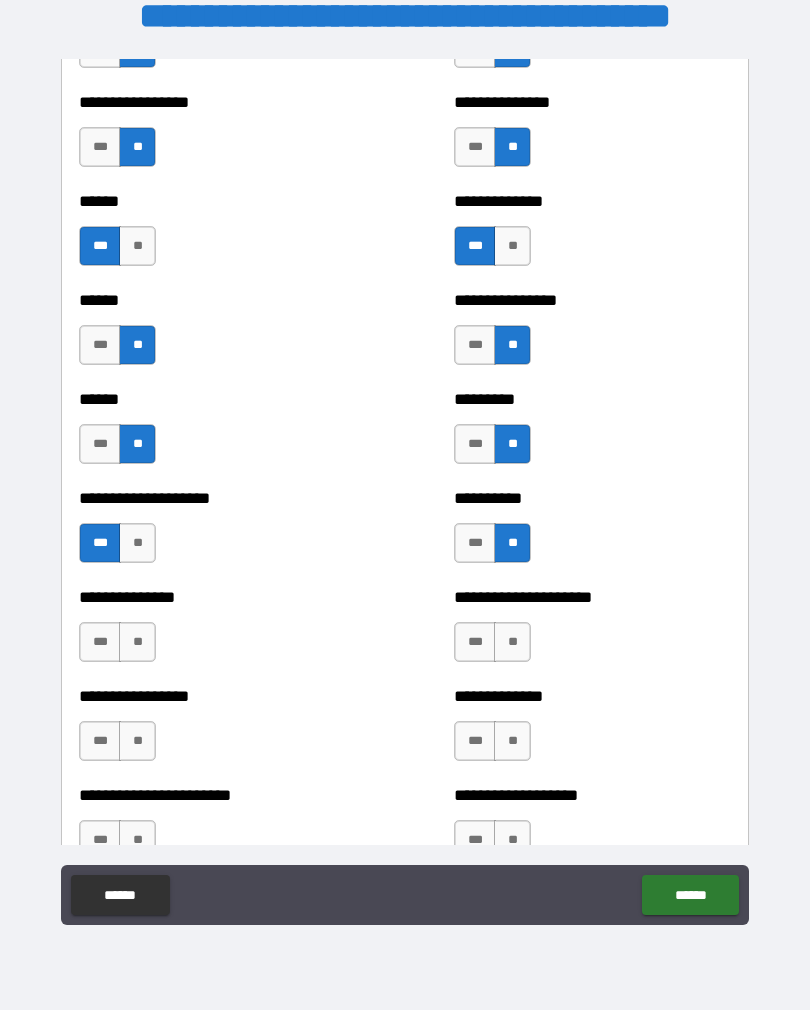 click on "***" at bounding box center (100, 642) 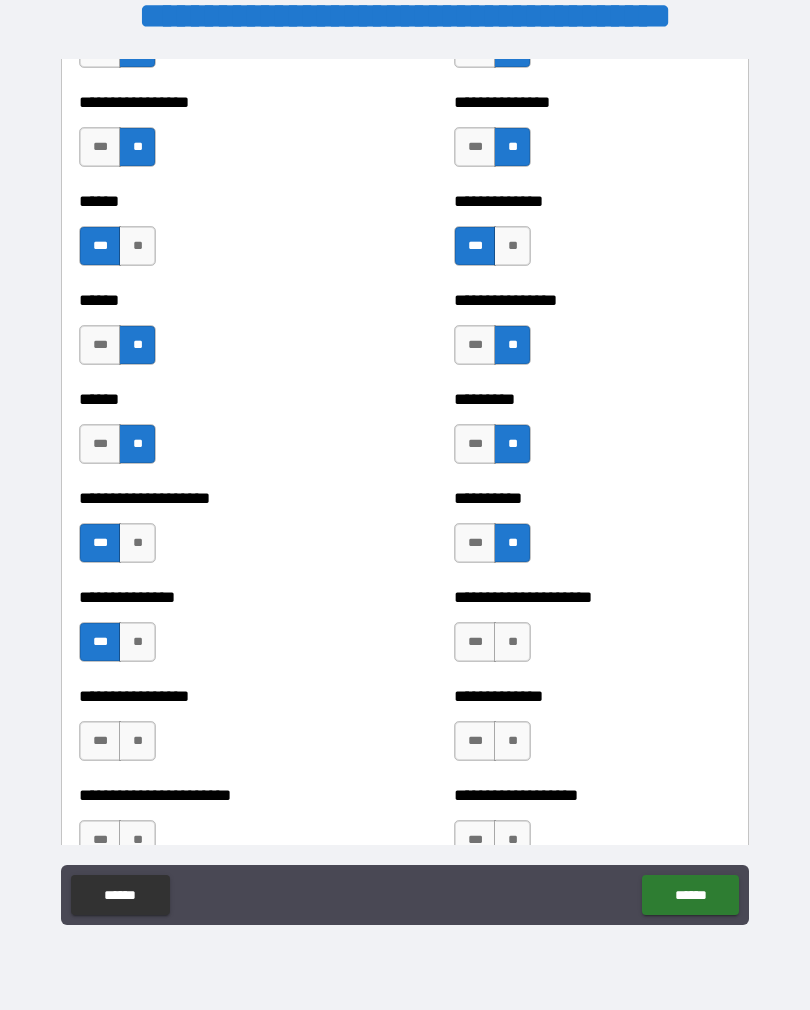 click on "***" at bounding box center (475, 642) 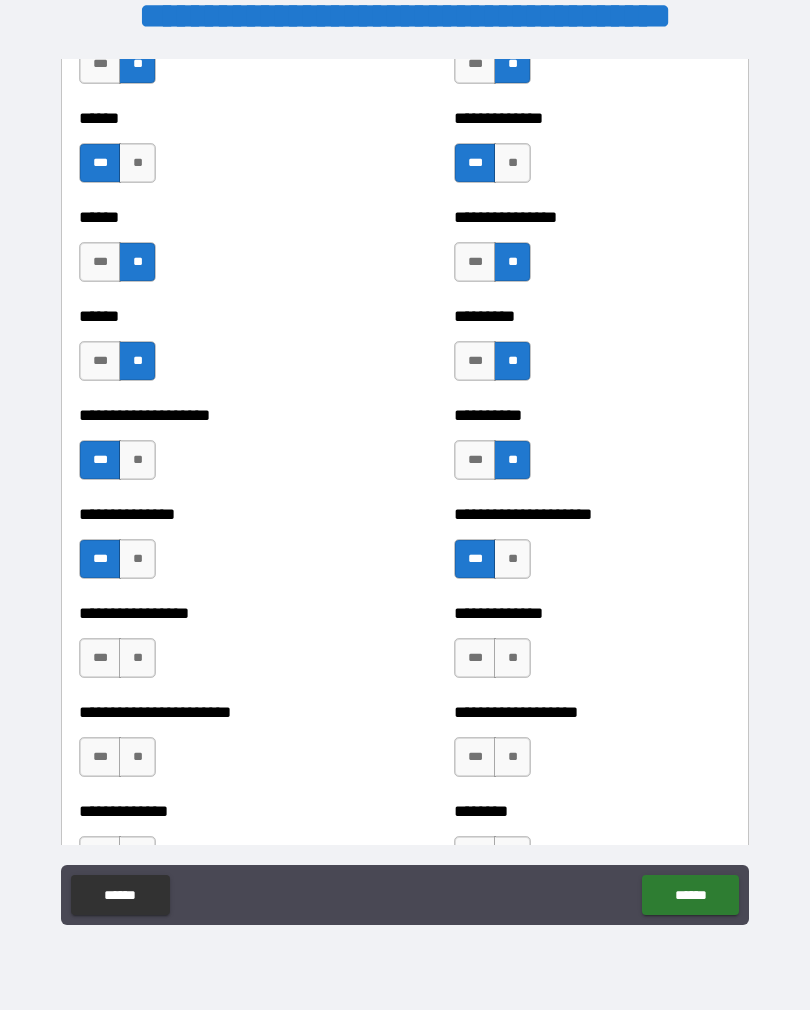 scroll, scrollTop: 3177, scrollLeft: 0, axis: vertical 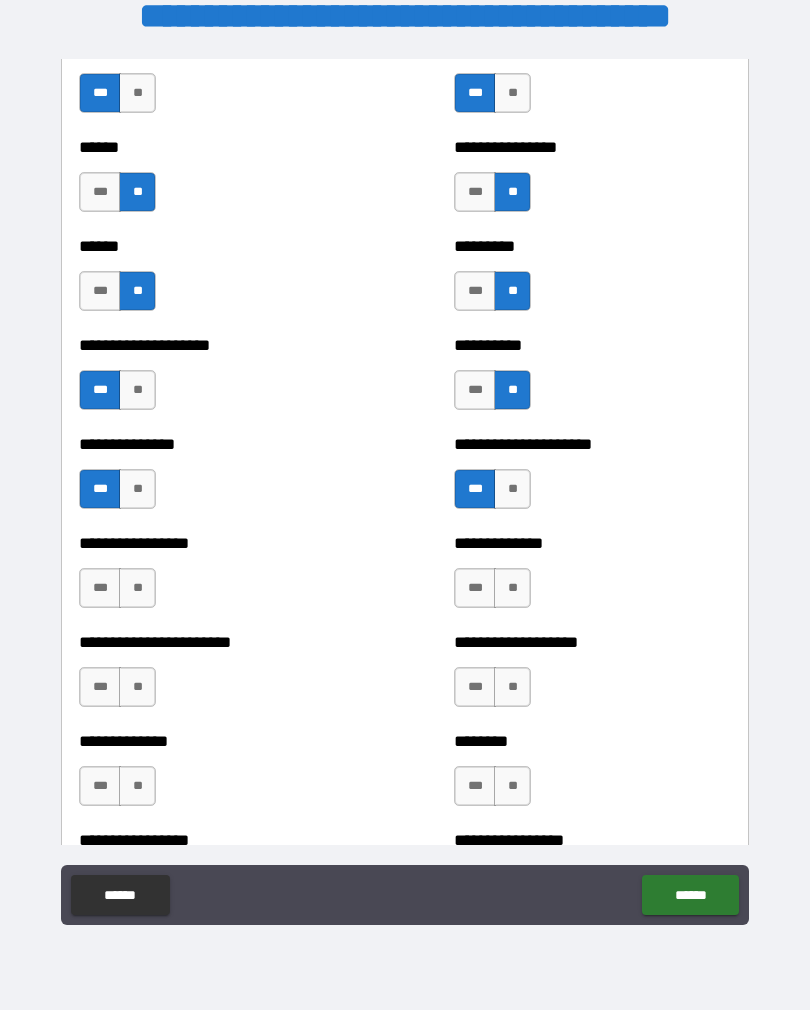 click on "***" at bounding box center [100, 588] 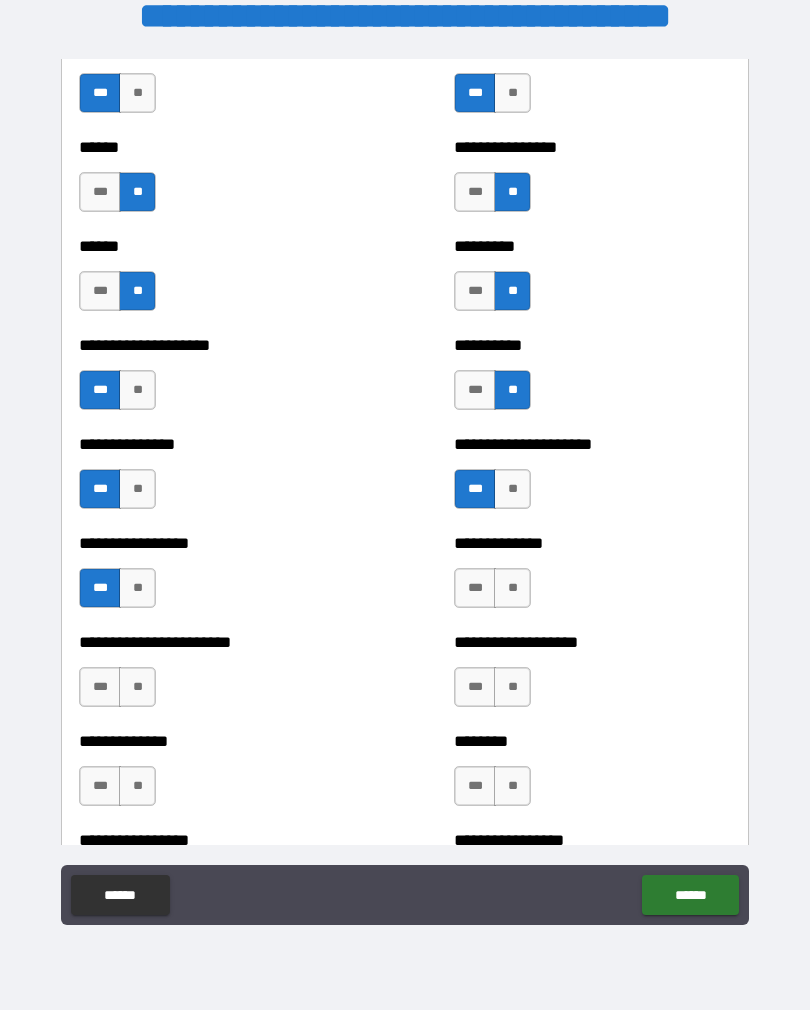click on "**" at bounding box center [512, 588] 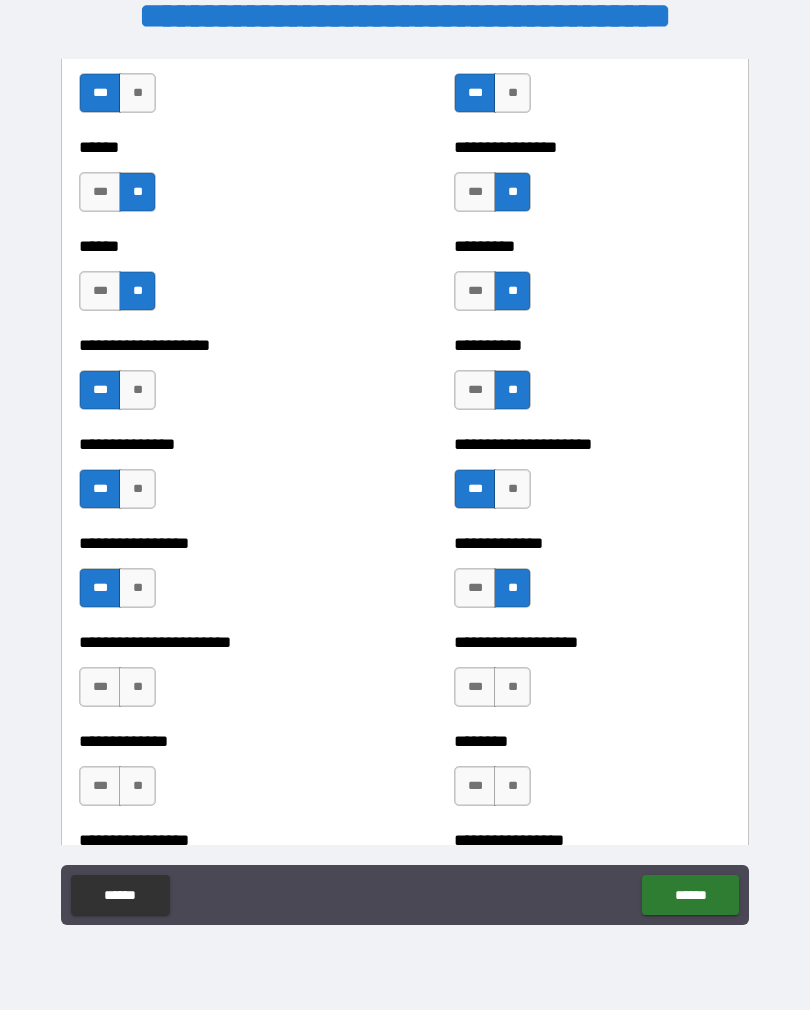 click on "**" at bounding box center [137, 687] 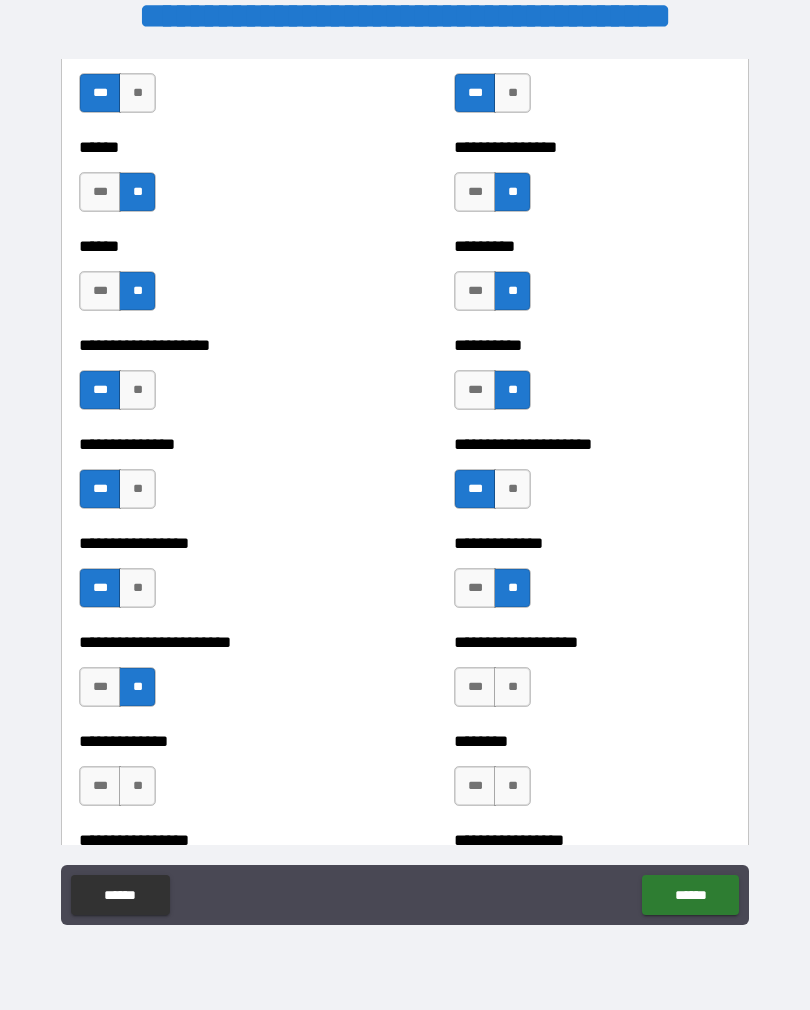 click on "**" at bounding box center [512, 687] 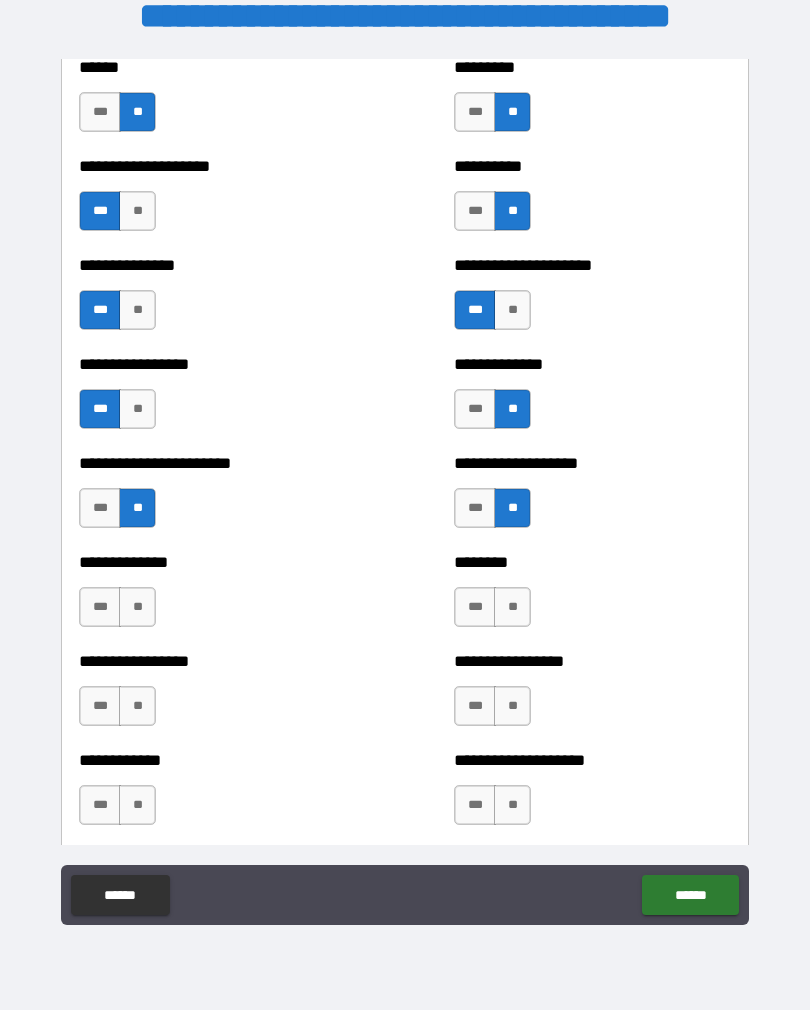 scroll, scrollTop: 3397, scrollLeft: 0, axis: vertical 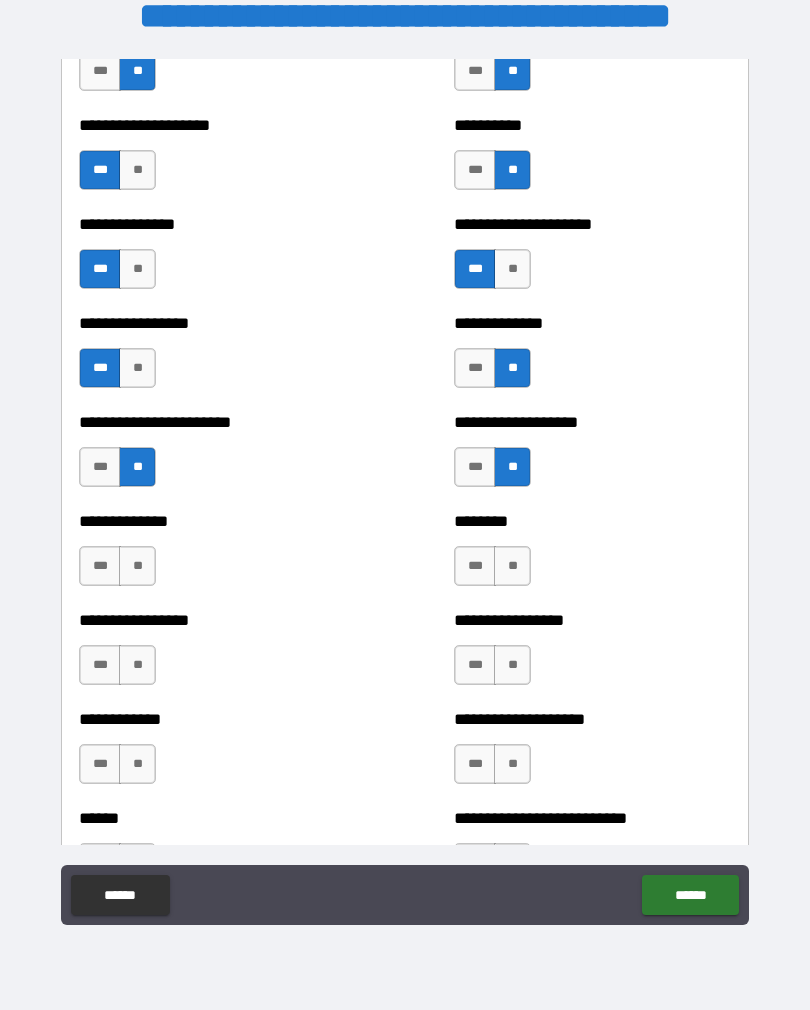 click on "**" at bounding box center (137, 566) 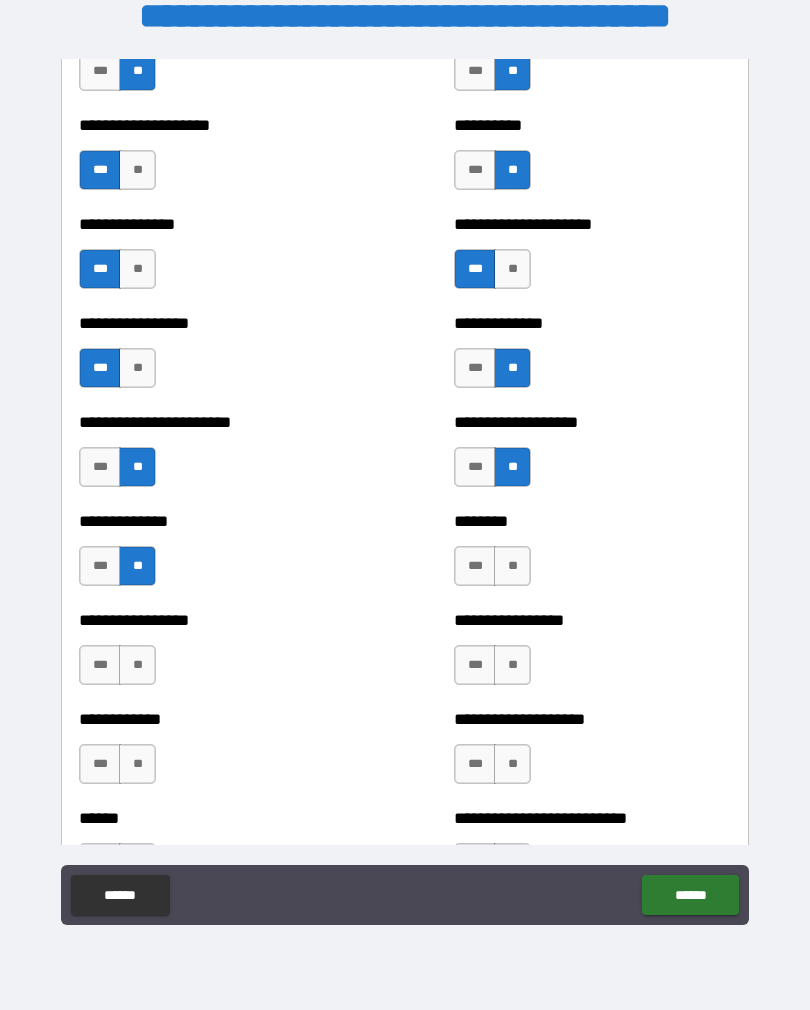 click on "**" at bounding box center [512, 566] 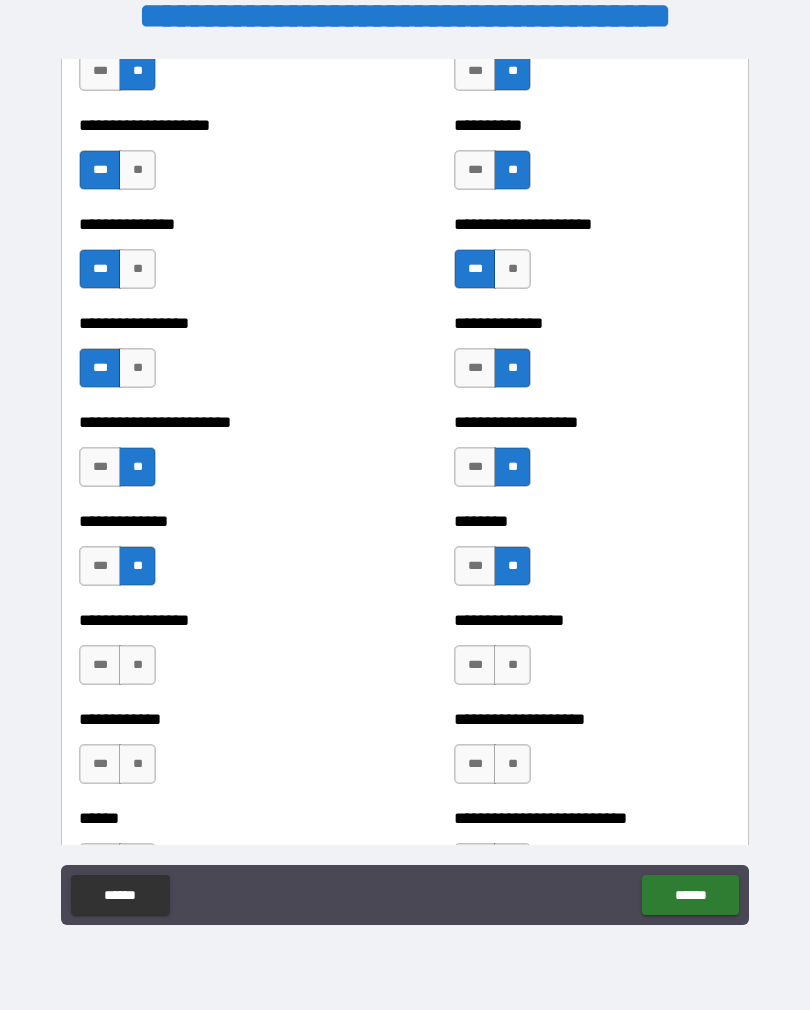 click on "**" at bounding box center (137, 665) 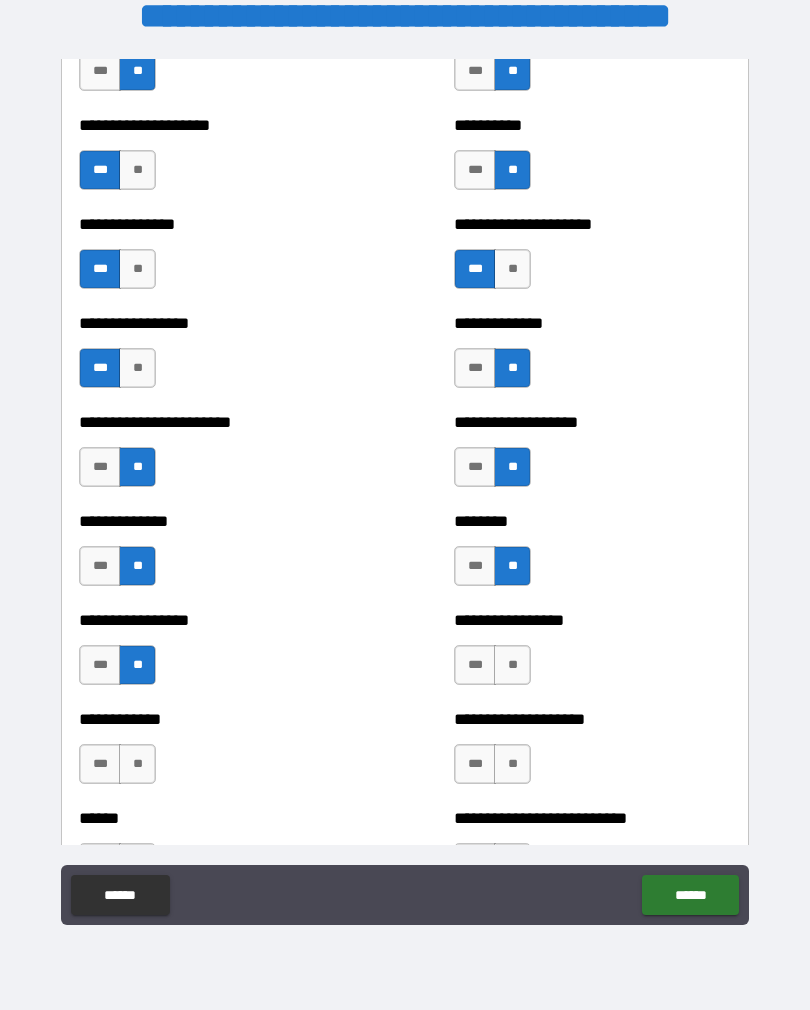 click on "**" at bounding box center (512, 665) 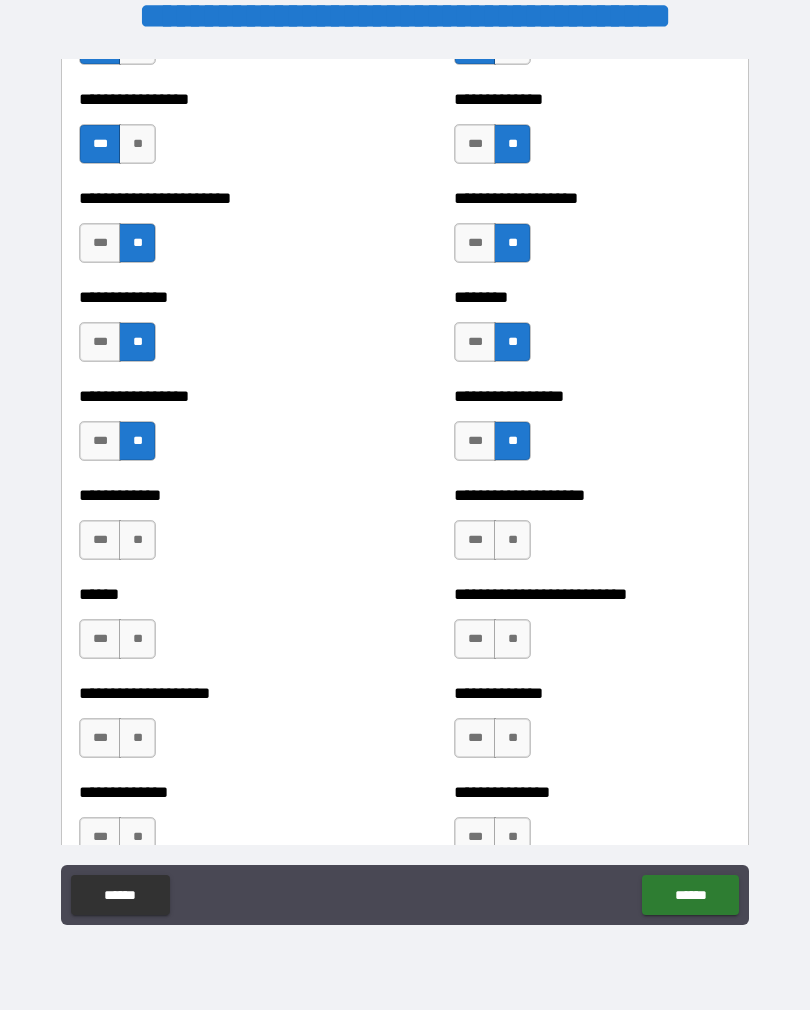 scroll, scrollTop: 3626, scrollLeft: 0, axis: vertical 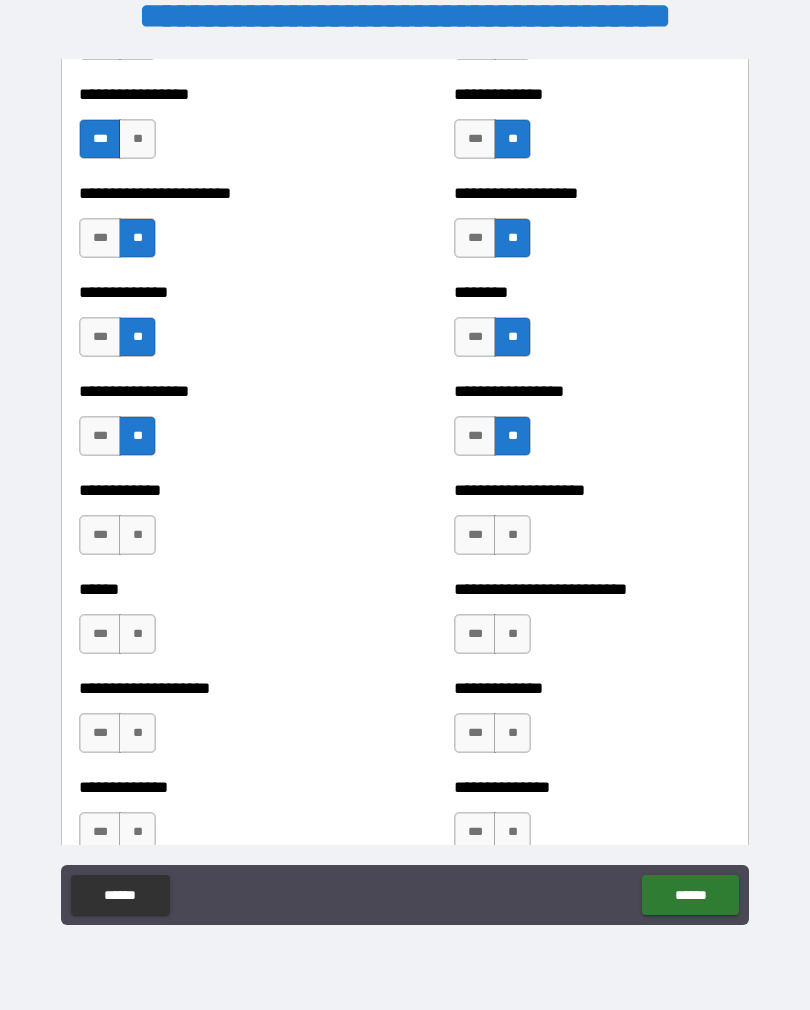 click on "**" at bounding box center [137, 535] 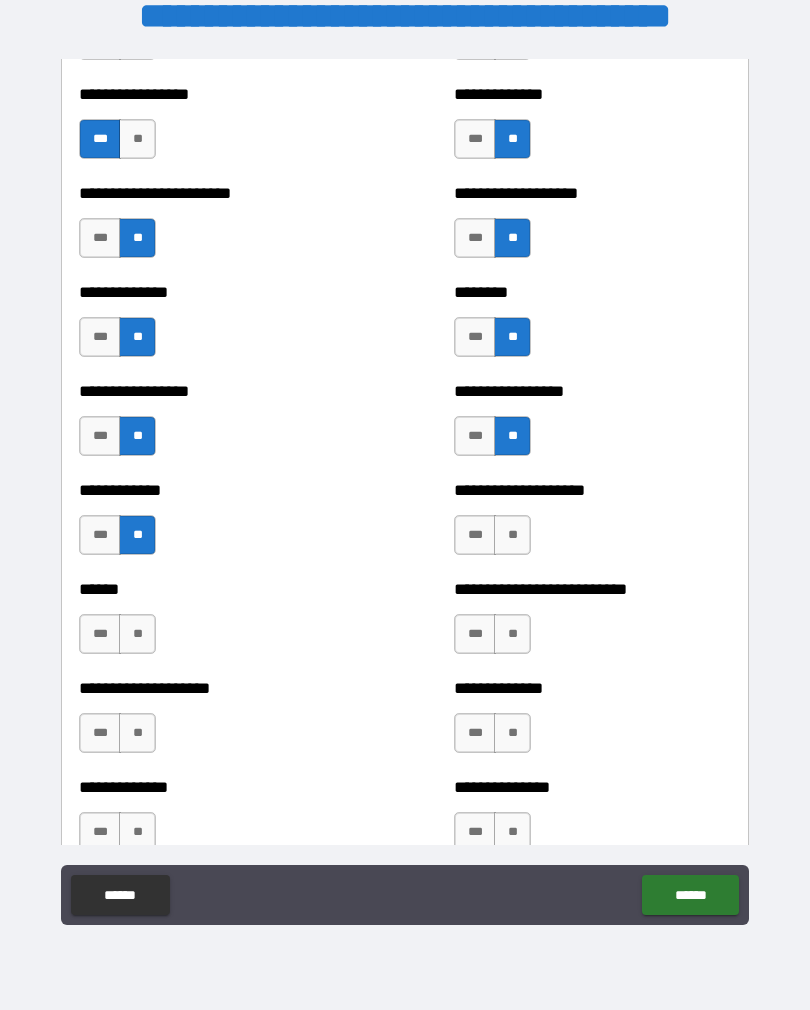 click on "**" at bounding box center (512, 535) 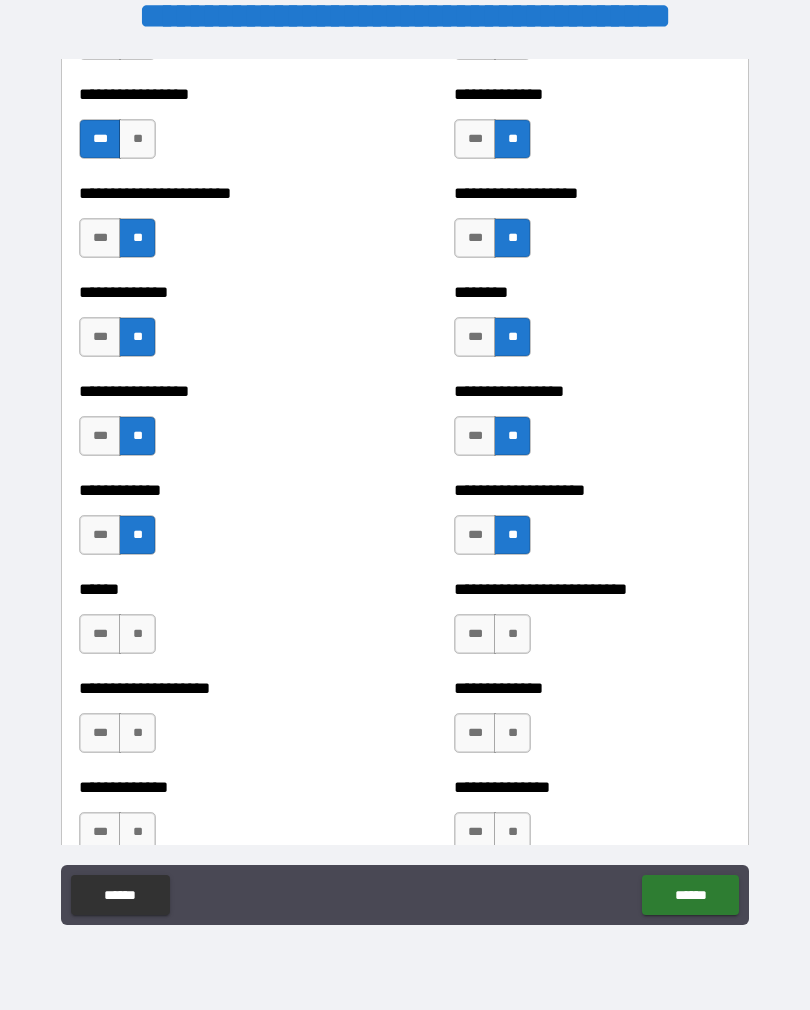 click on "***" at bounding box center [100, 634] 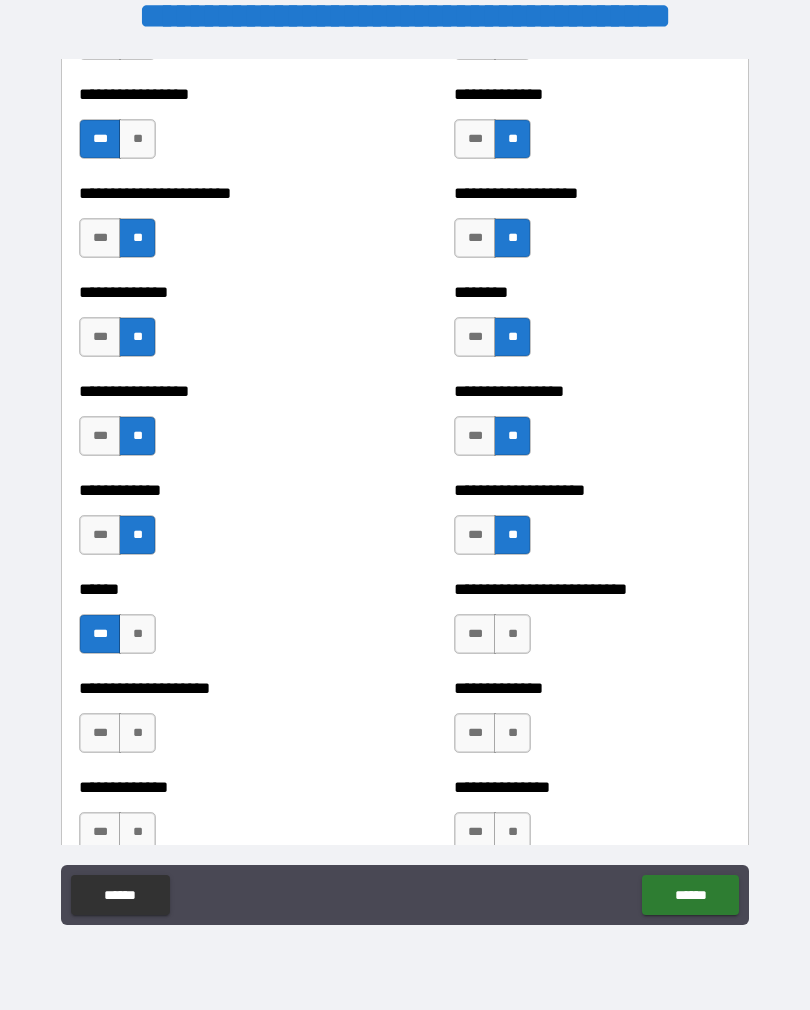 click on "**" at bounding box center [512, 634] 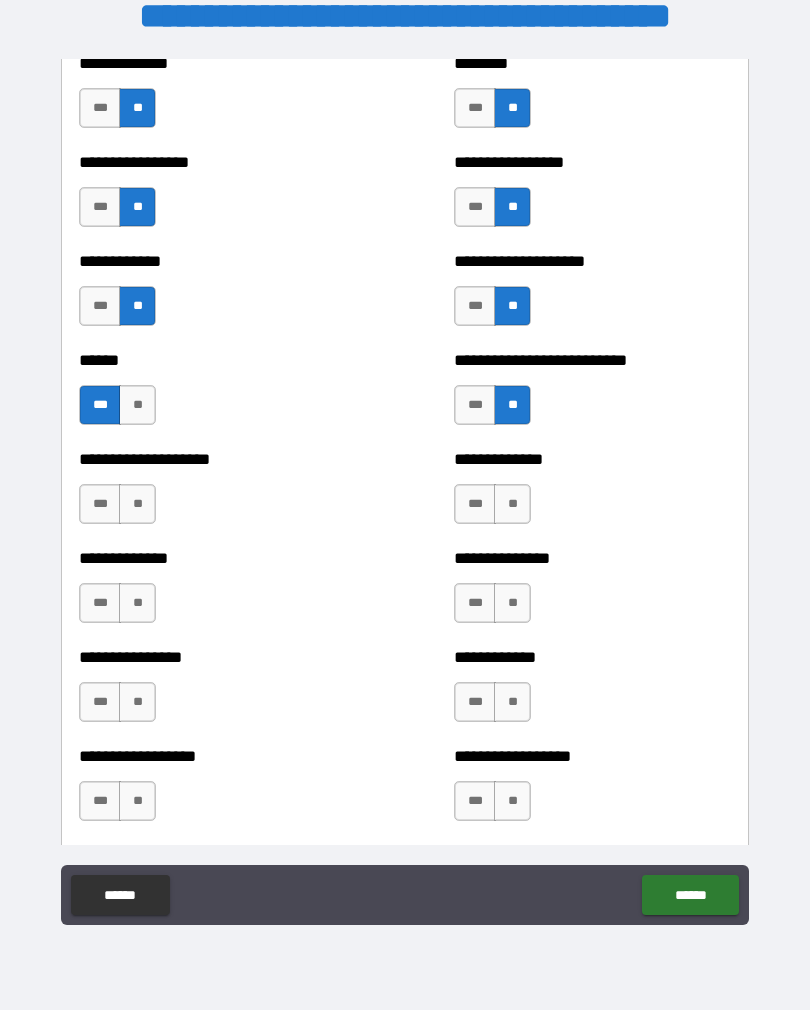 scroll, scrollTop: 3895, scrollLeft: 0, axis: vertical 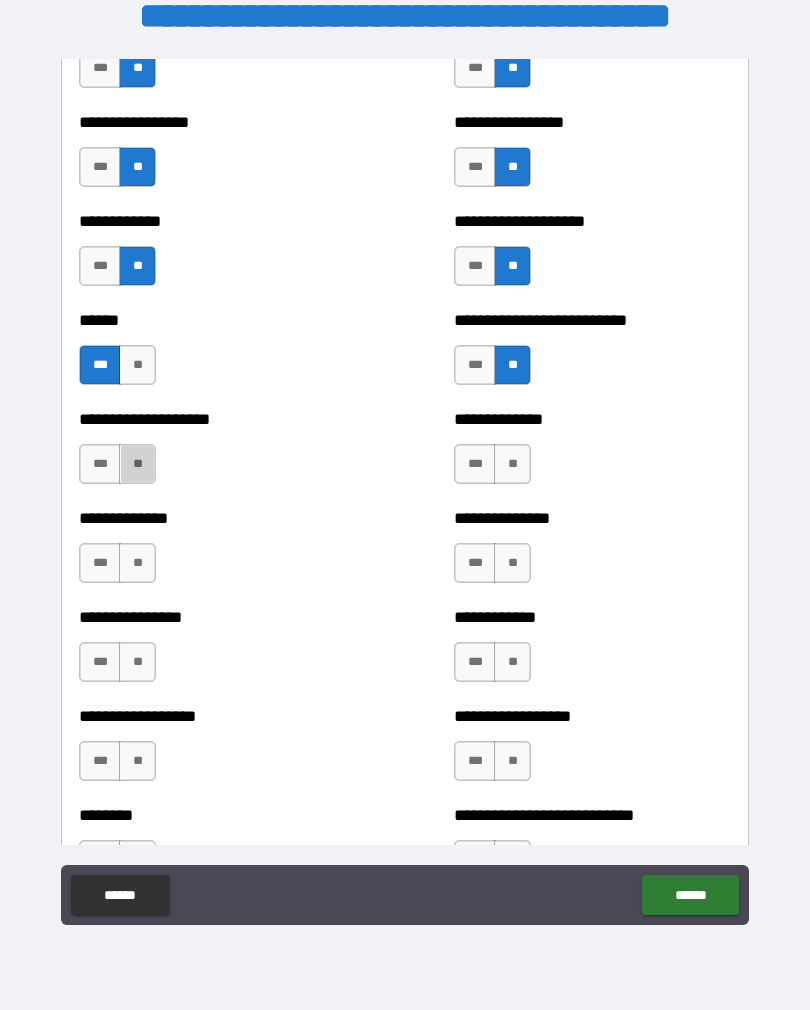 click on "**" at bounding box center (137, 464) 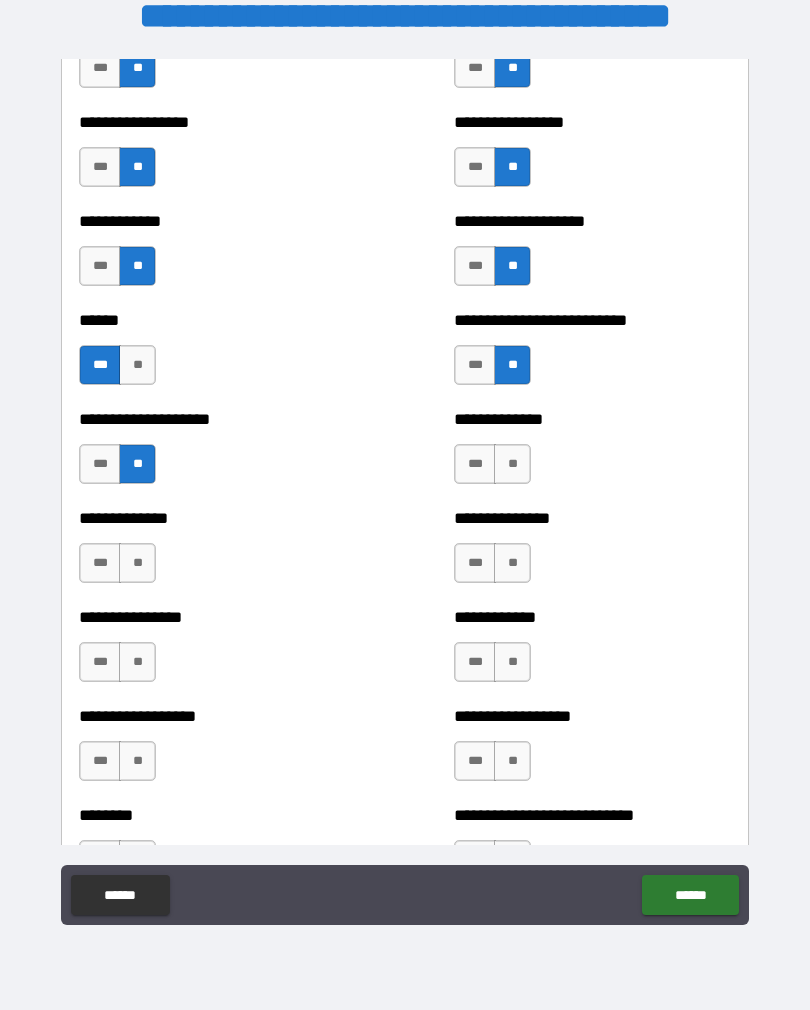 click on "**" at bounding box center (512, 464) 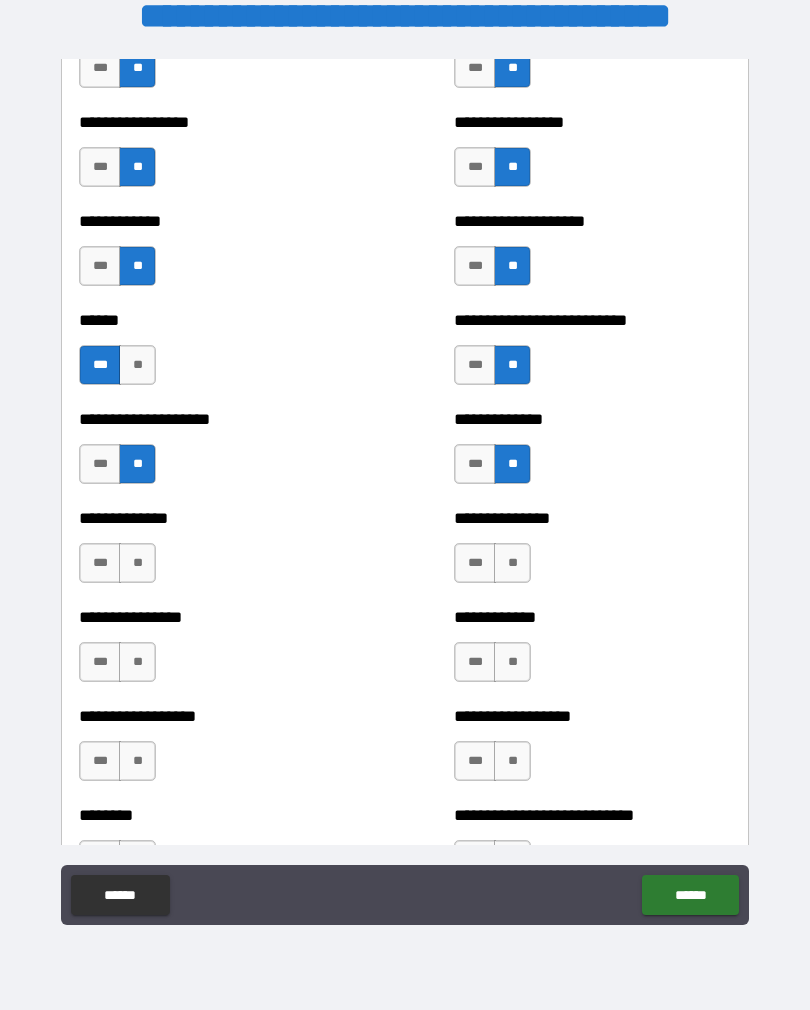 click on "**" at bounding box center [137, 563] 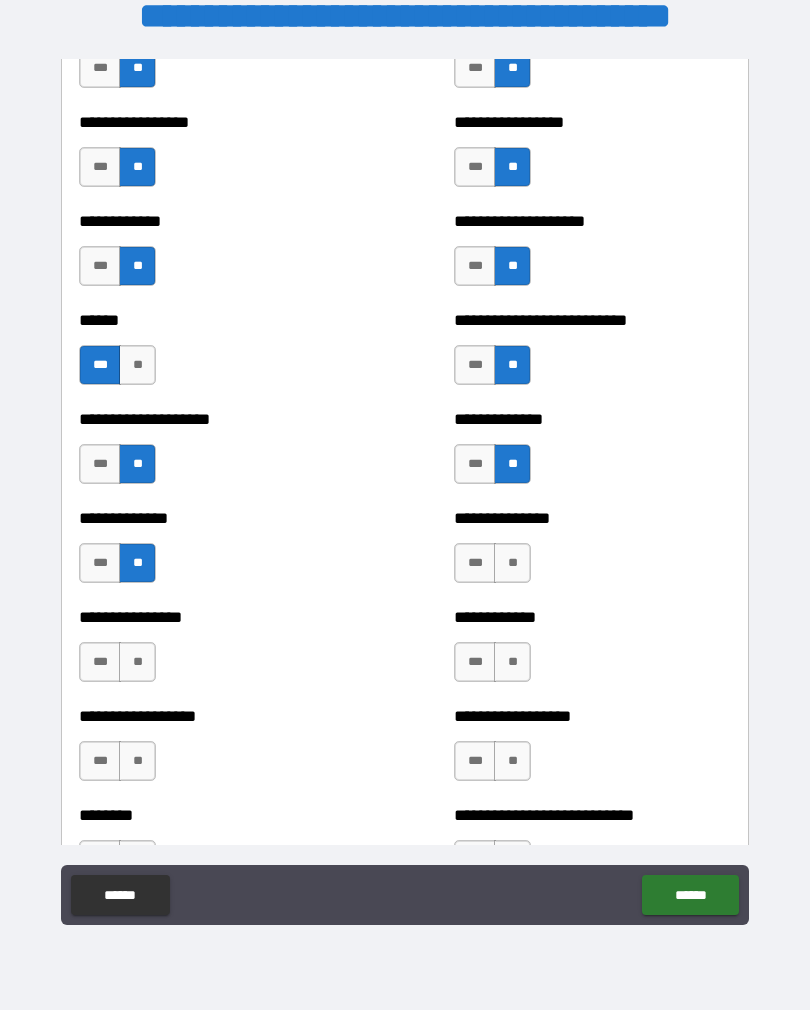 click on "**" at bounding box center [512, 563] 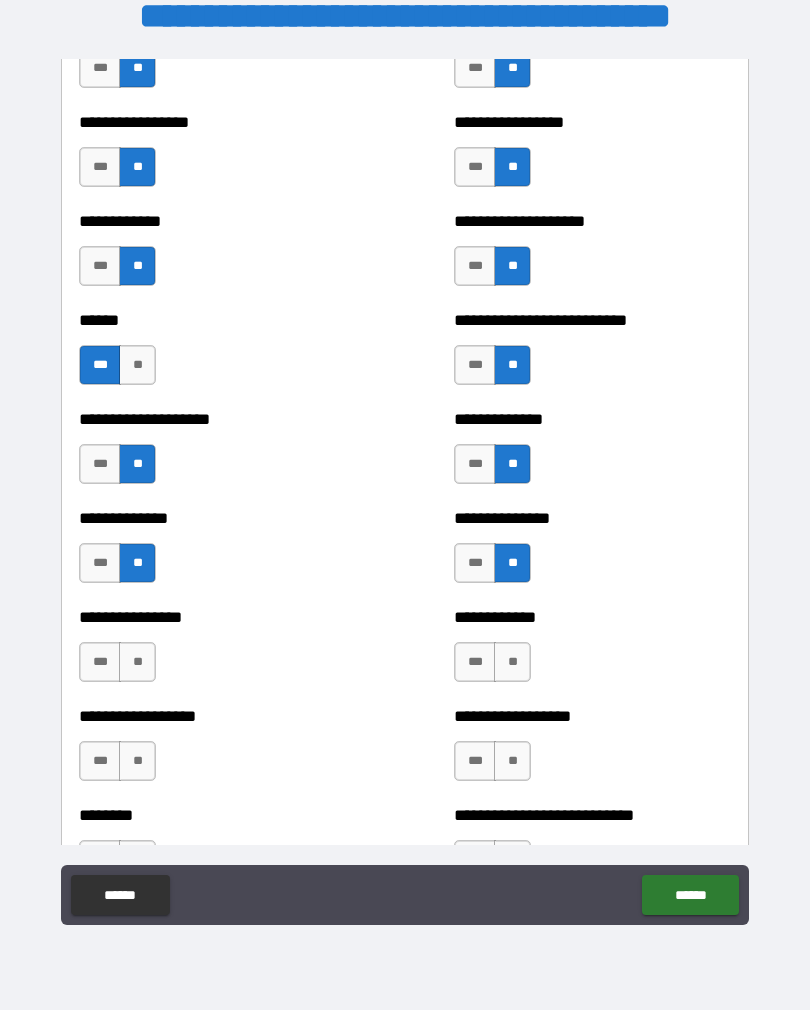 click on "**" at bounding box center (137, 662) 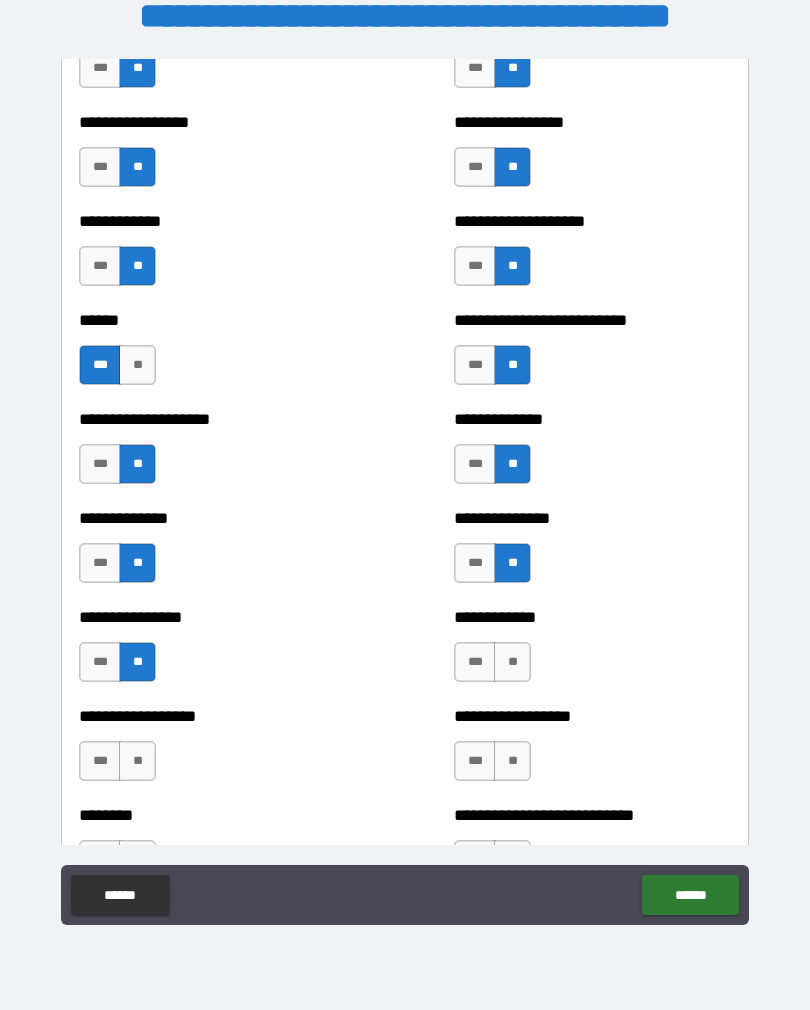 click on "**" at bounding box center (512, 662) 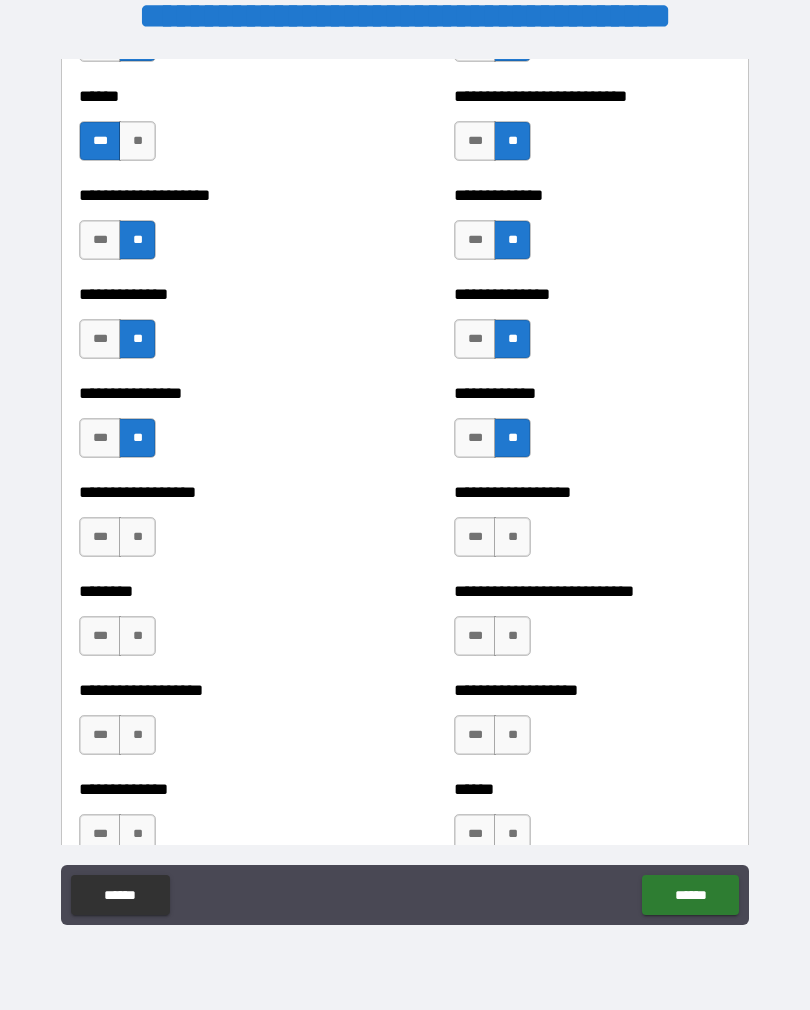 scroll, scrollTop: 4128, scrollLeft: 0, axis: vertical 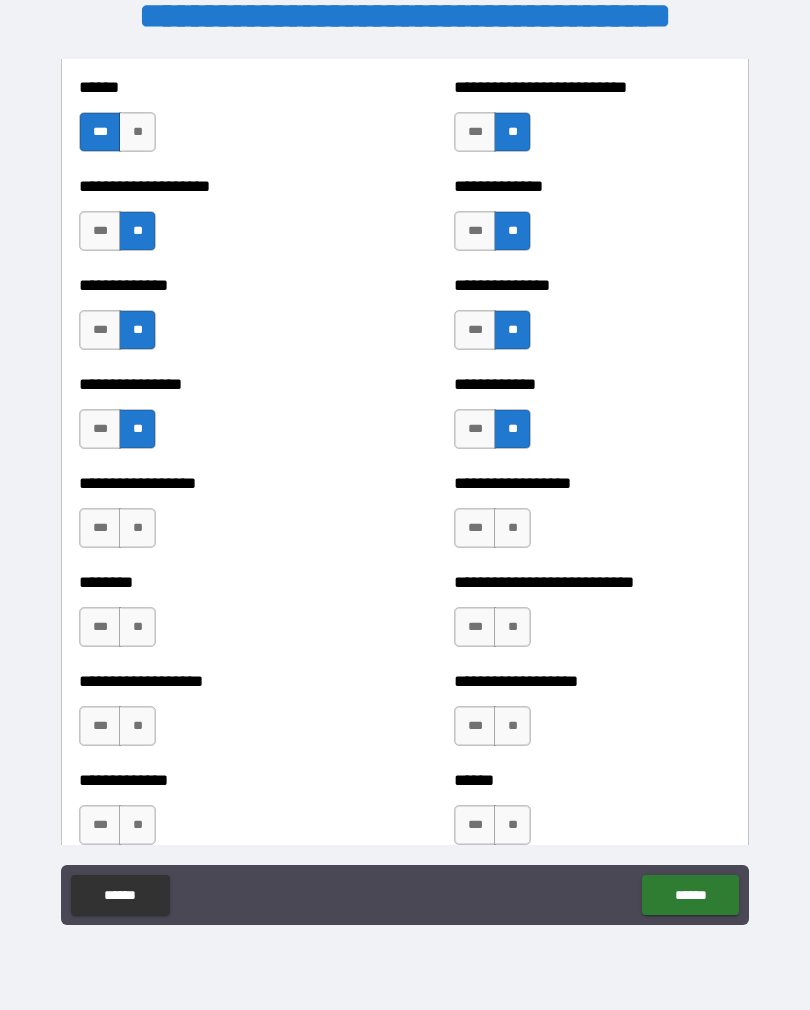 click on "**" at bounding box center (137, 528) 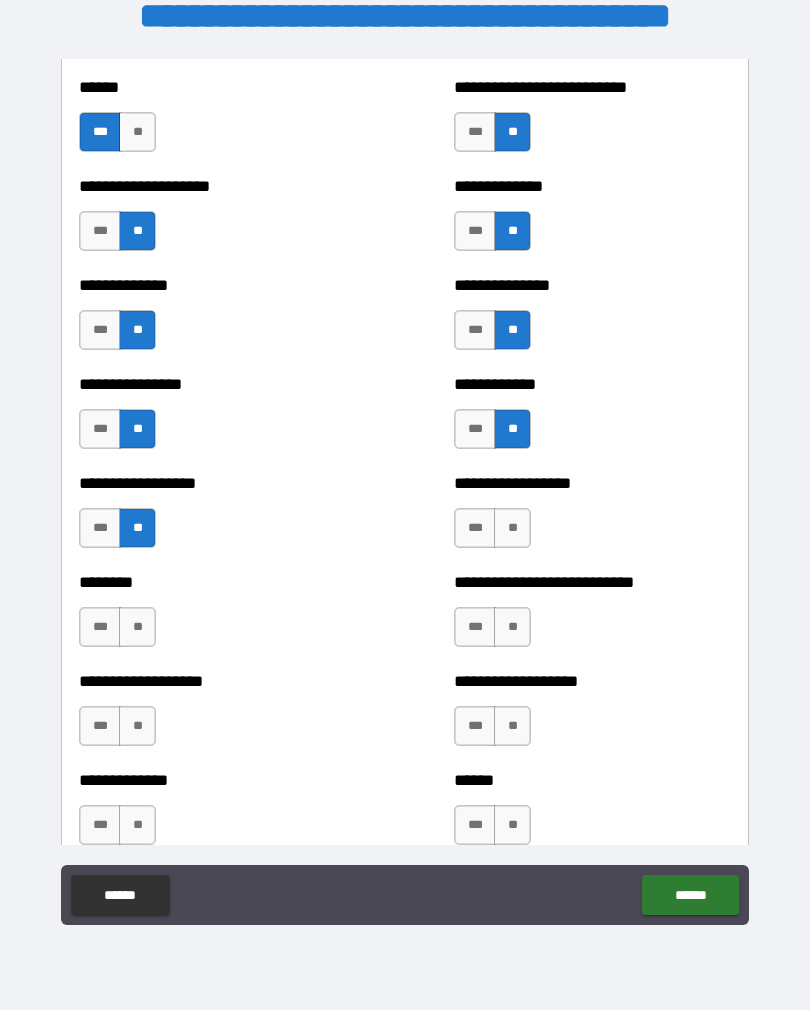 click on "**" at bounding box center [137, 528] 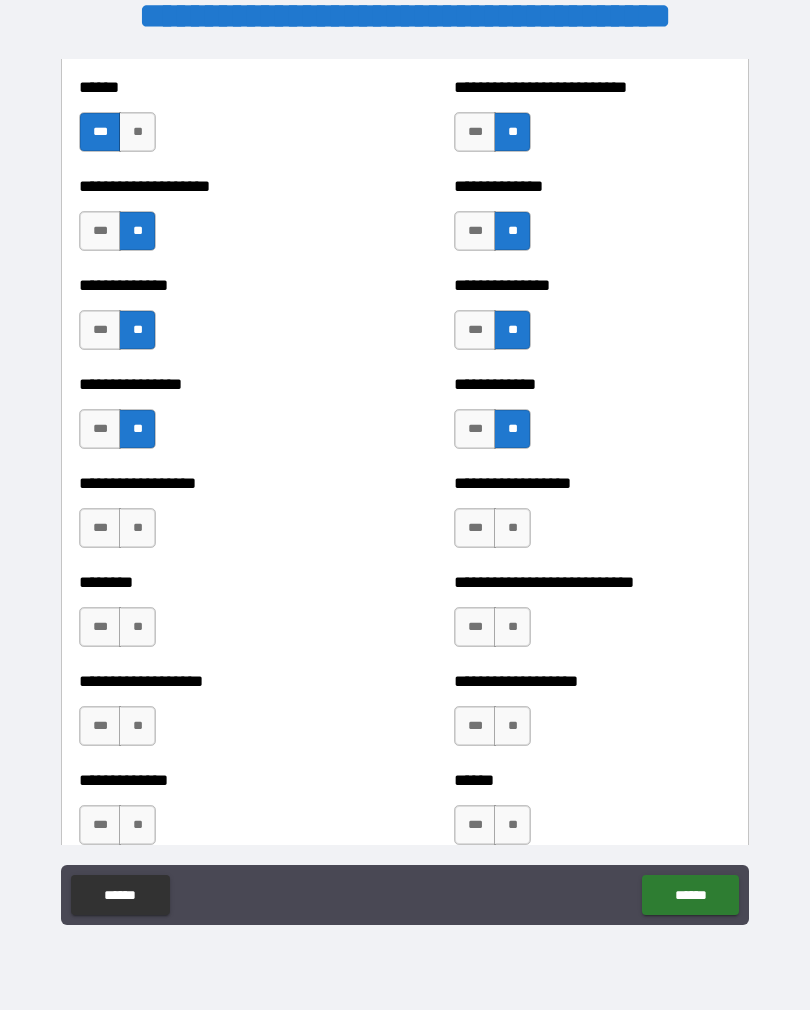 click on "***" at bounding box center [100, 528] 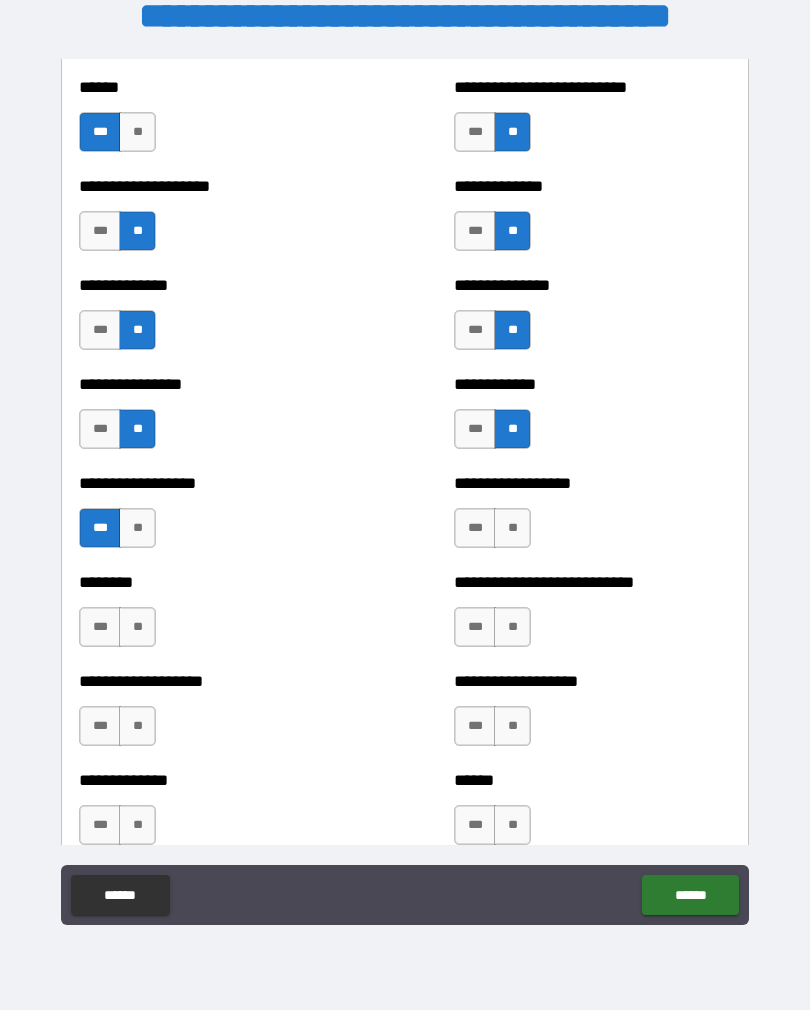 click on "**" at bounding box center [512, 528] 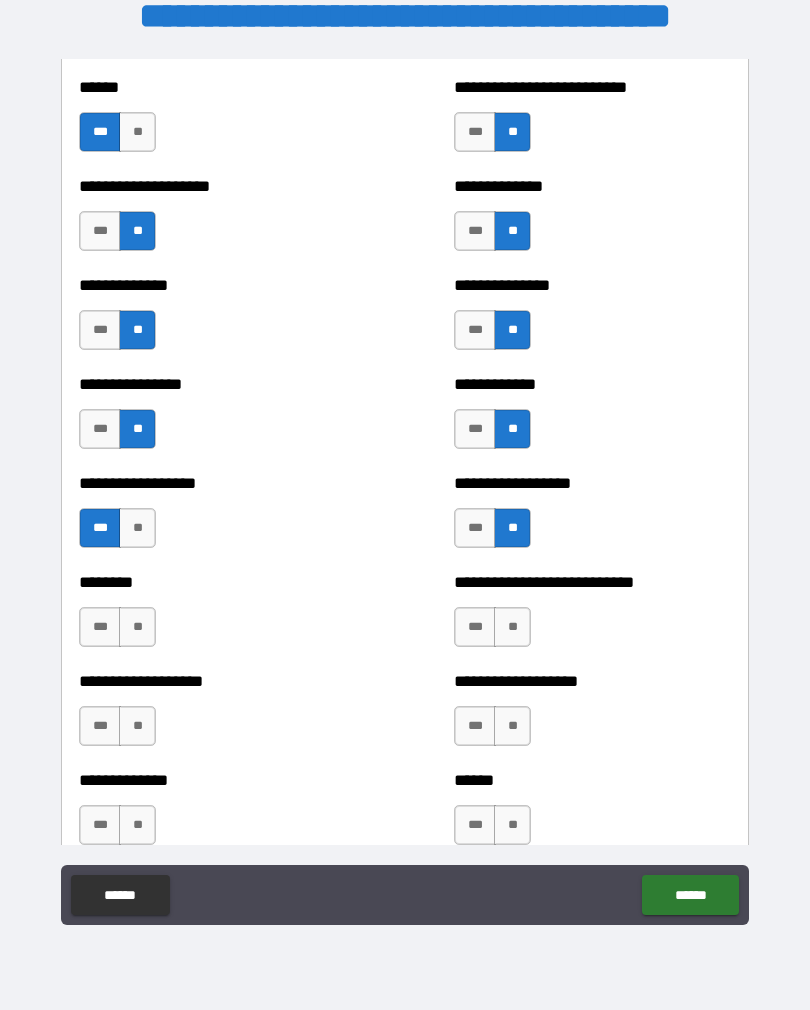 click on "**" at bounding box center [137, 528] 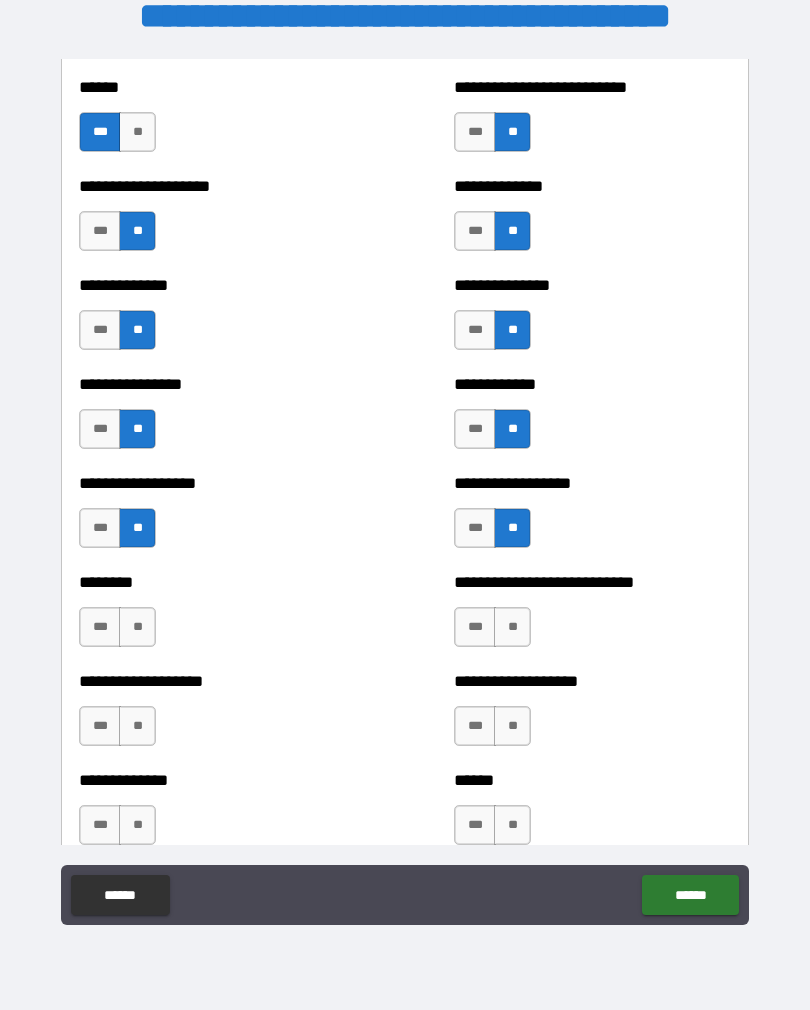 click on "**" at bounding box center (137, 627) 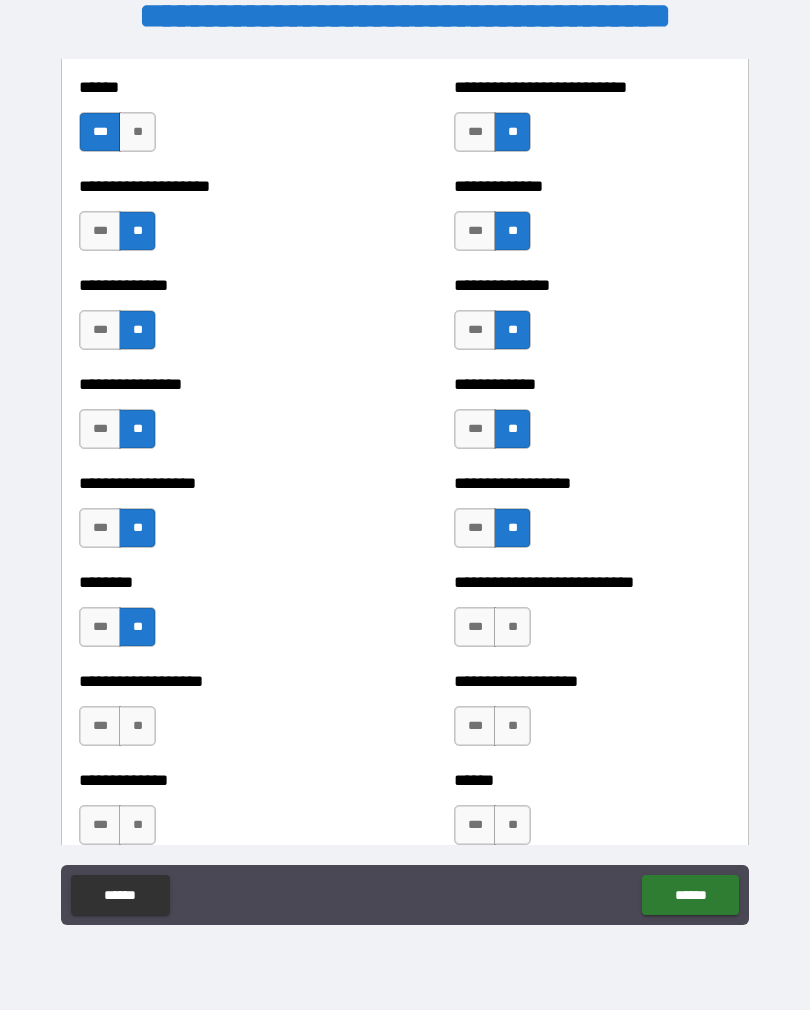 click on "**" at bounding box center [512, 627] 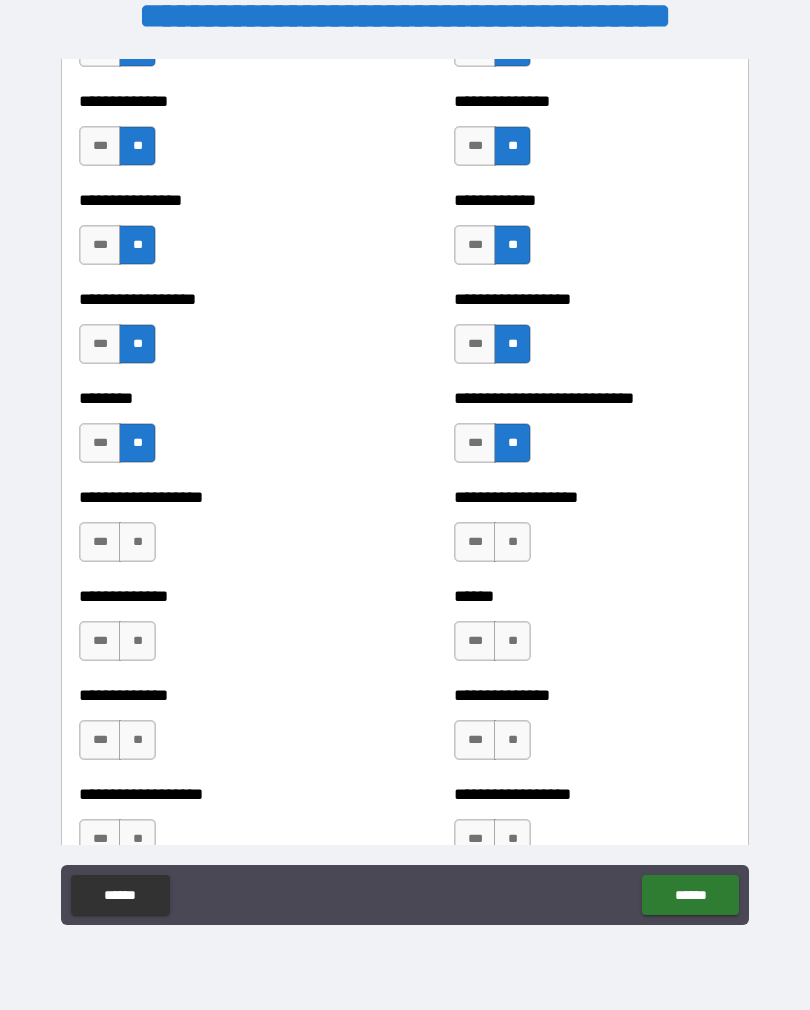 scroll, scrollTop: 4347, scrollLeft: 0, axis: vertical 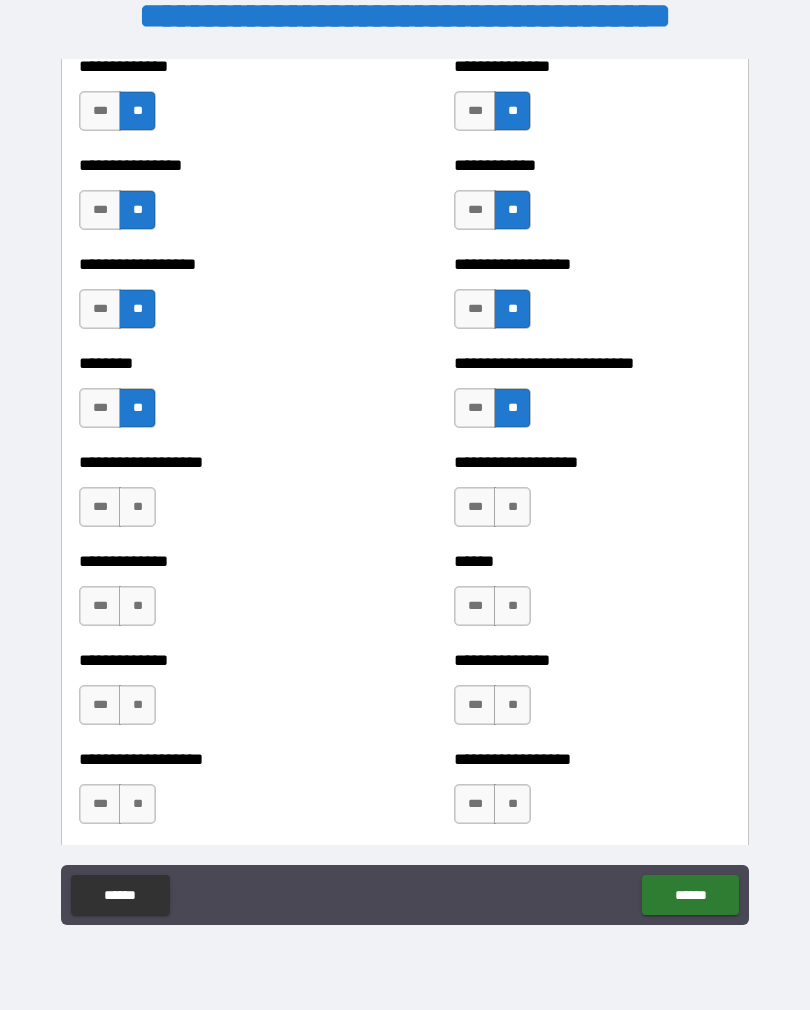 click on "***" at bounding box center [475, 507] 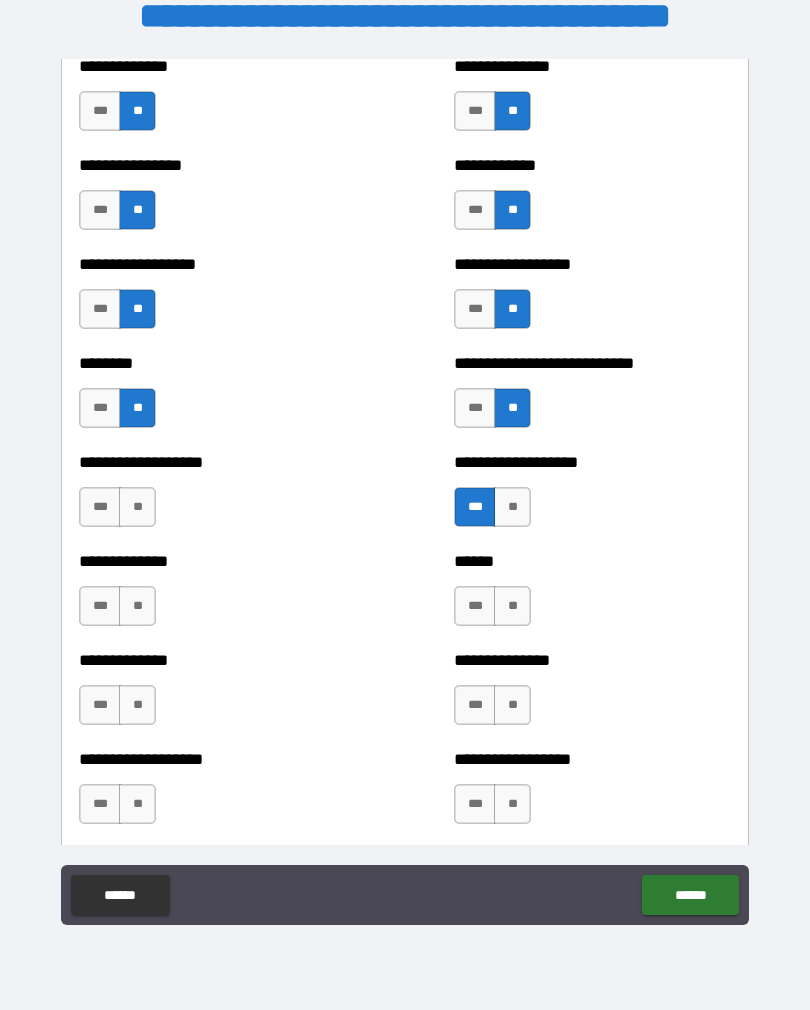 click on "***" at bounding box center (100, 507) 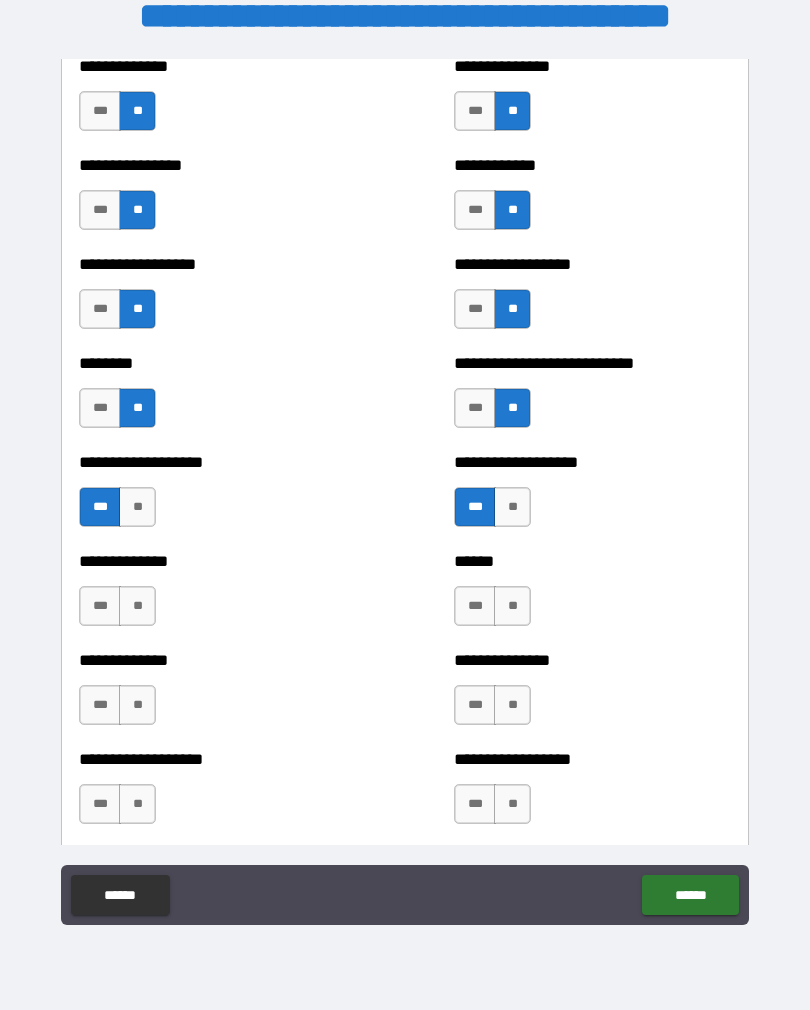 click on "**" at bounding box center [137, 606] 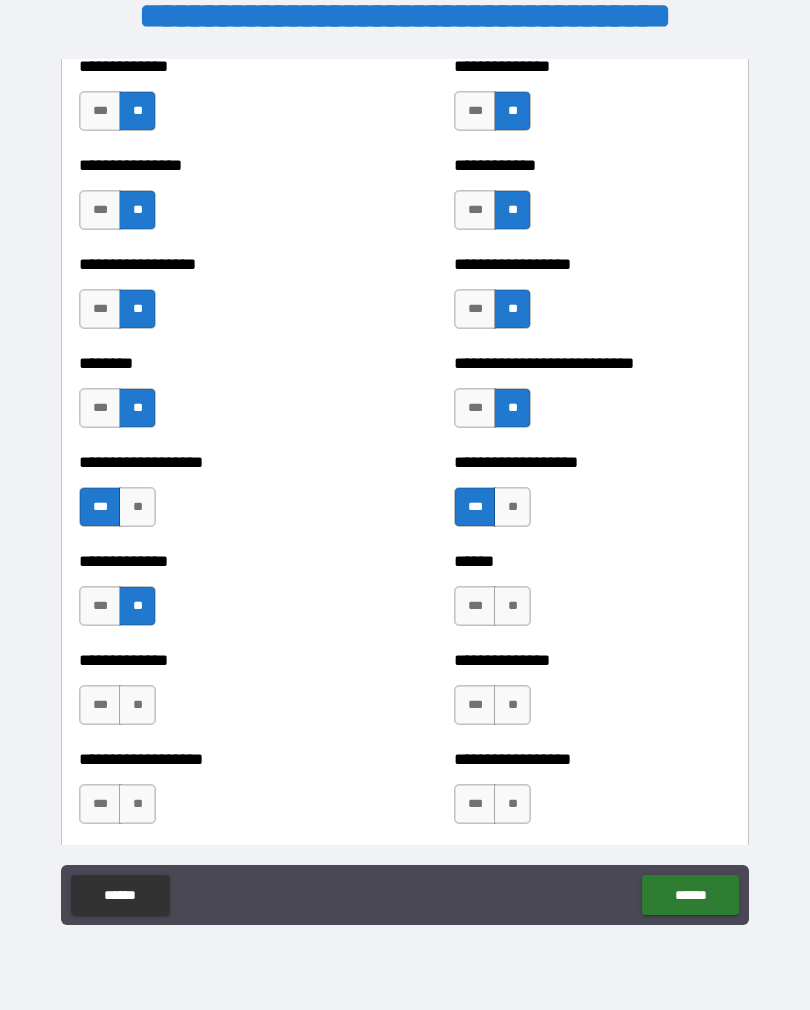 click on "**" at bounding box center [512, 606] 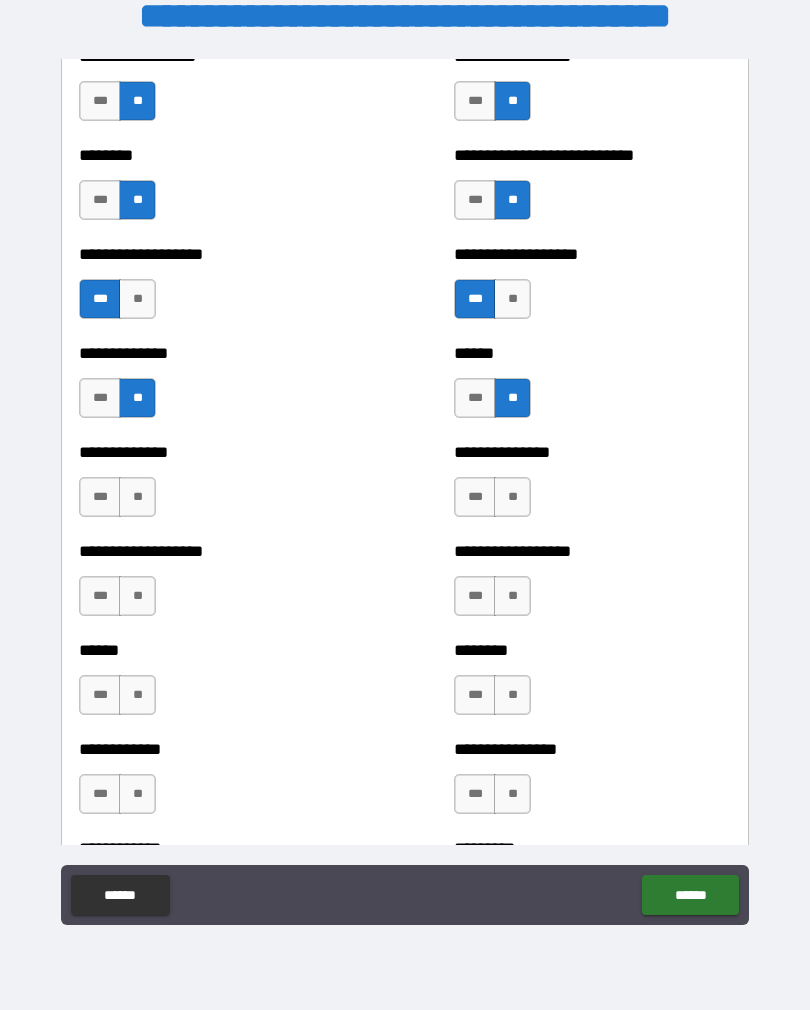 scroll, scrollTop: 4558, scrollLeft: 0, axis: vertical 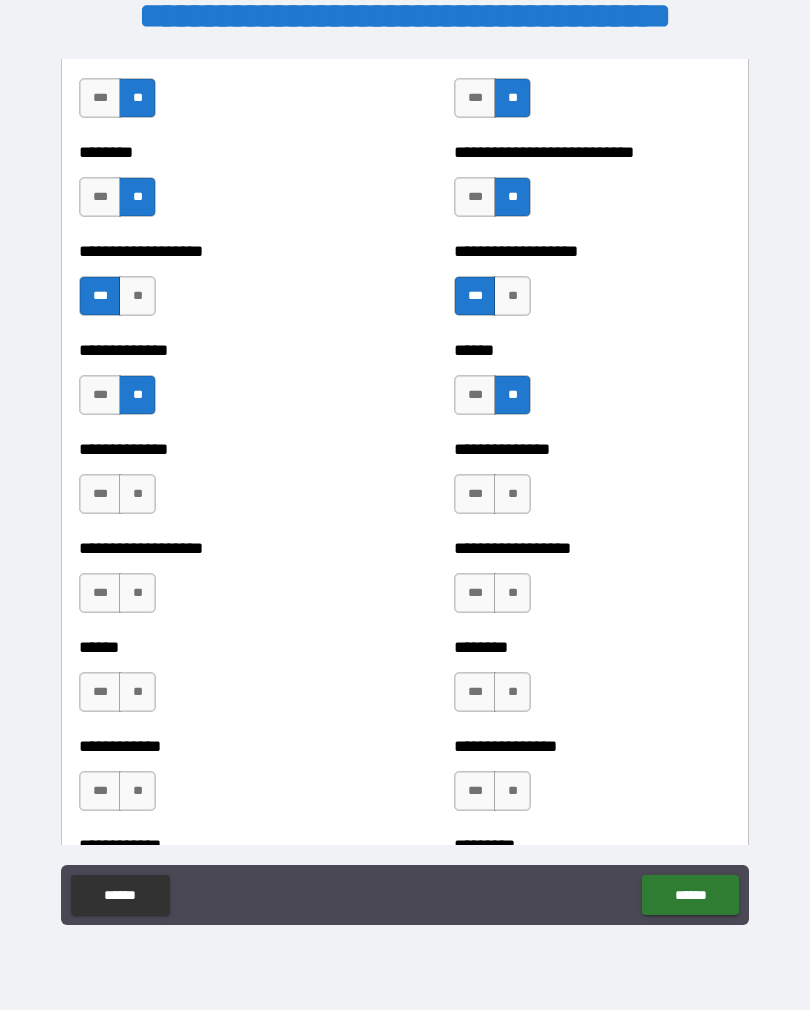 click on "**" at bounding box center [512, 494] 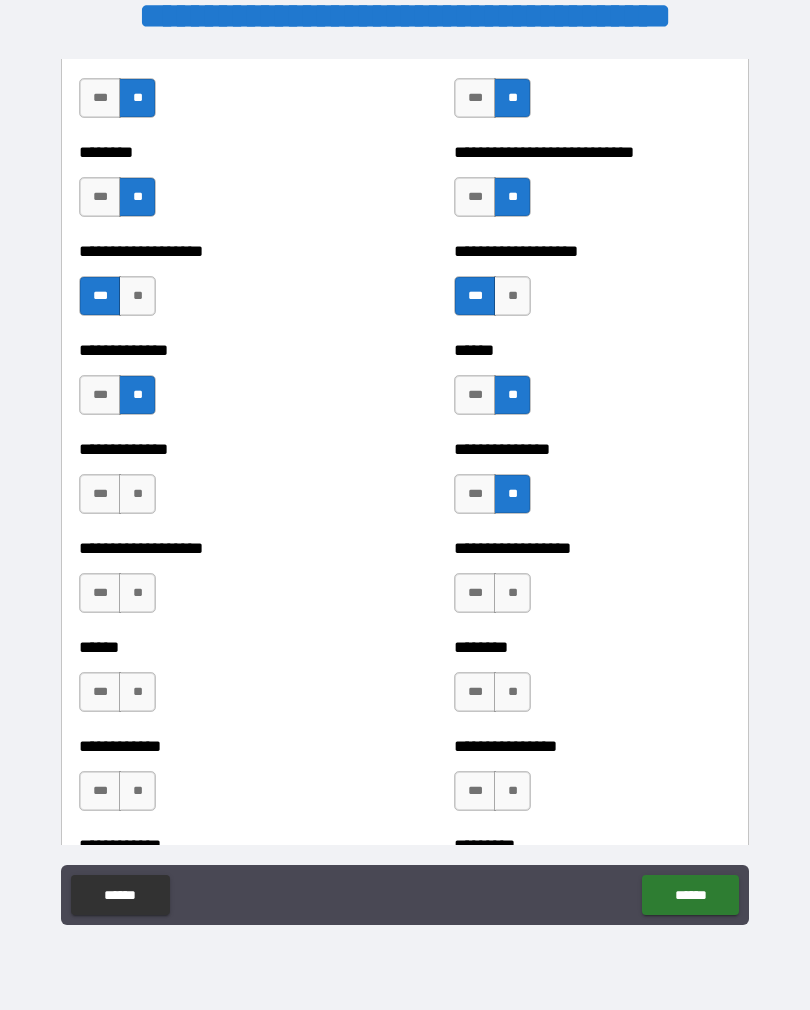 click on "***" at bounding box center [100, 494] 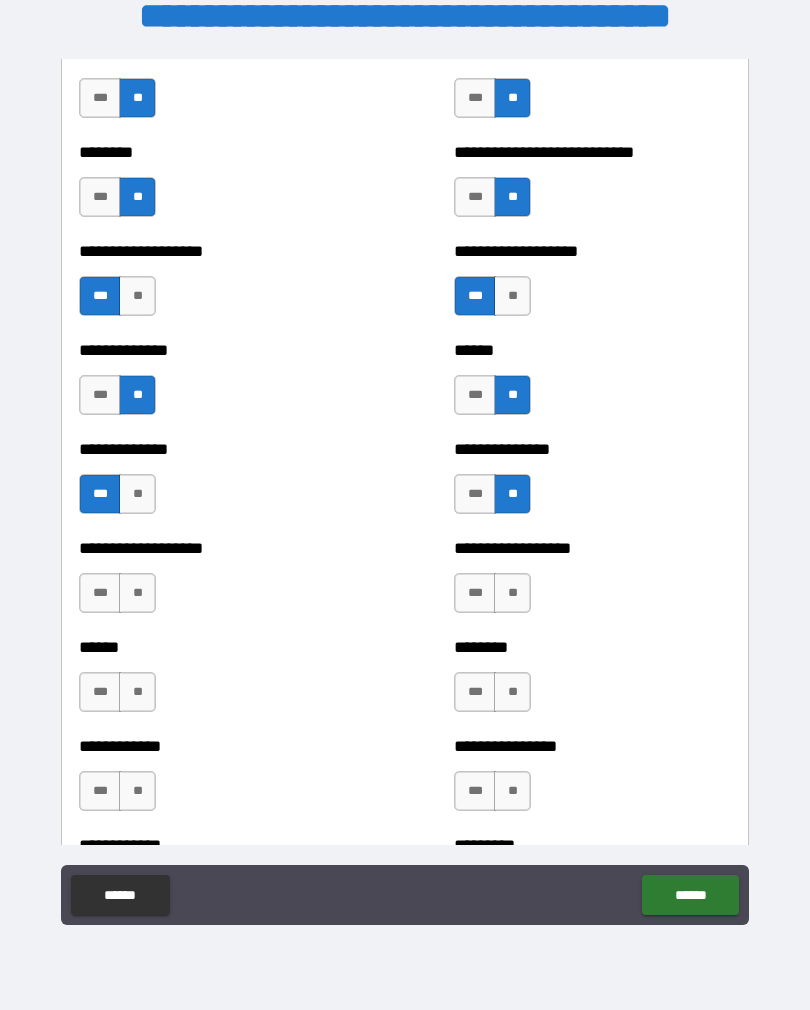 click on "**" at bounding box center (137, 593) 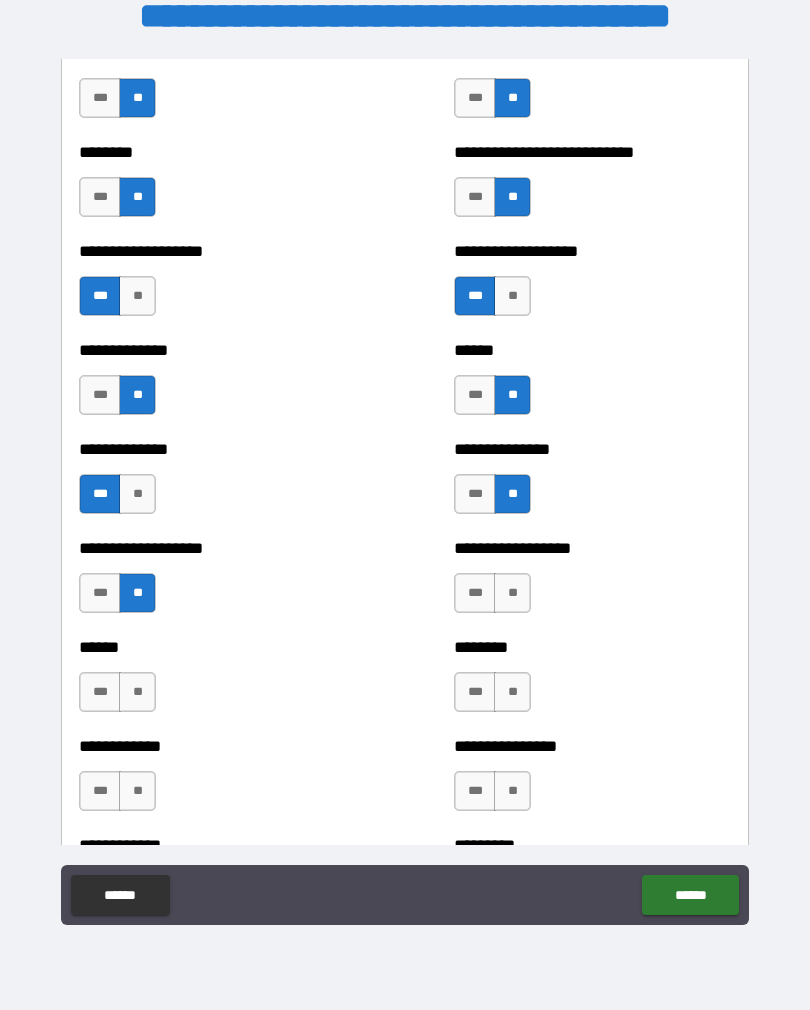 click on "**" at bounding box center [512, 593] 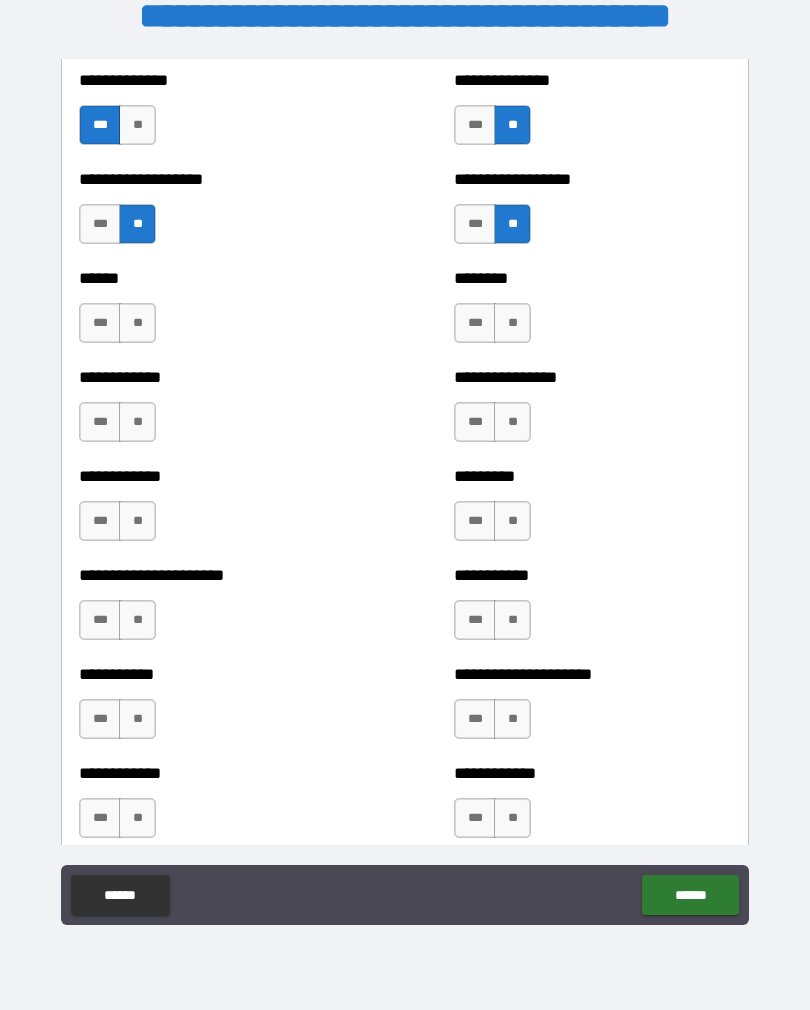 scroll, scrollTop: 4932, scrollLeft: 0, axis: vertical 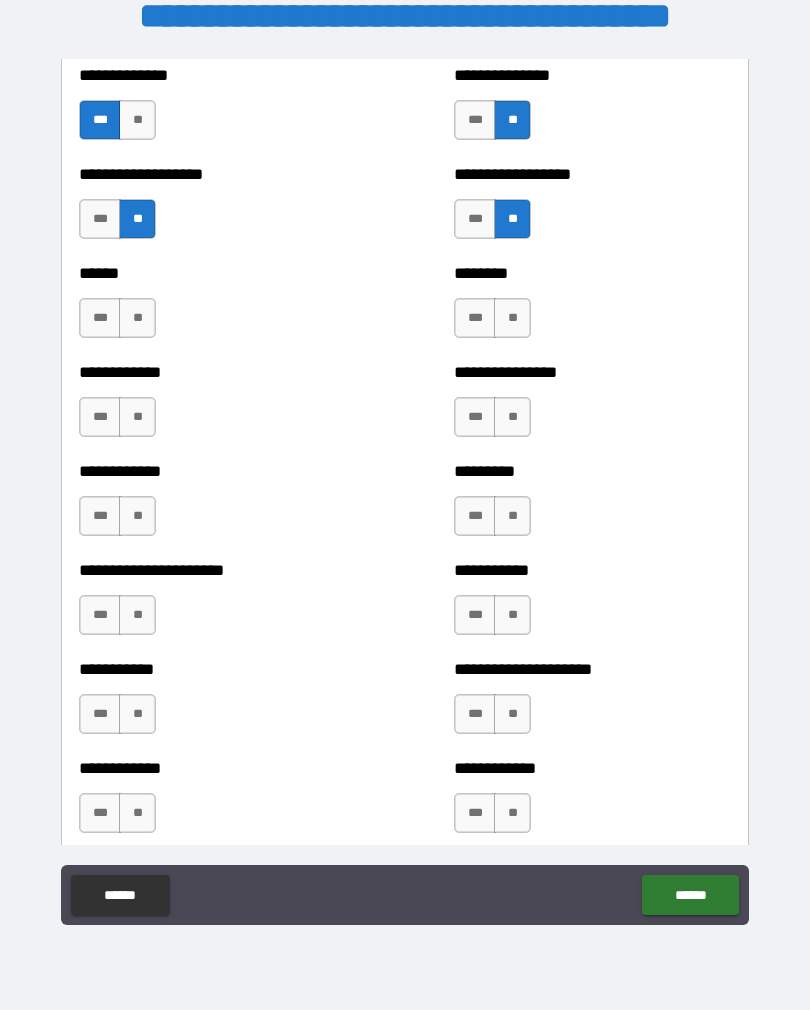 click on "**" at bounding box center [512, 318] 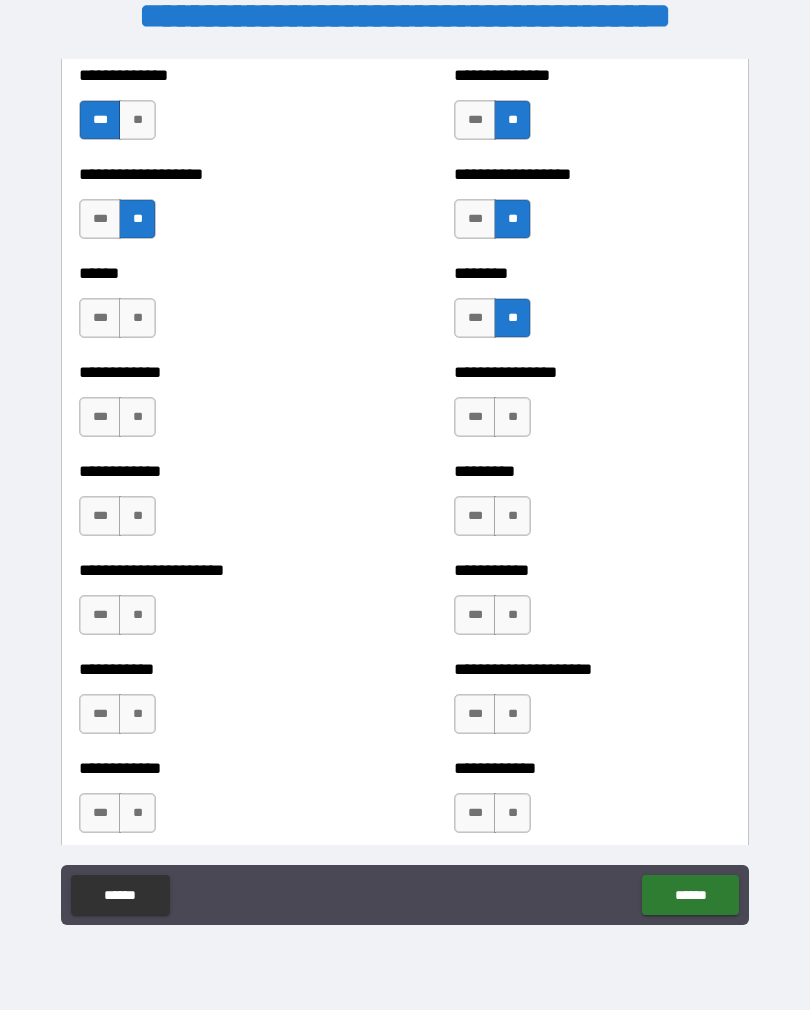 click on "***" at bounding box center [475, 417] 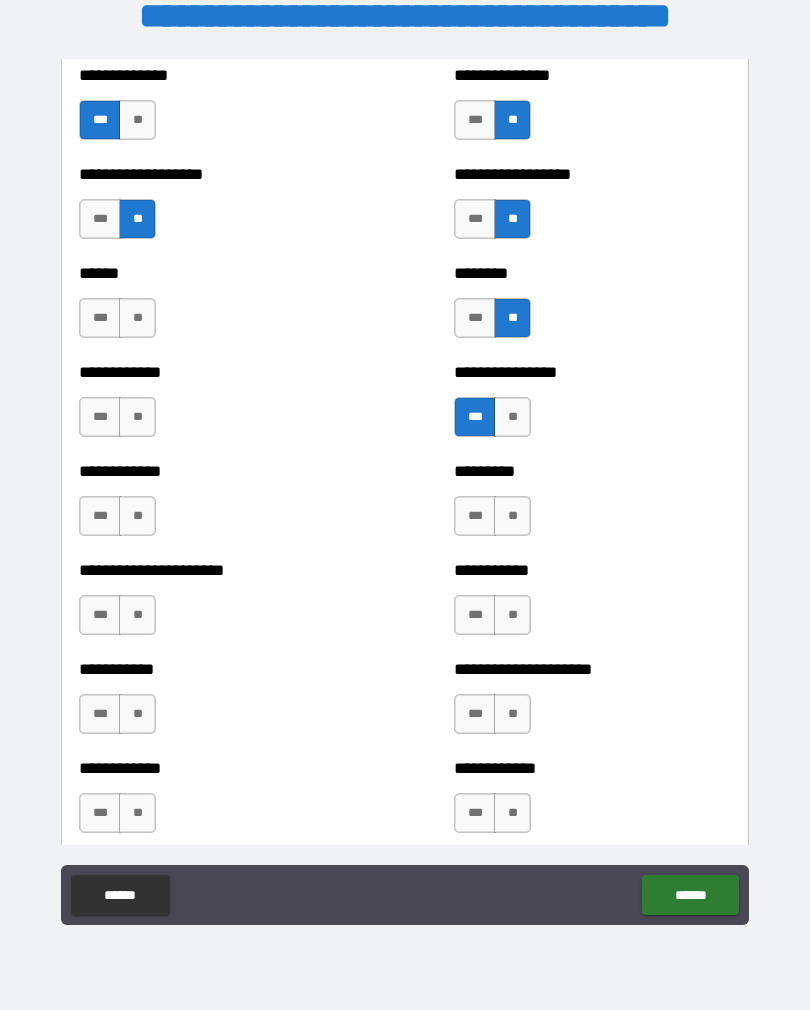 click on "**" at bounding box center [137, 318] 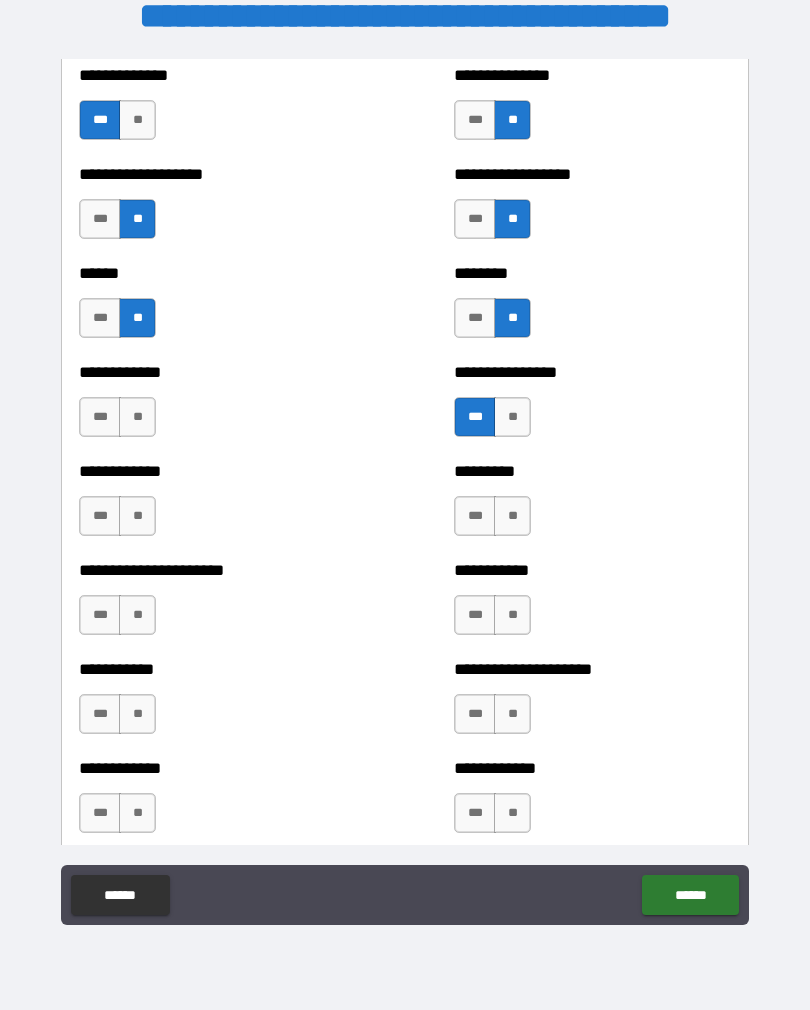 click on "**" at bounding box center [137, 417] 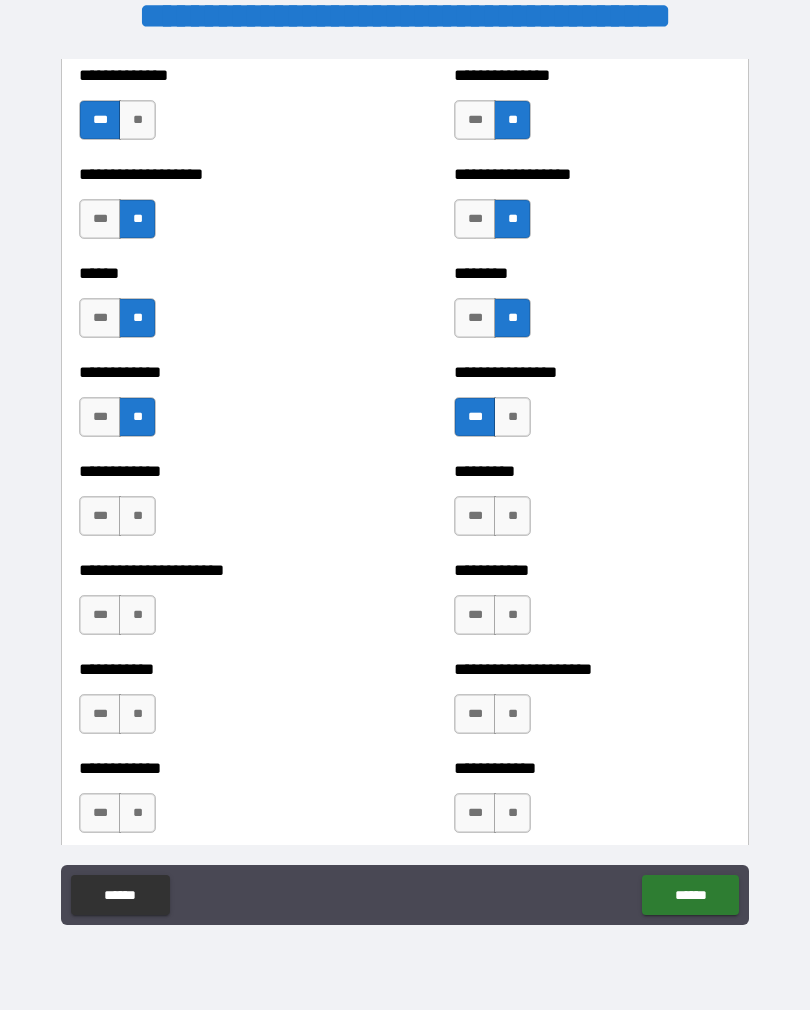 click on "**" at bounding box center [137, 516] 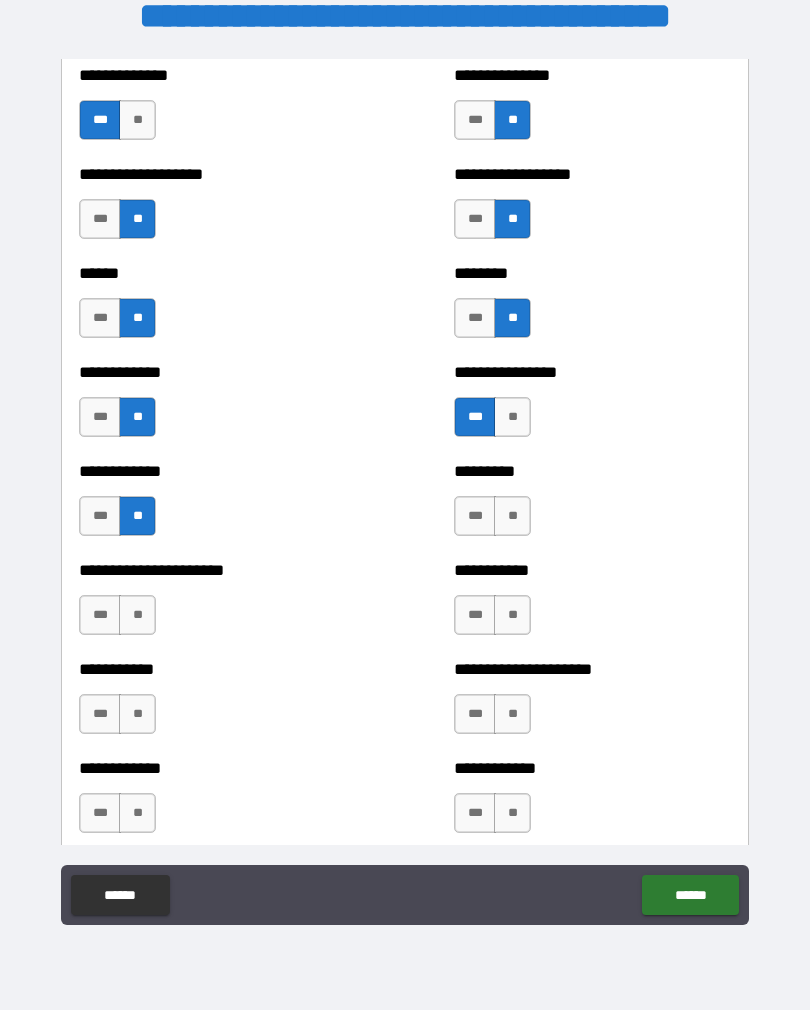 click on "**" at bounding box center (512, 516) 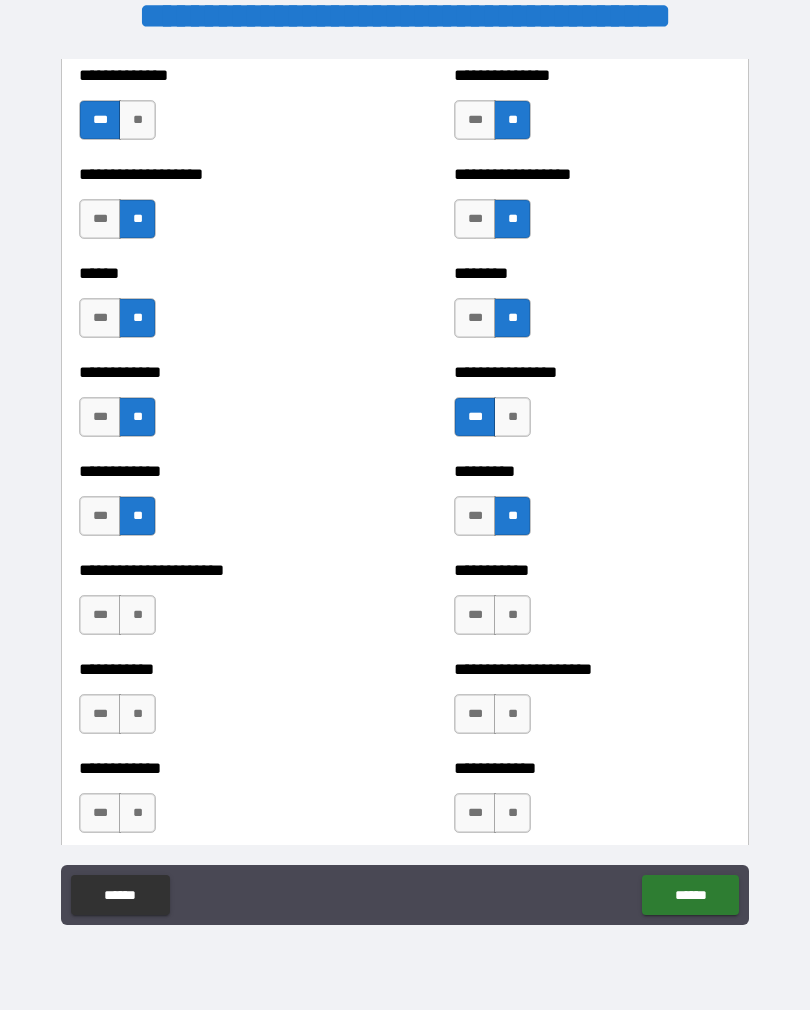 click on "**" at bounding box center [512, 615] 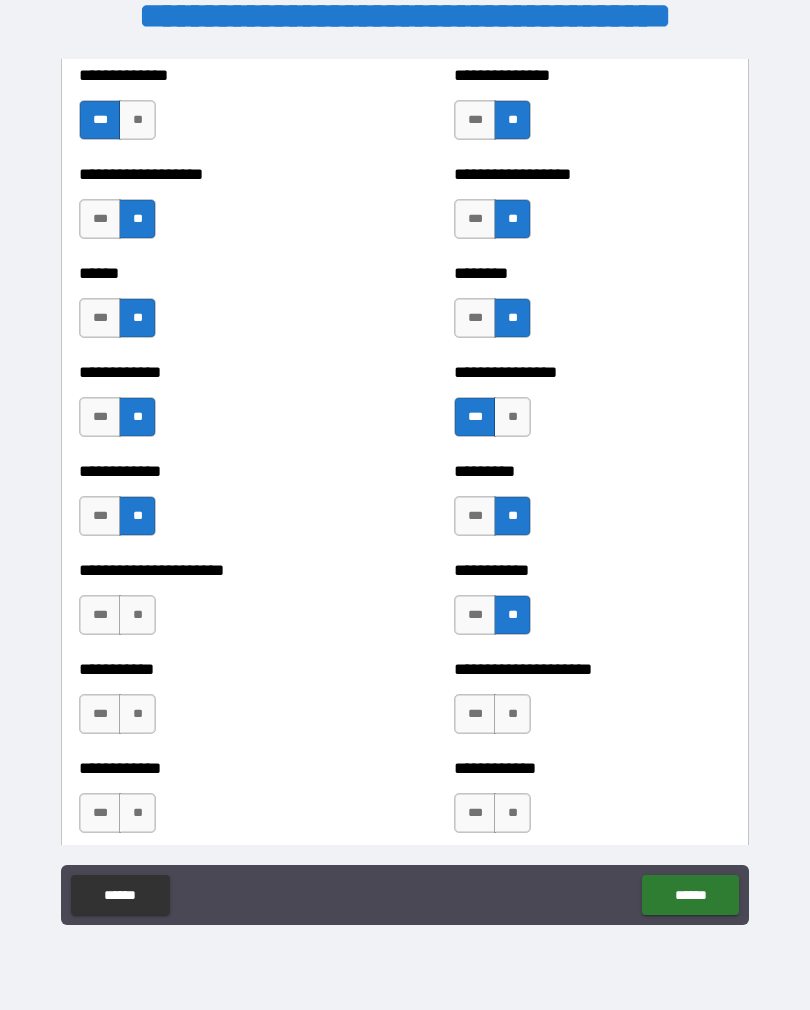click on "**" at bounding box center (137, 615) 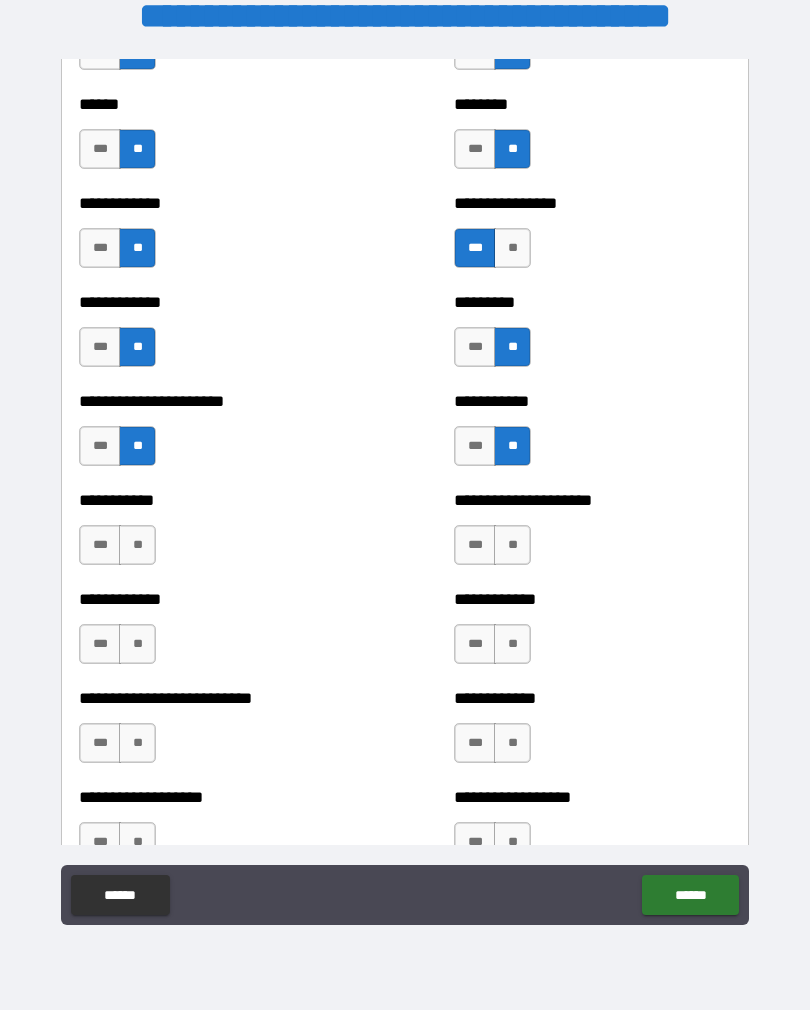 scroll, scrollTop: 5121, scrollLeft: 0, axis: vertical 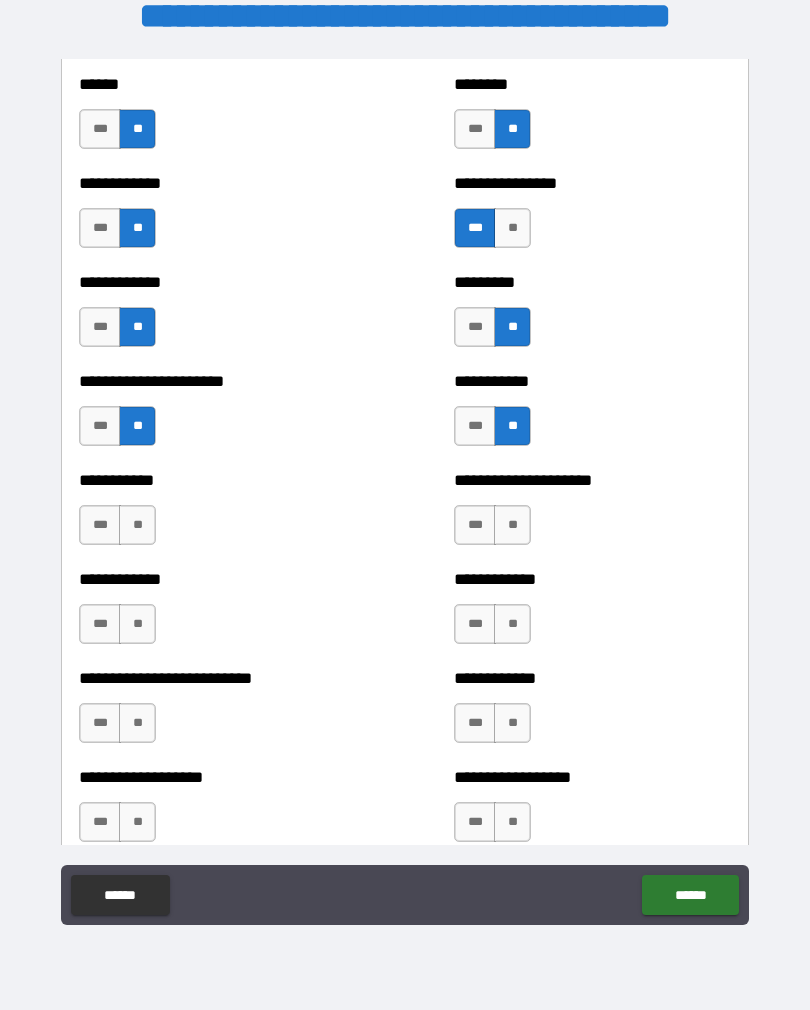 click on "**" at bounding box center (137, 525) 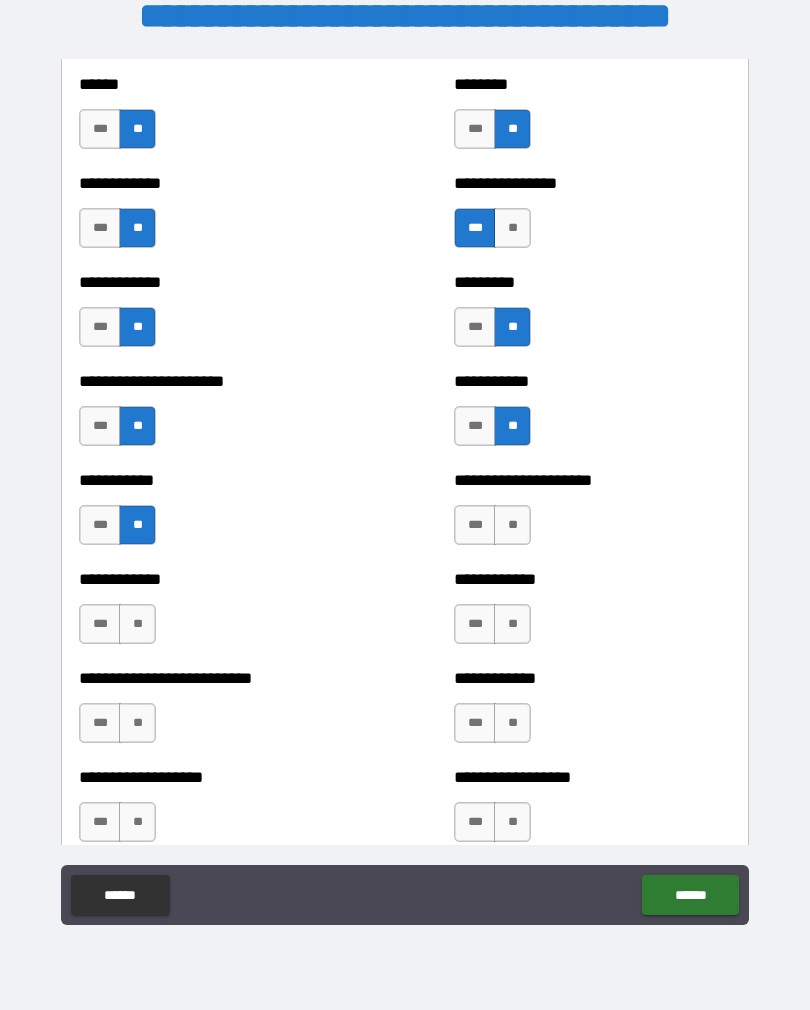 click on "**" at bounding box center [512, 525] 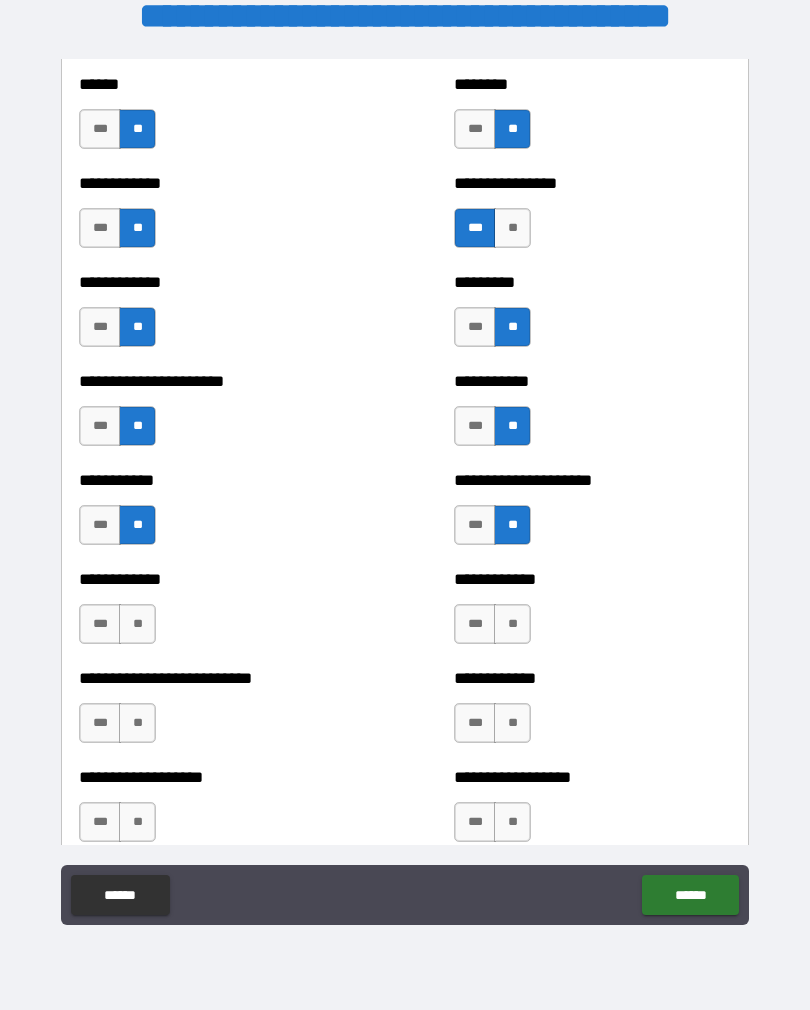 click on "**" at bounding box center (137, 624) 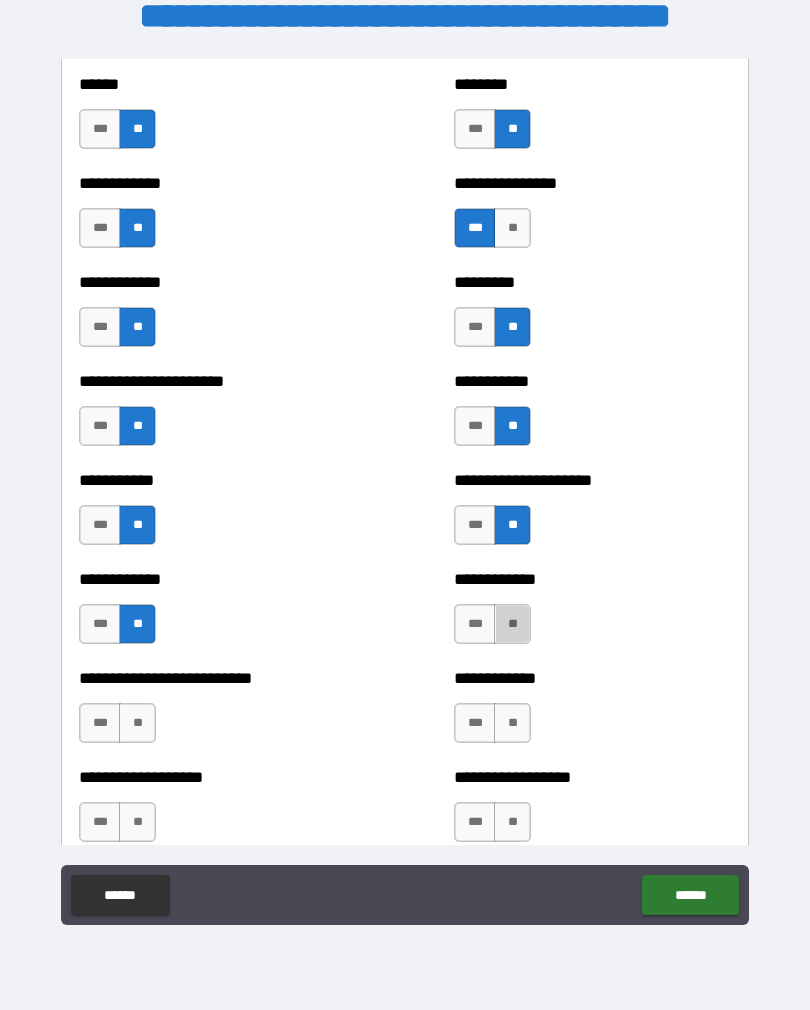 click on "**" at bounding box center [512, 624] 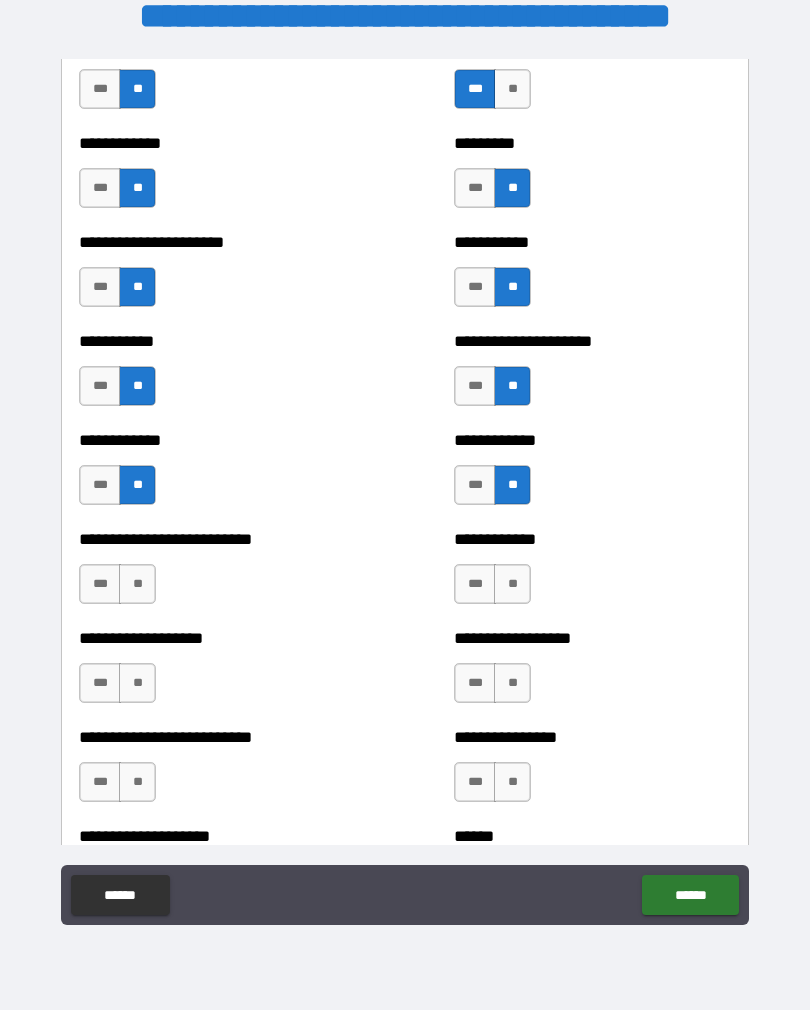 scroll, scrollTop: 5271, scrollLeft: 0, axis: vertical 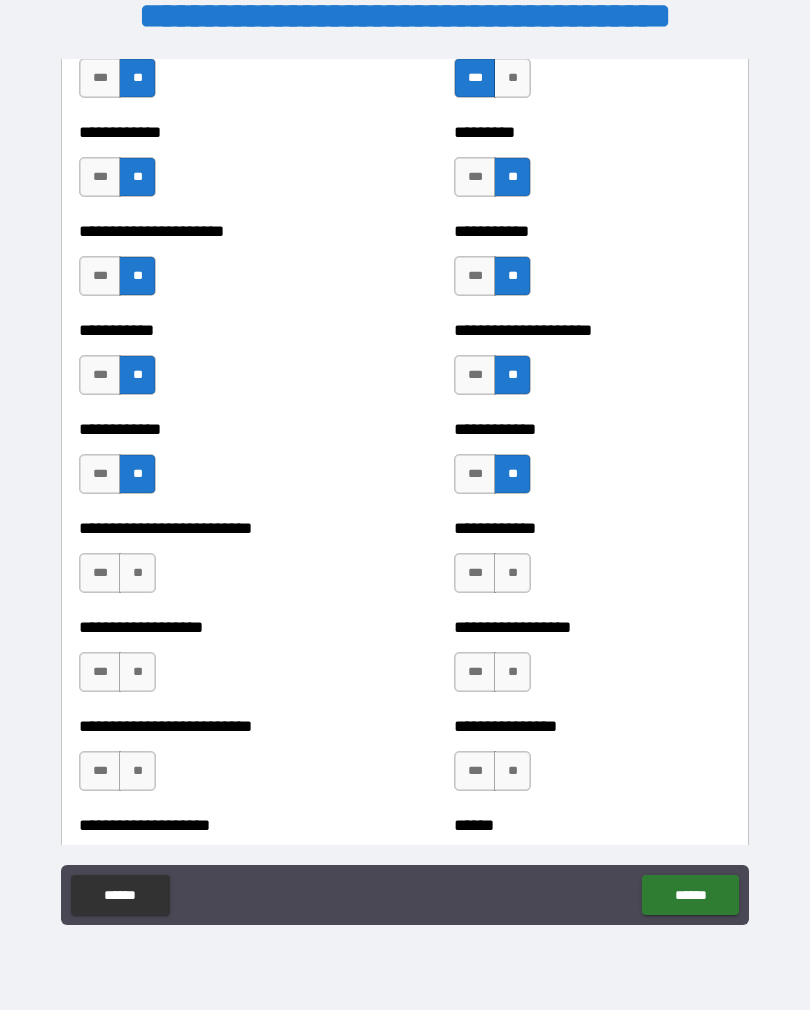 click on "**" at bounding box center (137, 573) 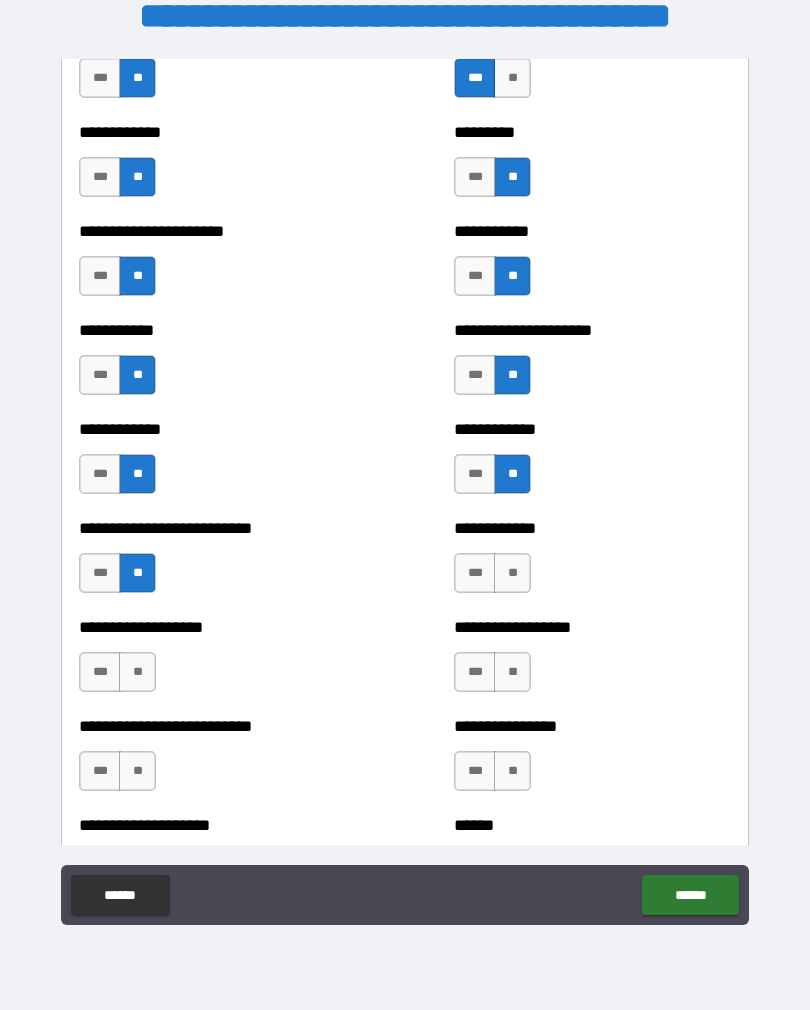 click on "**" at bounding box center (512, 573) 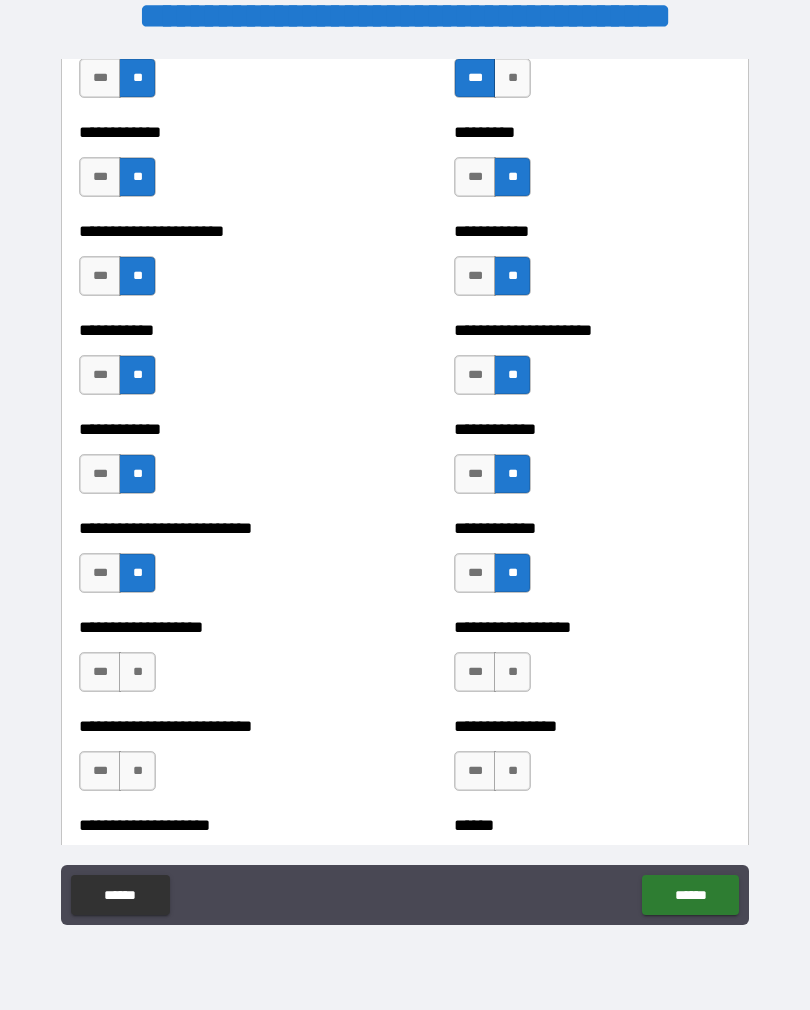 click on "**" at bounding box center [137, 672] 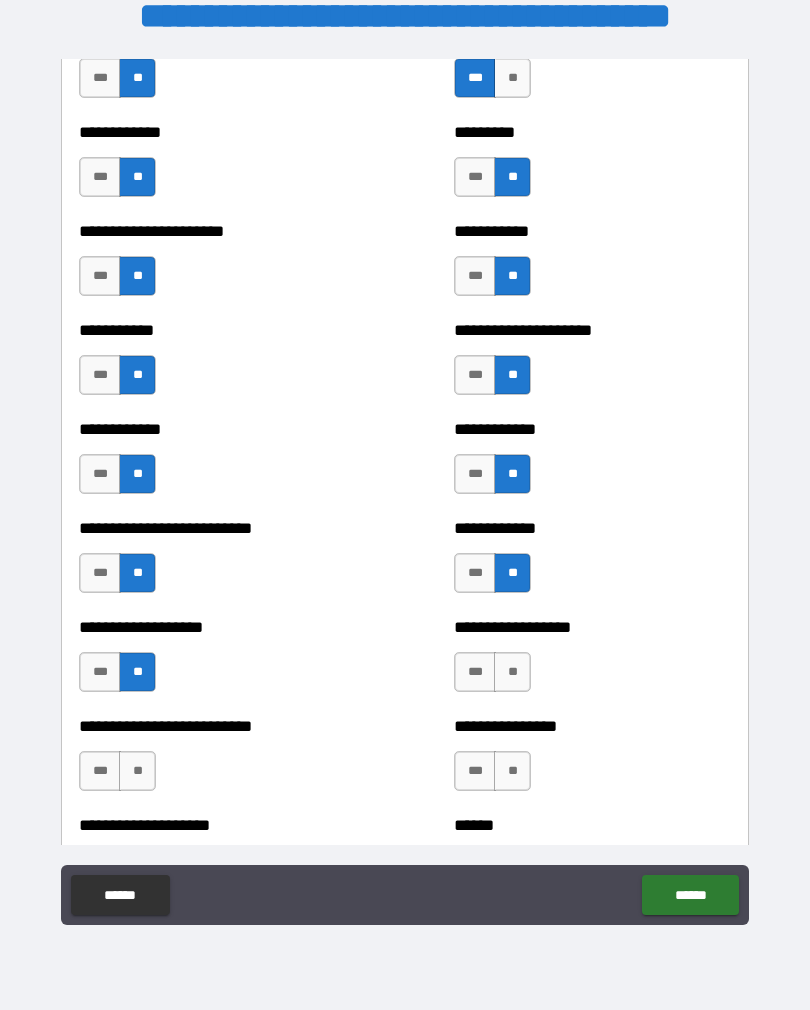 click on "**********" at bounding box center [217, 662] 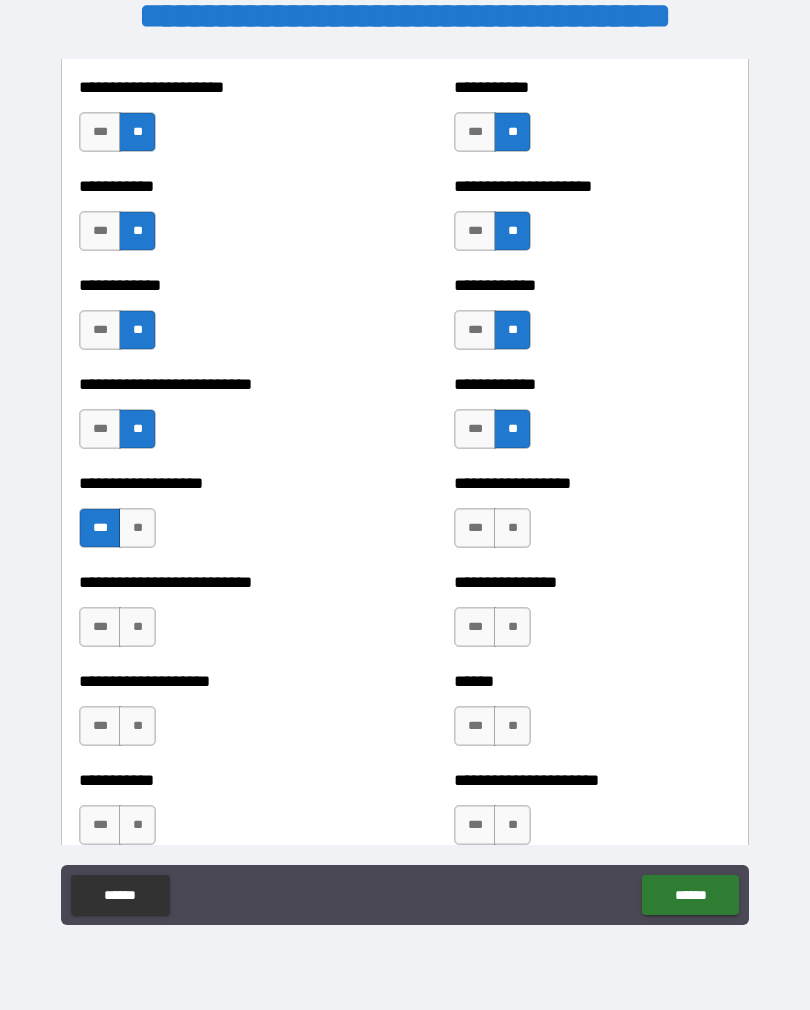 scroll, scrollTop: 5434, scrollLeft: 0, axis: vertical 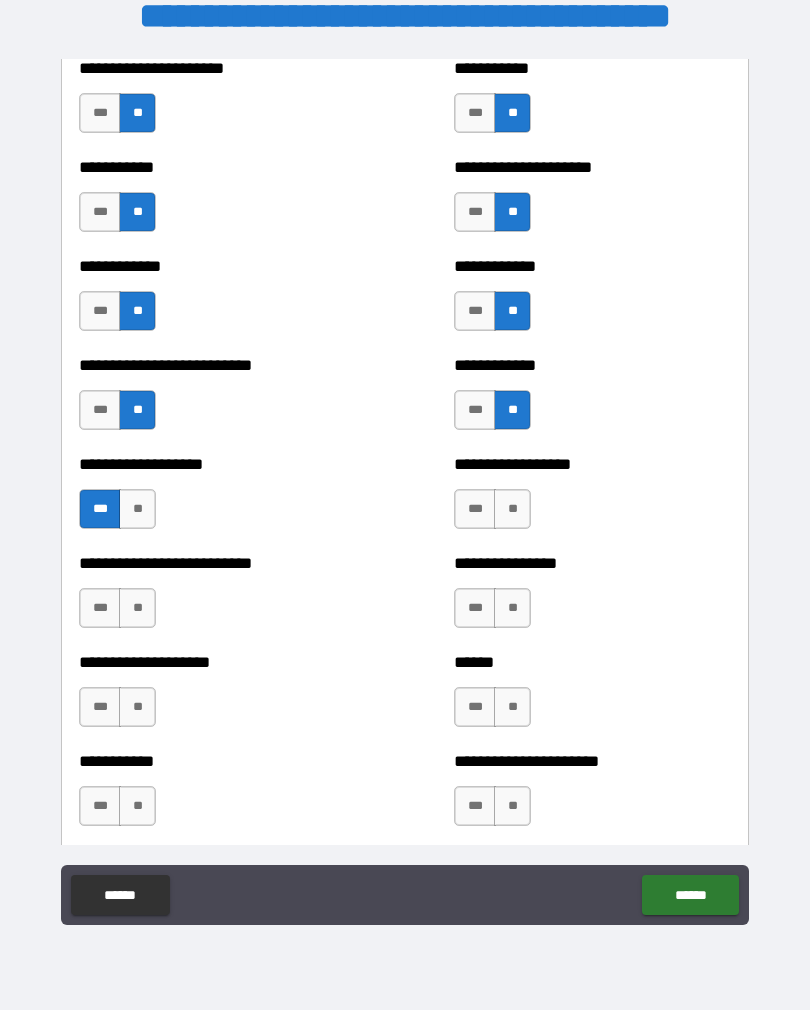 click on "**" at bounding box center (512, 509) 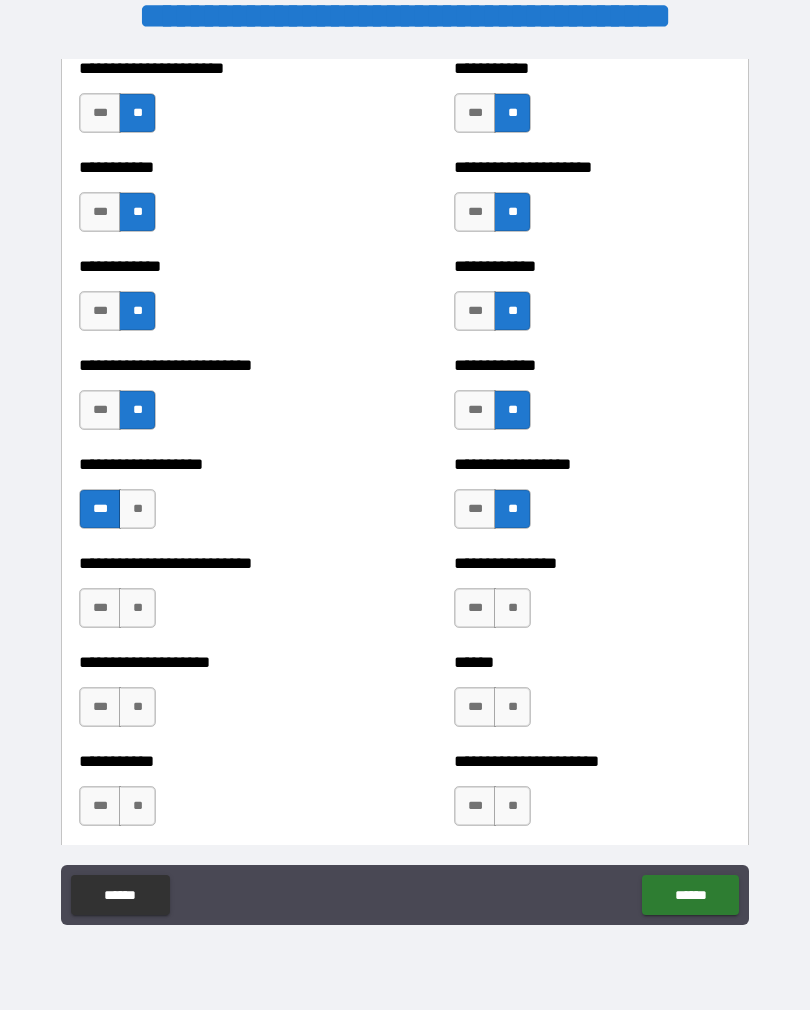 click on "**" at bounding box center (512, 608) 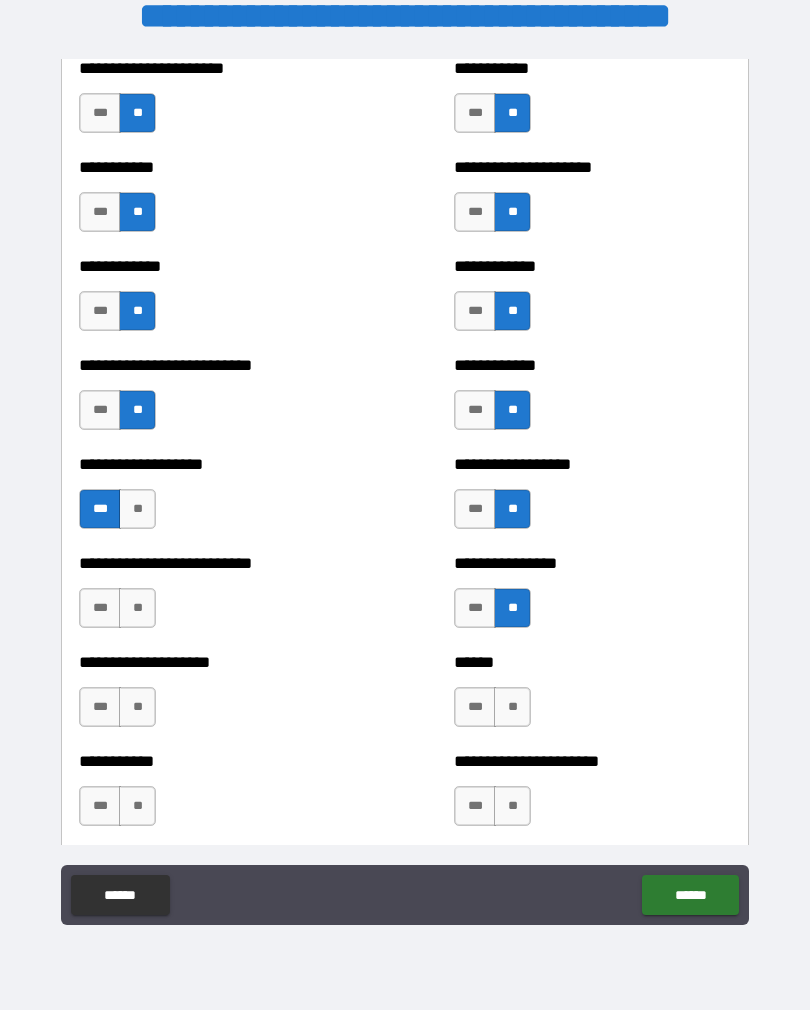 click on "**" at bounding box center [137, 608] 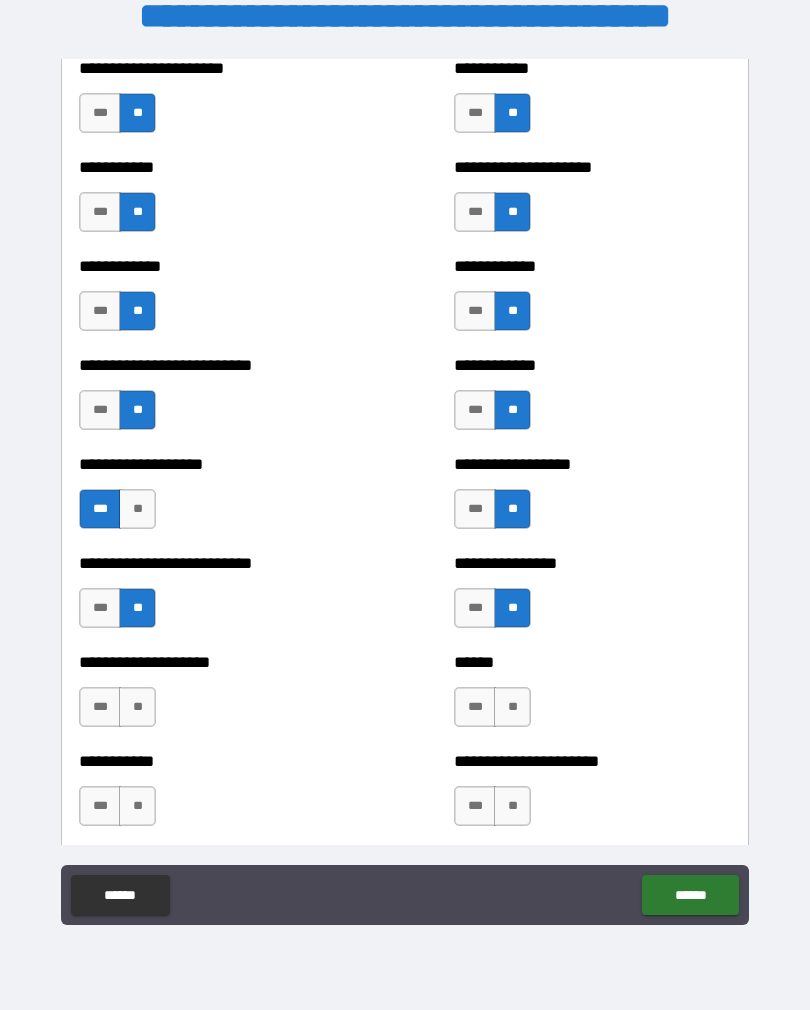 click on "**" at bounding box center [137, 707] 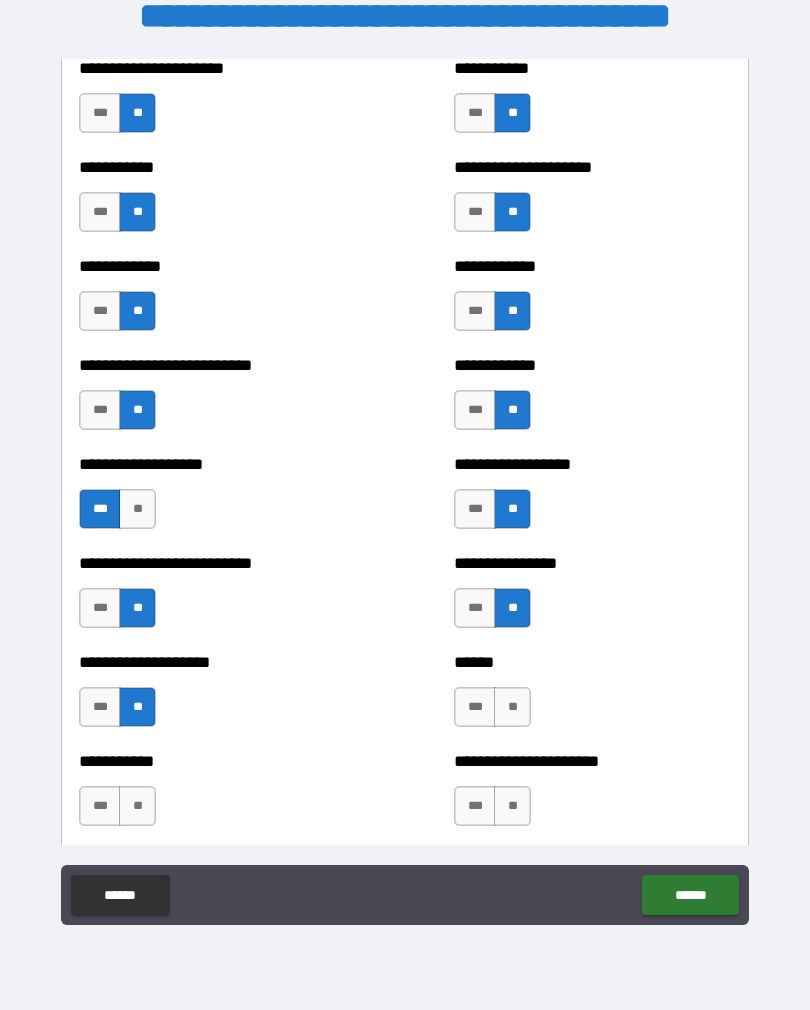 click on "**" at bounding box center (512, 707) 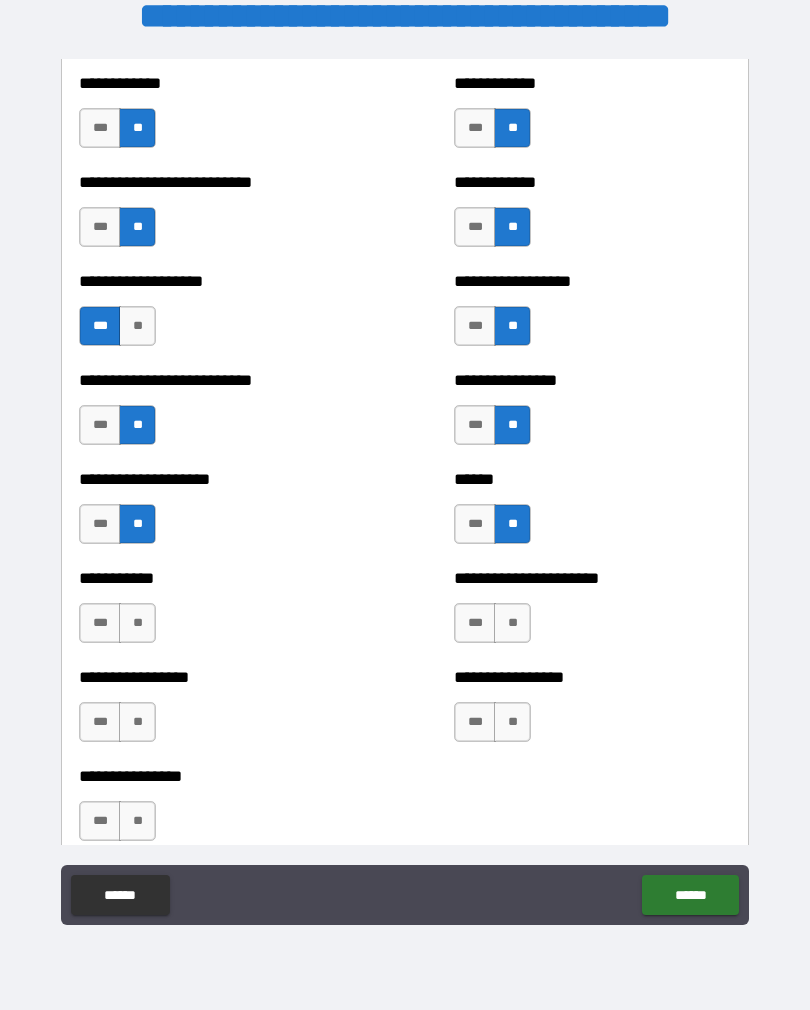 scroll, scrollTop: 5633, scrollLeft: 0, axis: vertical 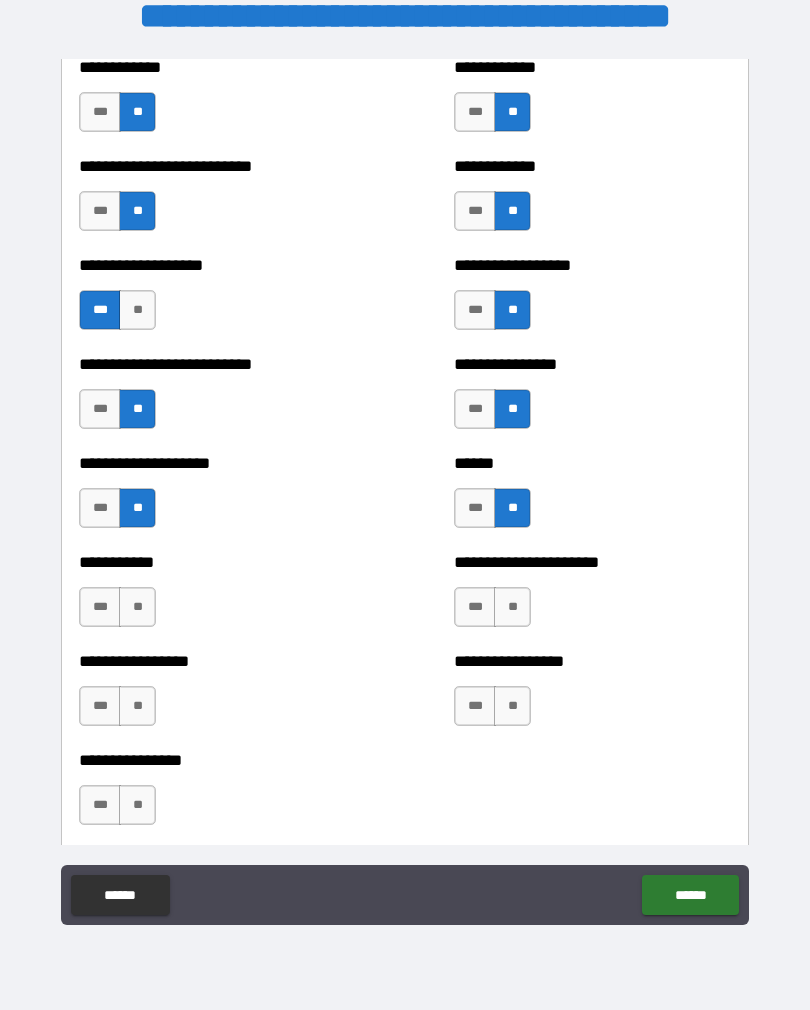 click on "**" at bounding box center [512, 607] 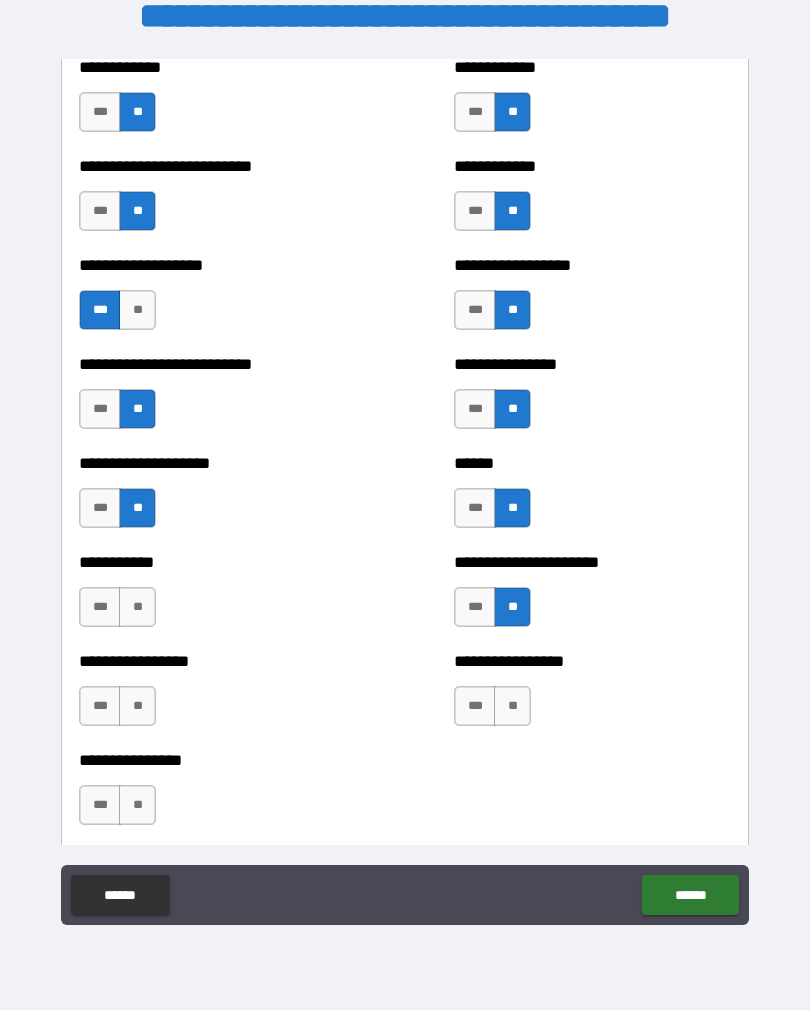 click on "**" at bounding box center [512, 706] 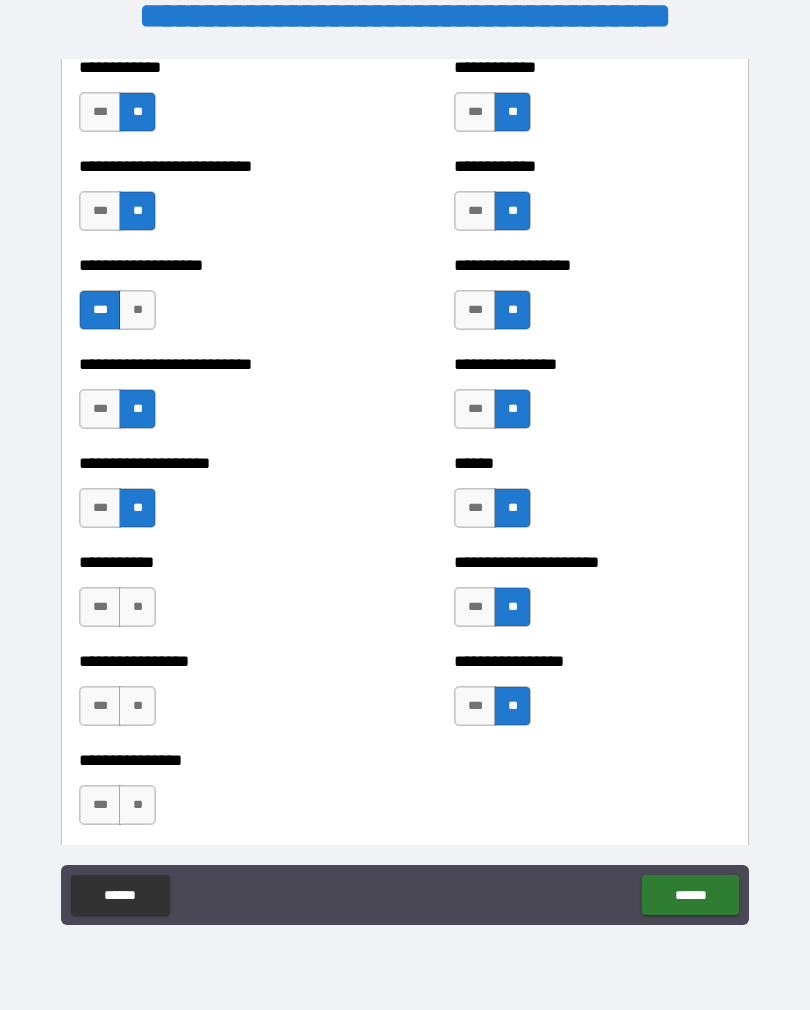 click on "**" at bounding box center [137, 607] 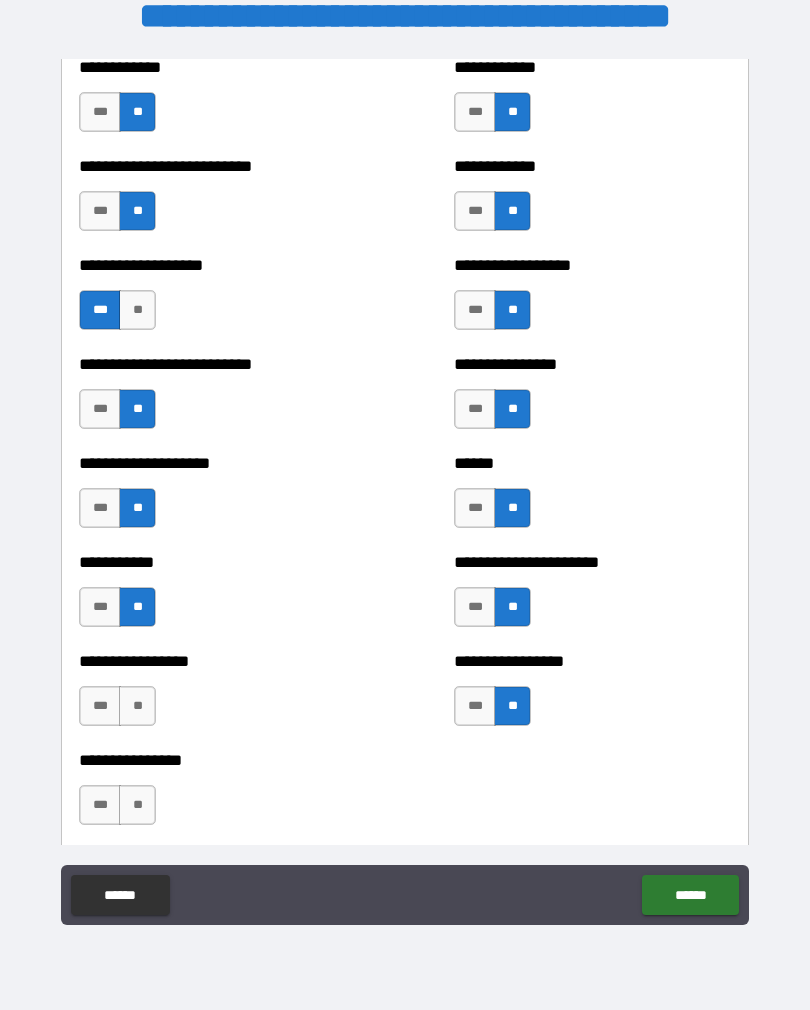 click on "**" at bounding box center [137, 706] 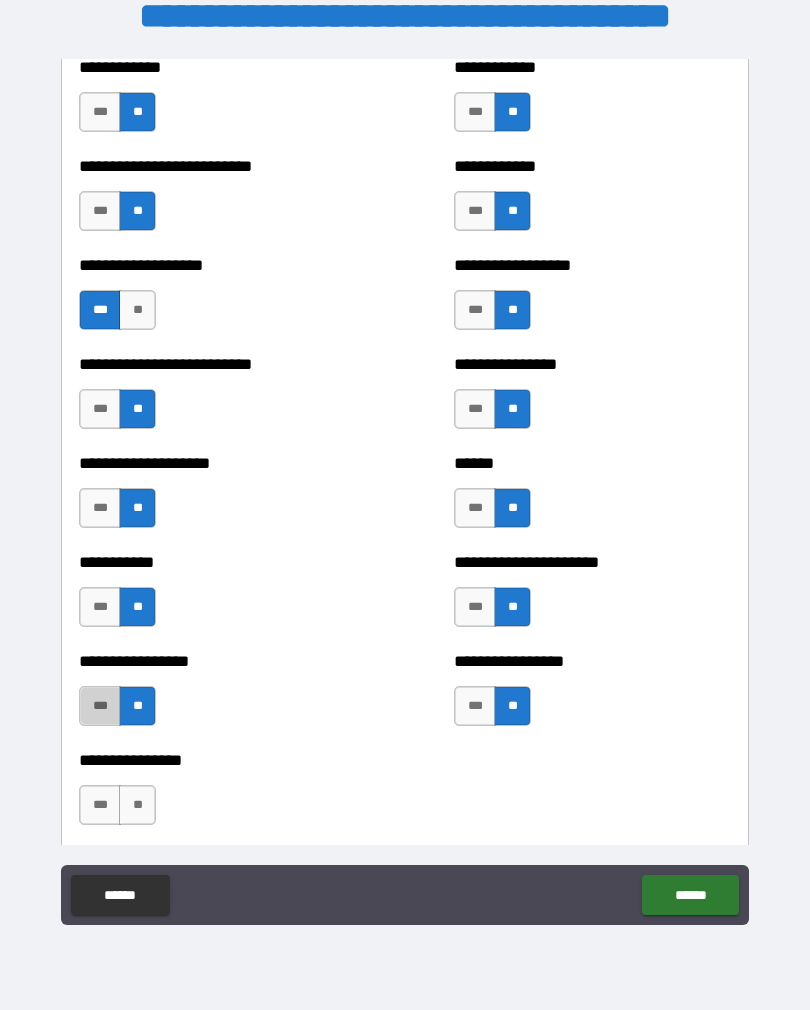 click on "***" at bounding box center (100, 706) 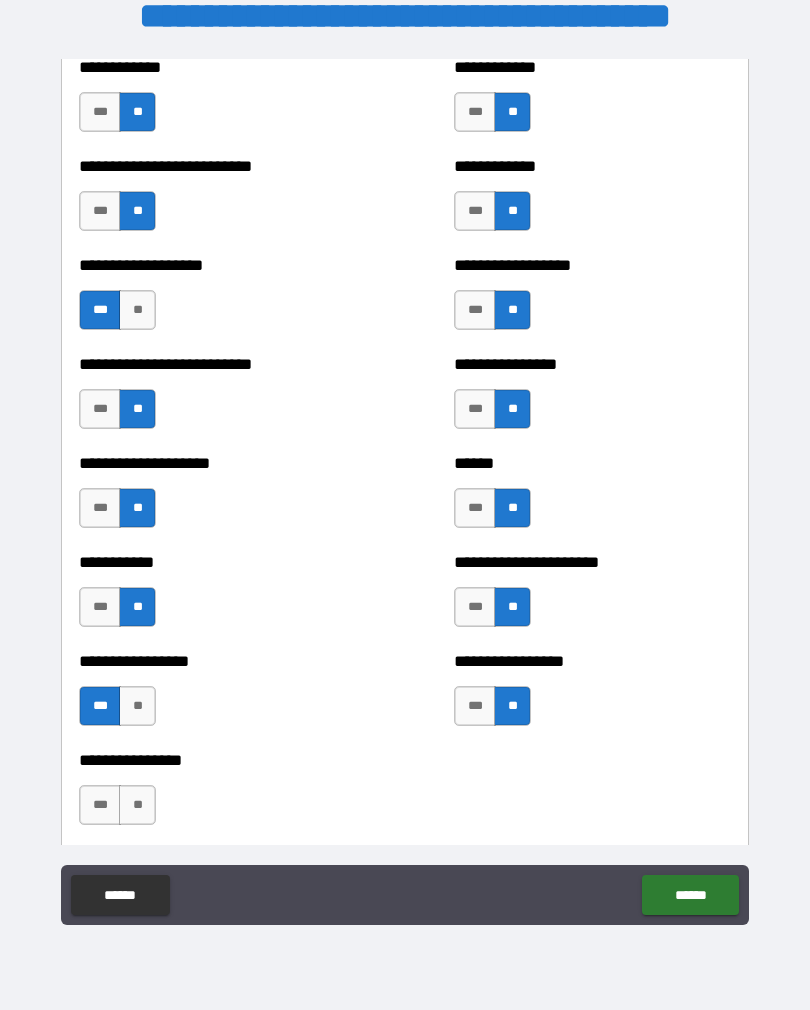 click on "**" at bounding box center (137, 805) 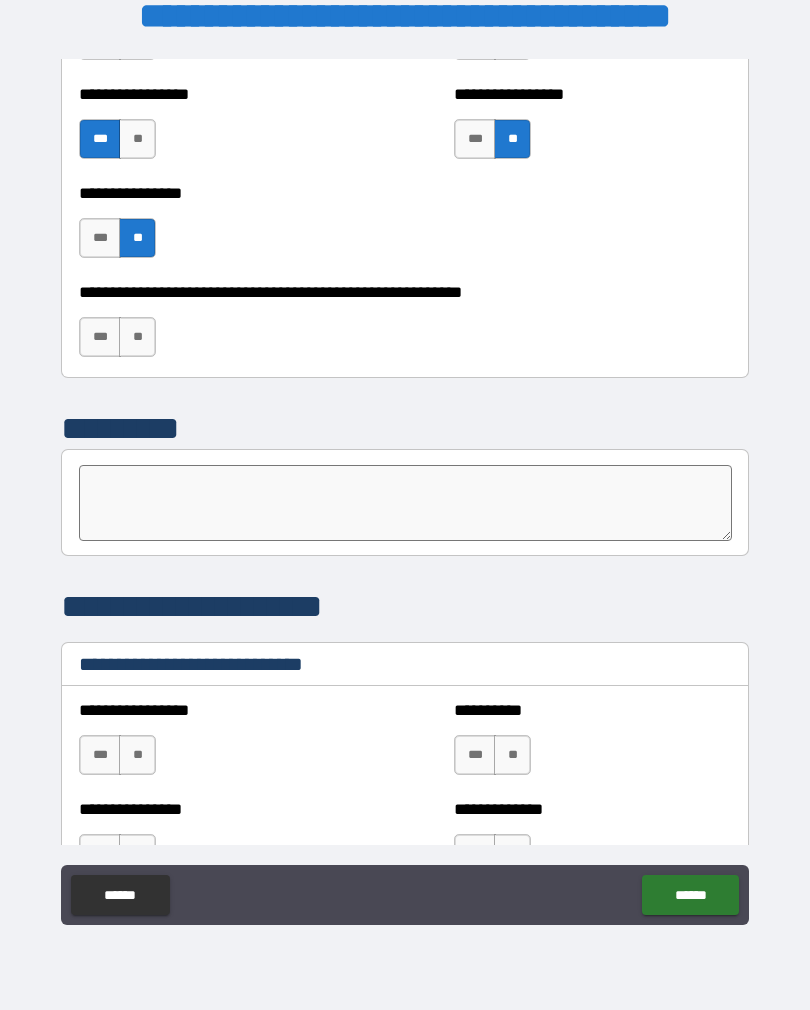scroll, scrollTop: 6148, scrollLeft: 0, axis: vertical 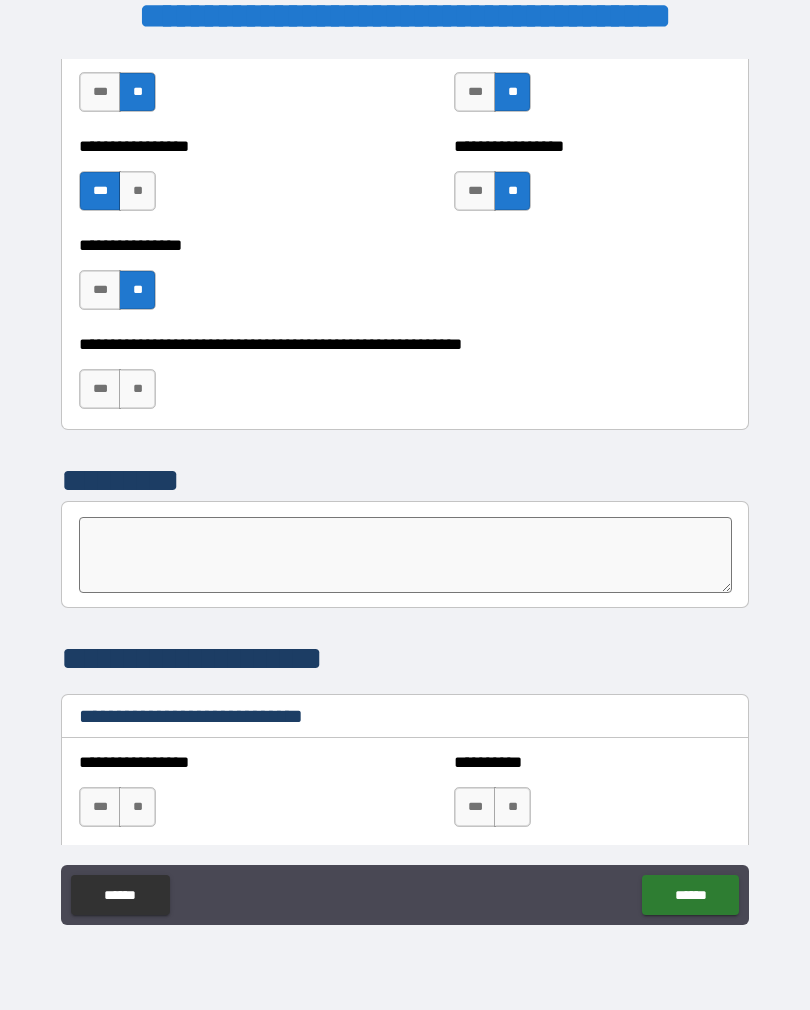 click on "***" at bounding box center [100, 389] 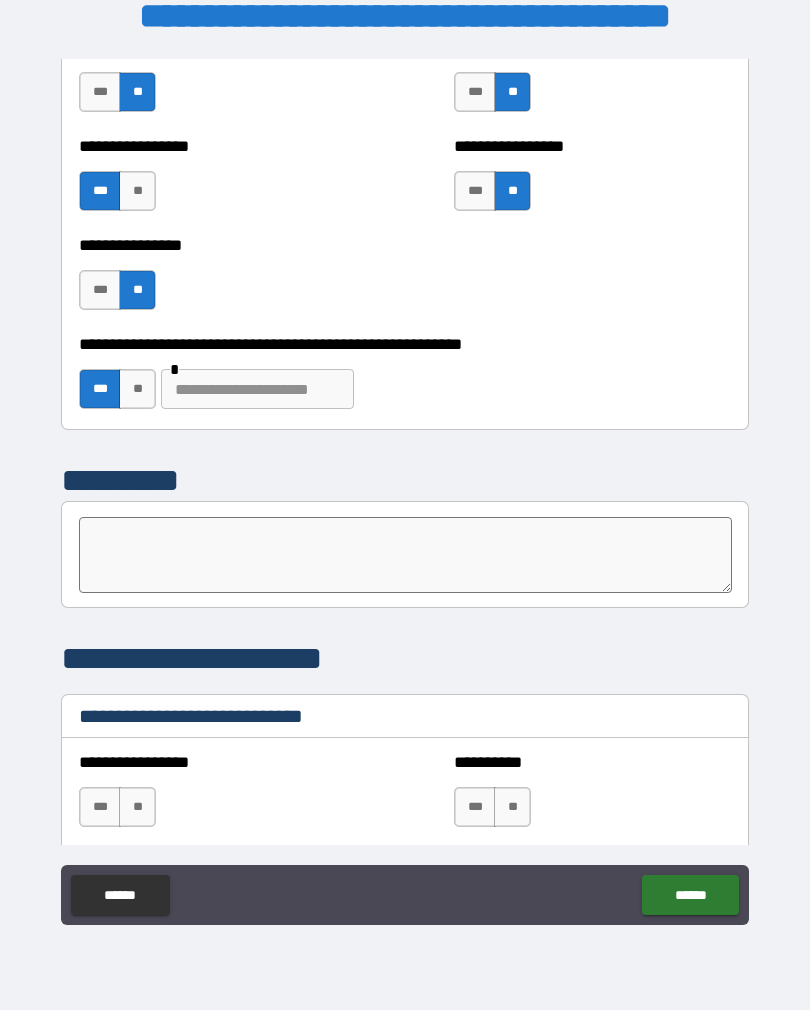 click at bounding box center (257, 389) 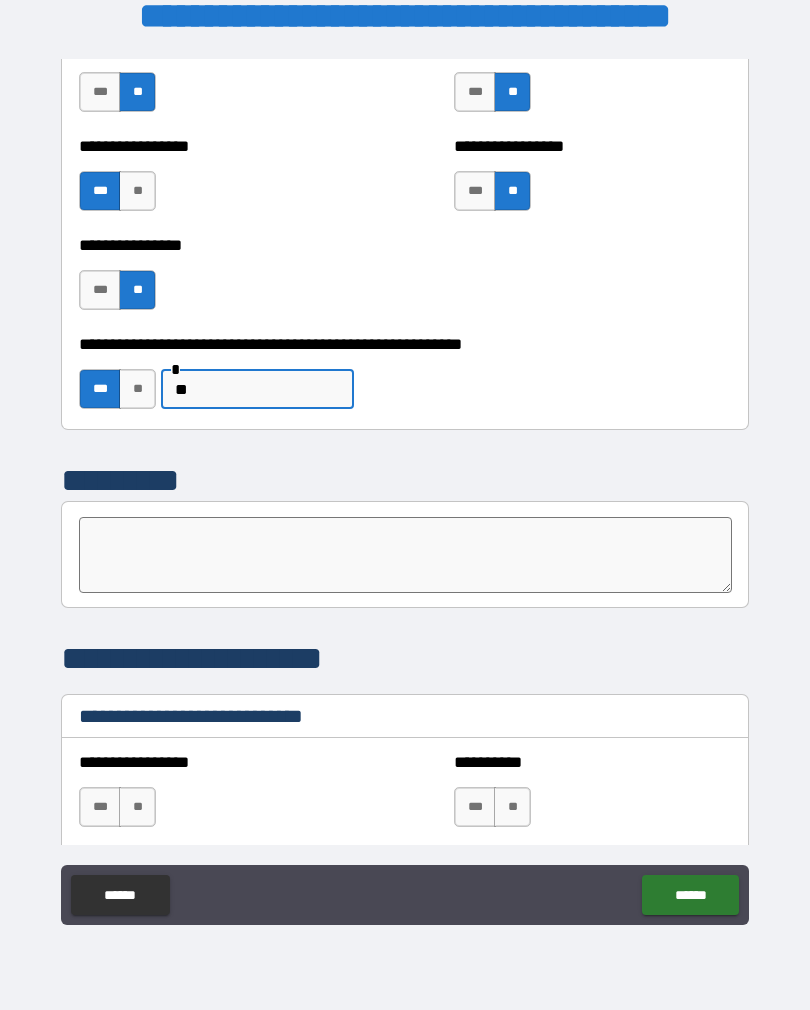 type on "*" 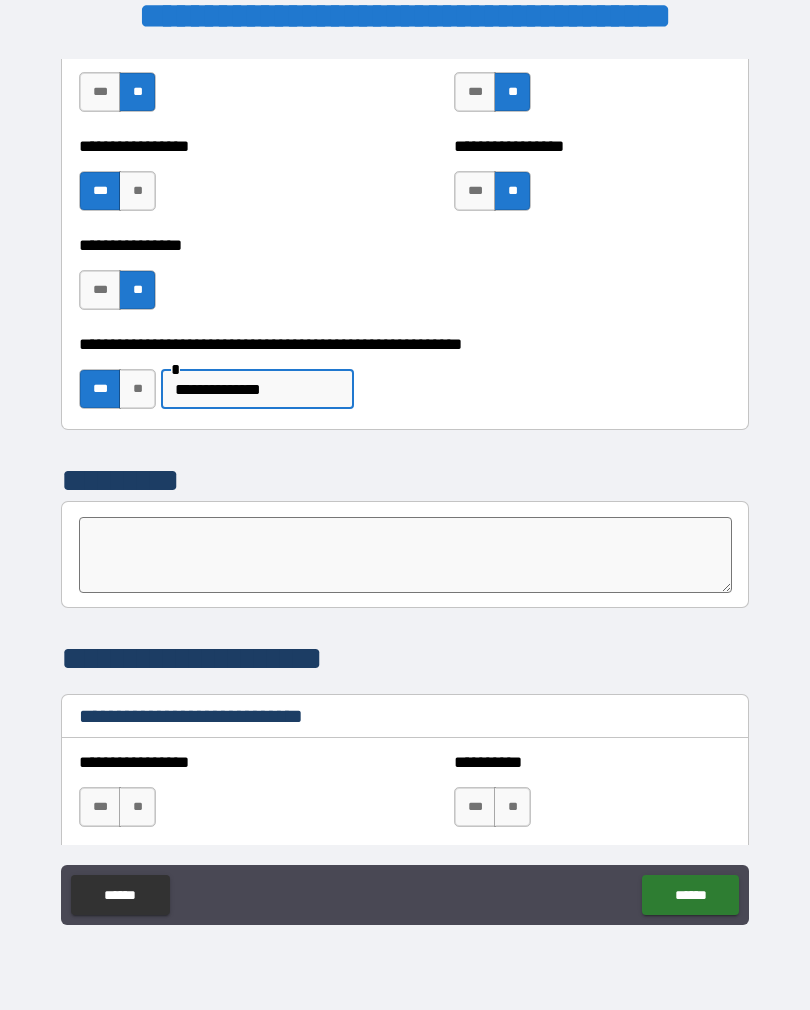 click on "**********" at bounding box center (257, 389) 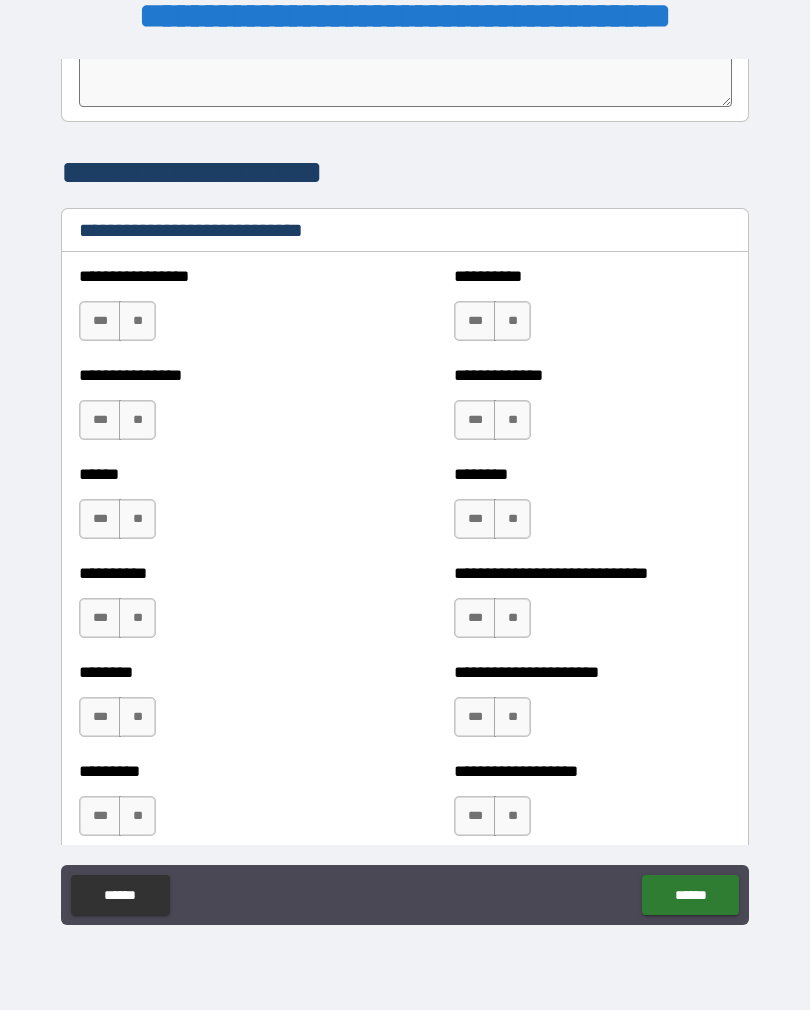 scroll, scrollTop: 6639, scrollLeft: 0, axis: vertical 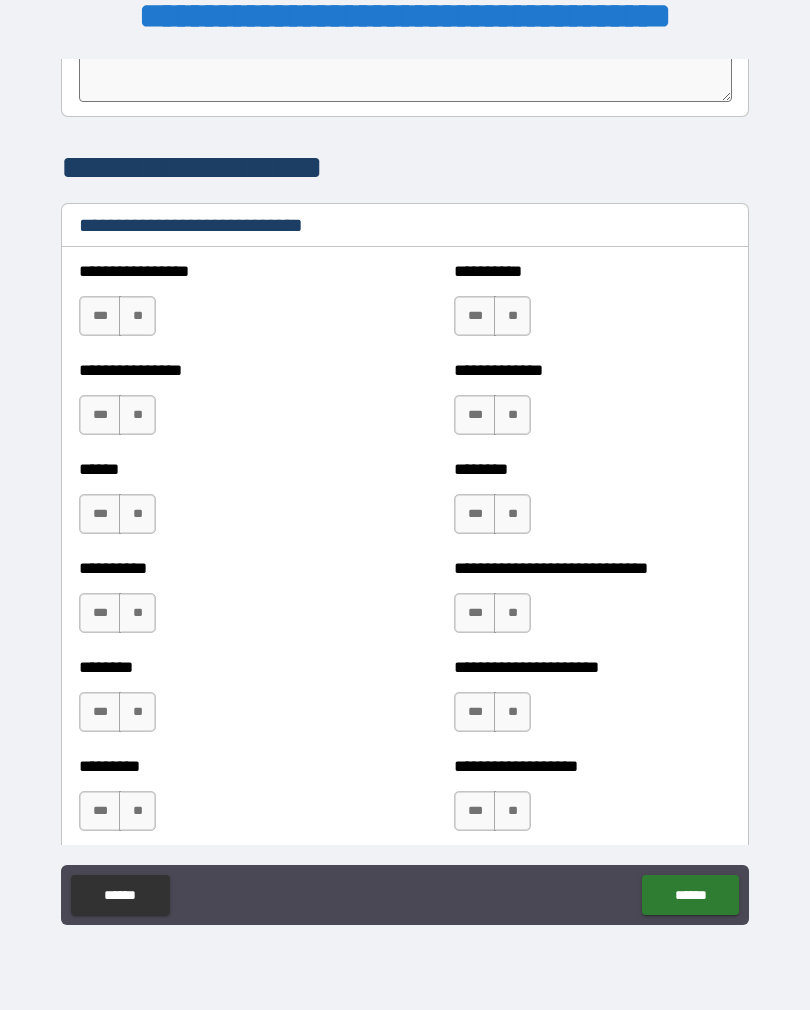 type on "**********" 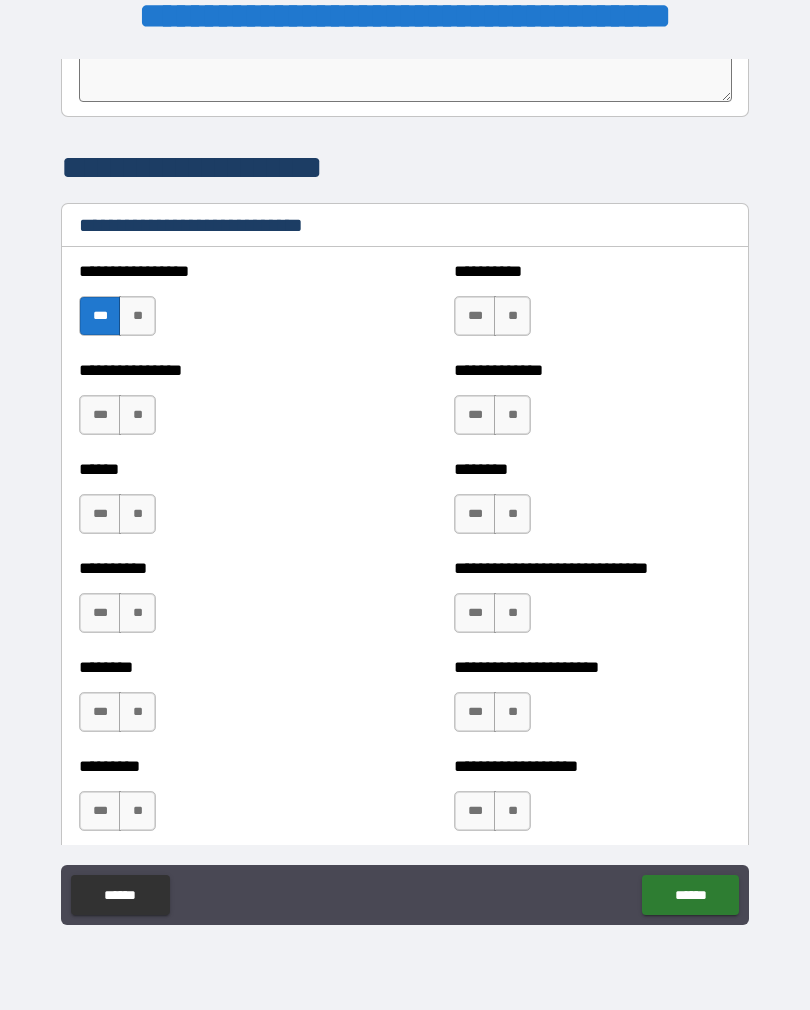click on "***" at bounding box center [475, 316] 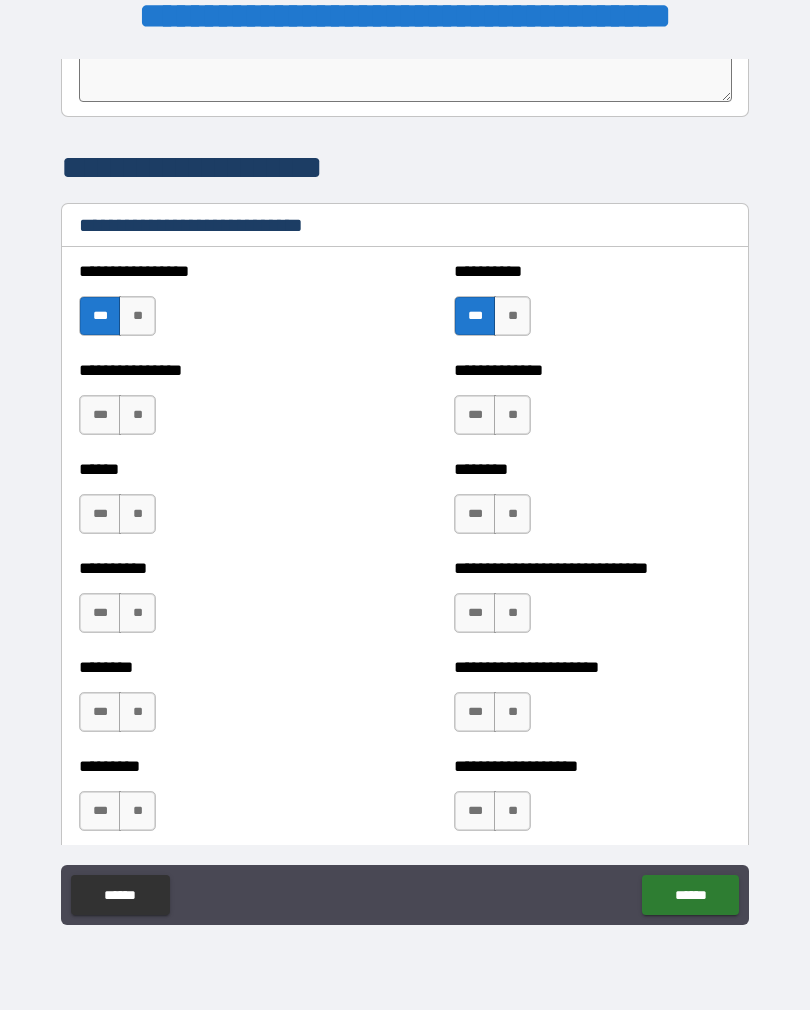 click on "**" at bounding box center (137, 415) 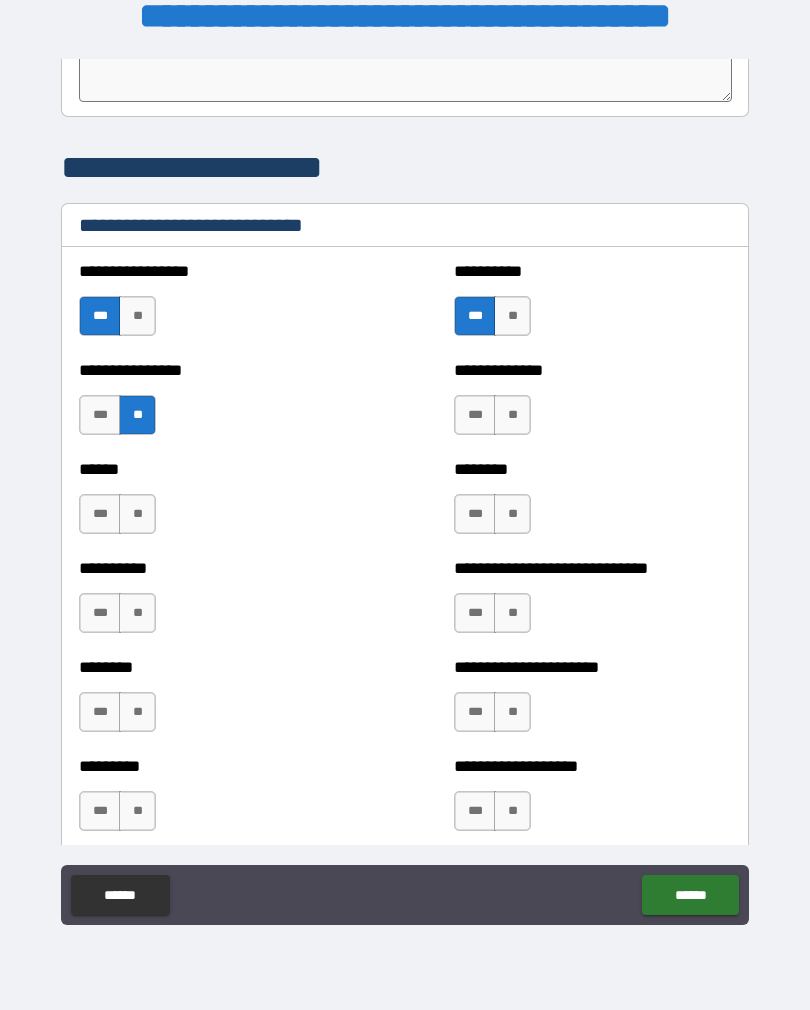 click on "***" at bounding box center (100, 514) 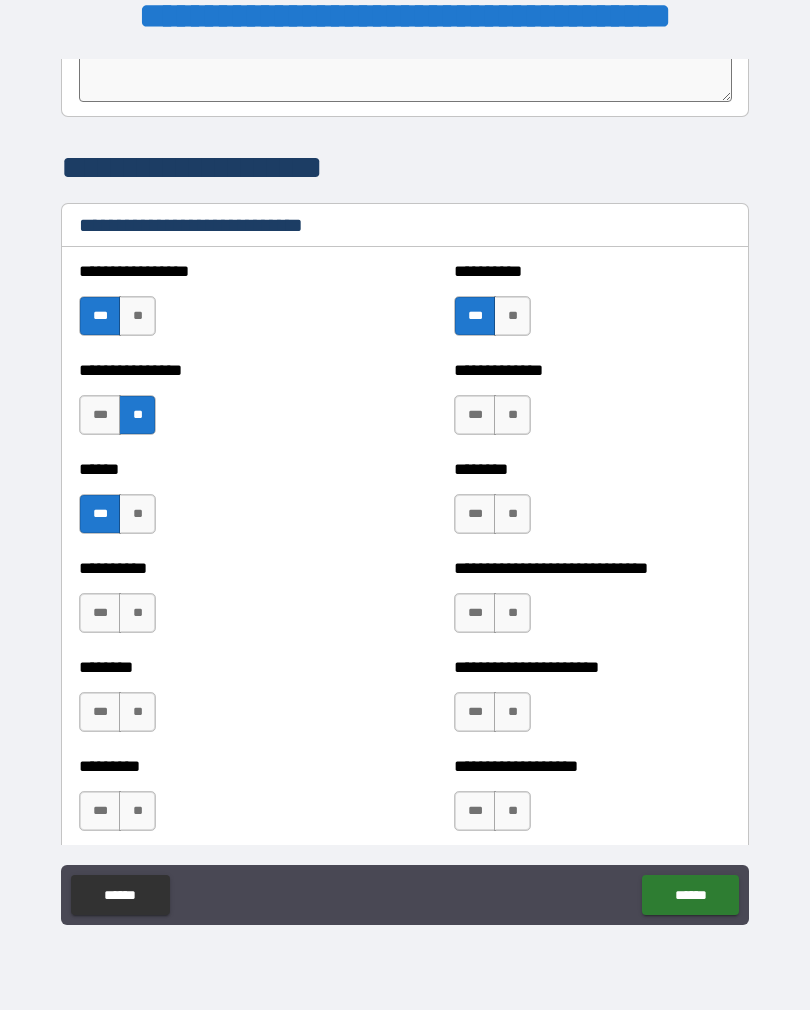 click on "**" at bounding box center [512, 415] 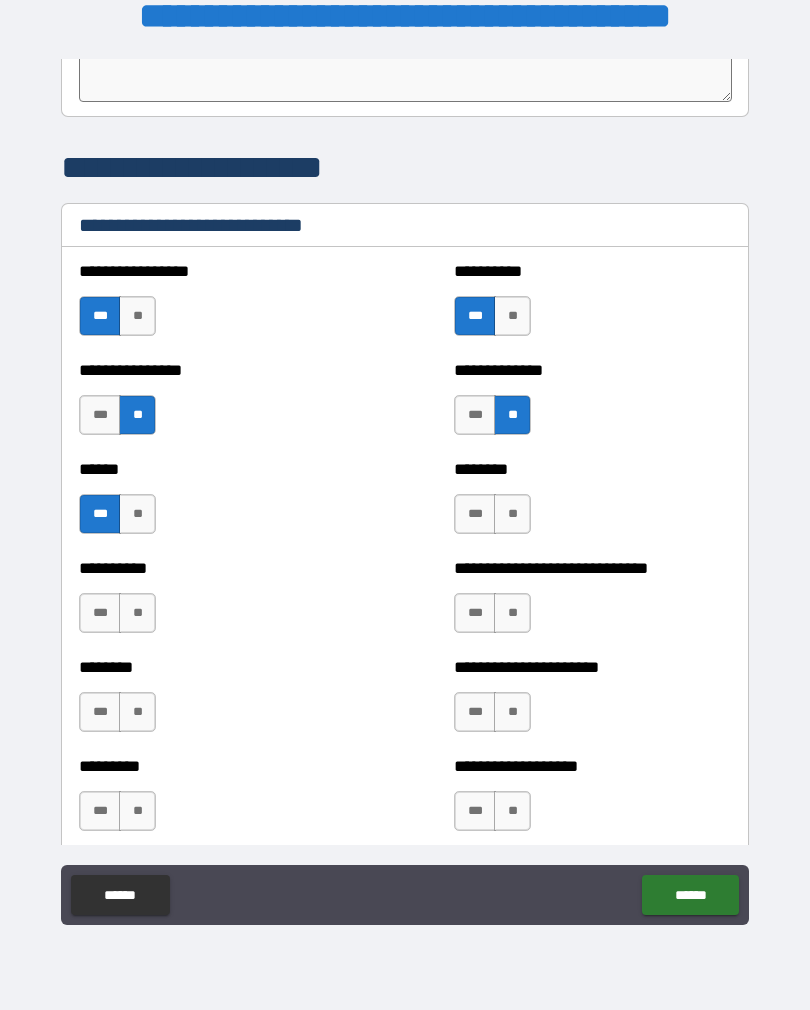 click on "**" at bounding box center (512, 514) 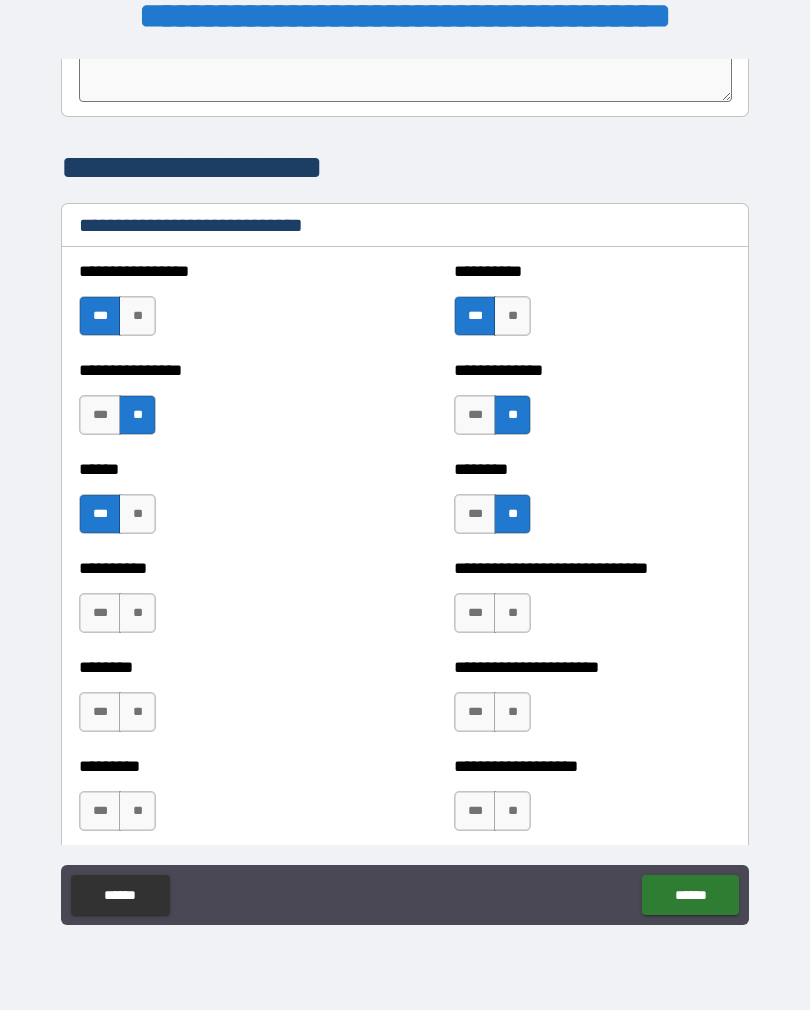 click on "***" at bounding box center (475, 613) 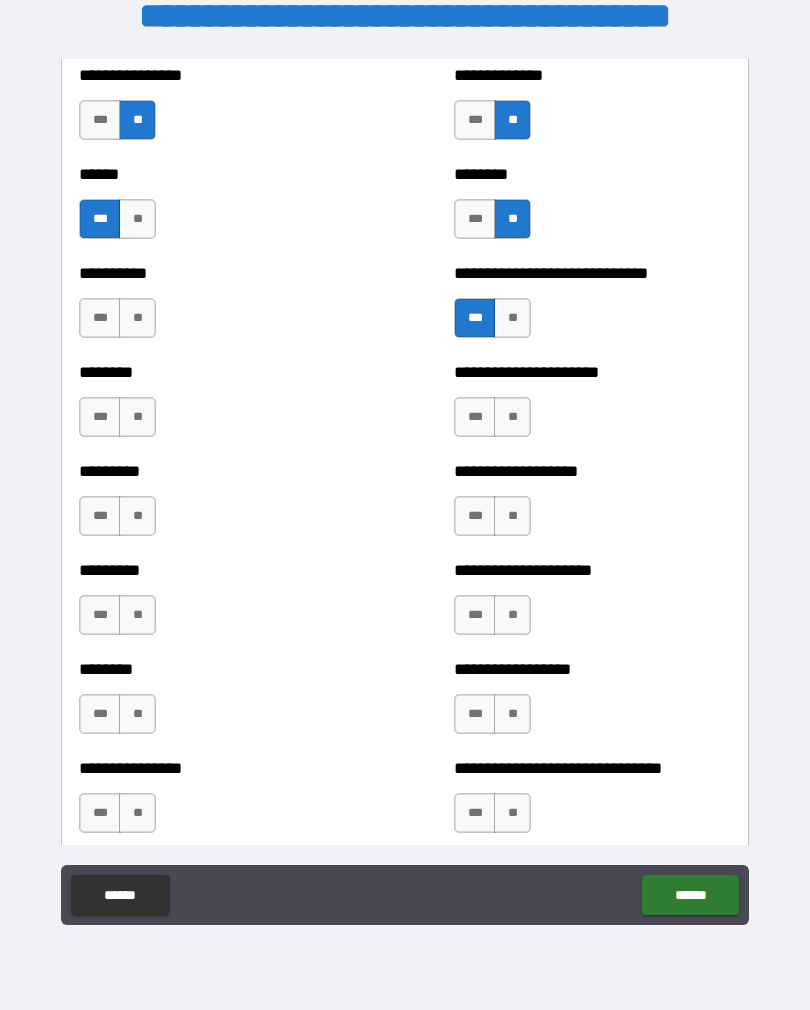 scroll, scrollTop: 6935, scrollLeft: 0, axis: vertical 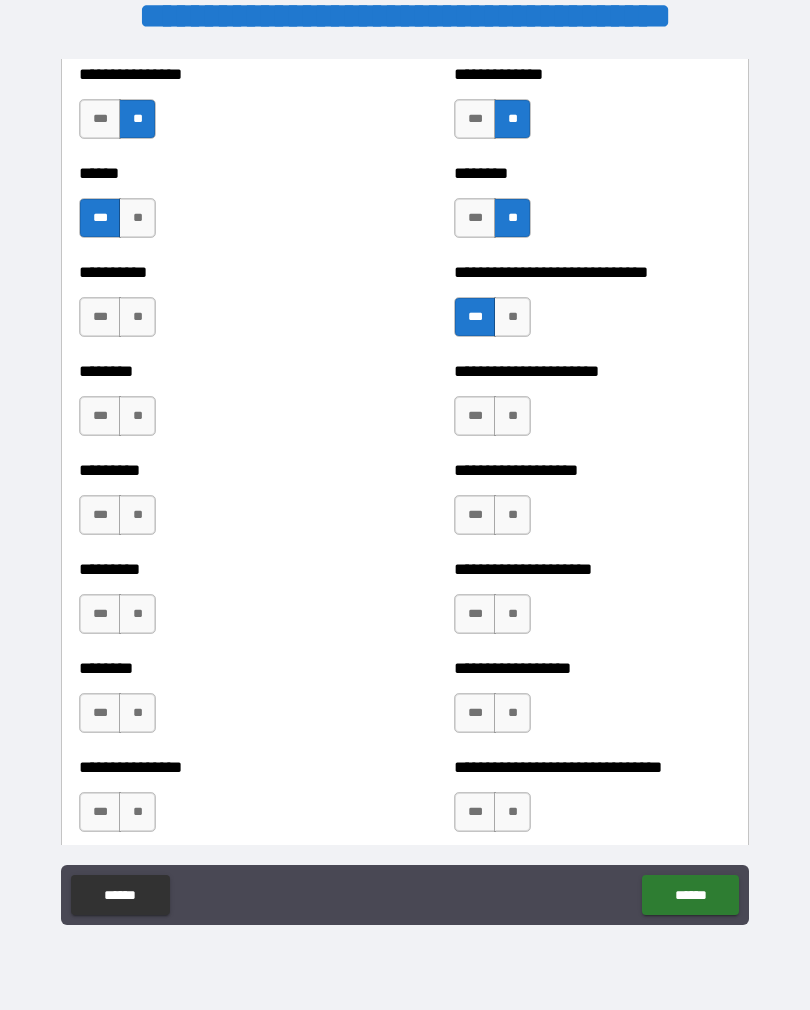 click on "***" at bounding box center (475, 416) 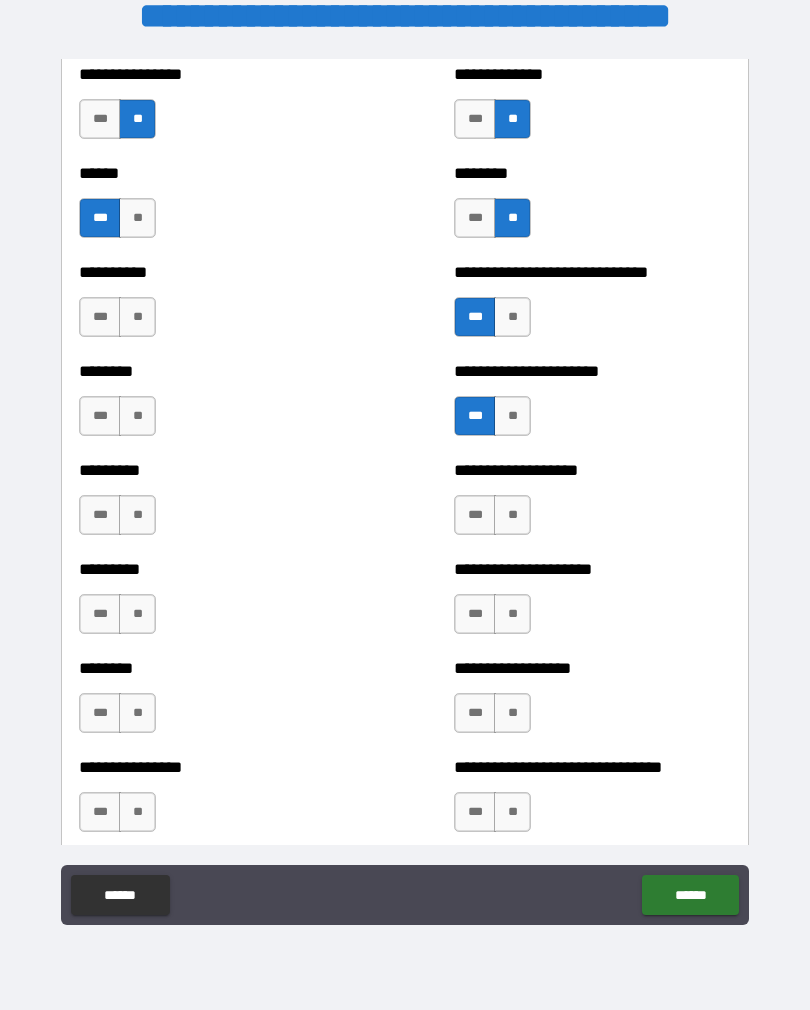 click on "**" at bounding box center (137, 317) 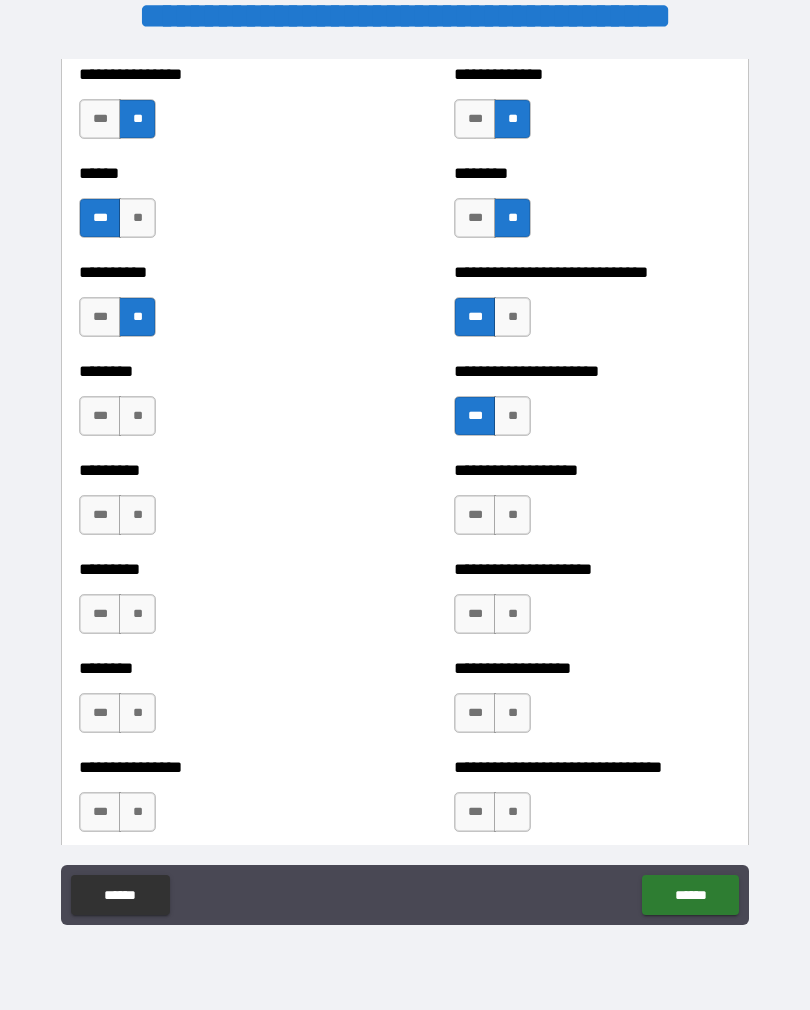 click on "**" at bounding box center [137, 416] 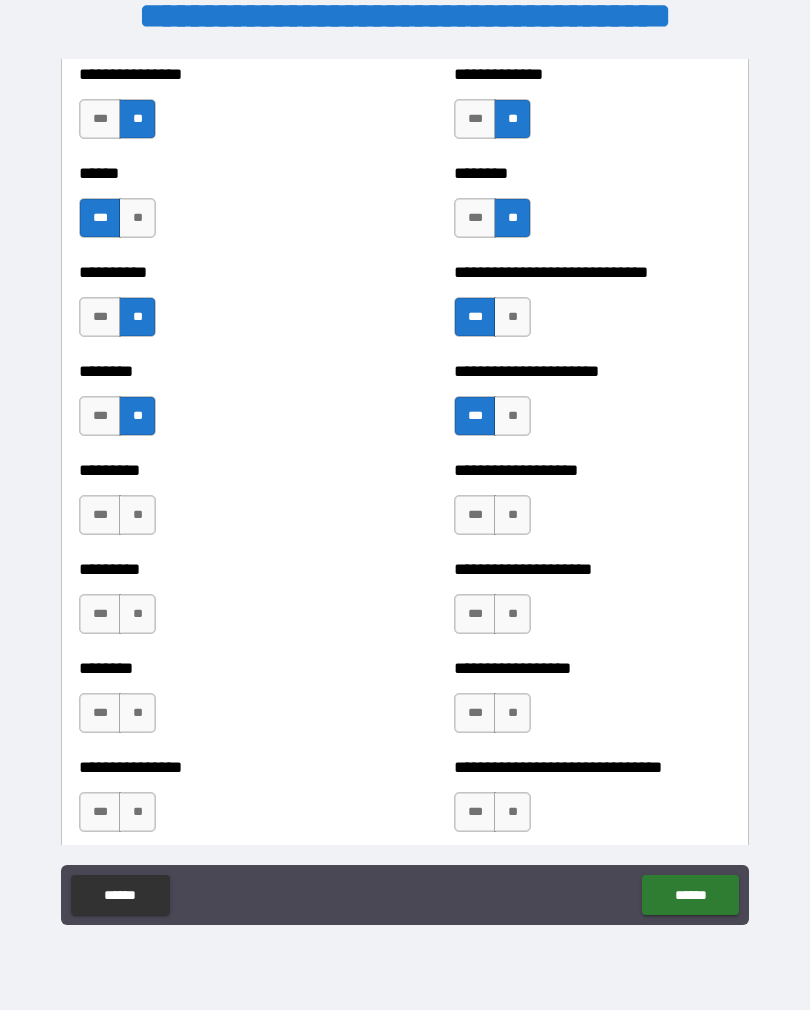 click on "***" at bounding box center (475, 515) 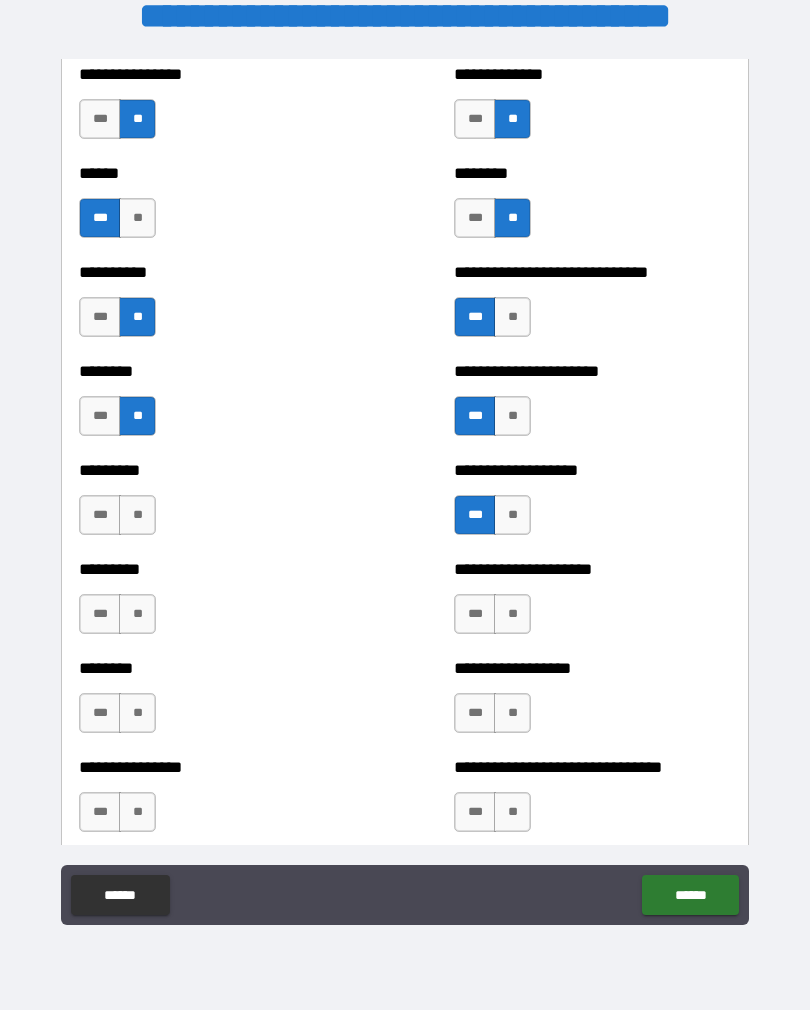 click on "**" at bounding box center [137, 515] 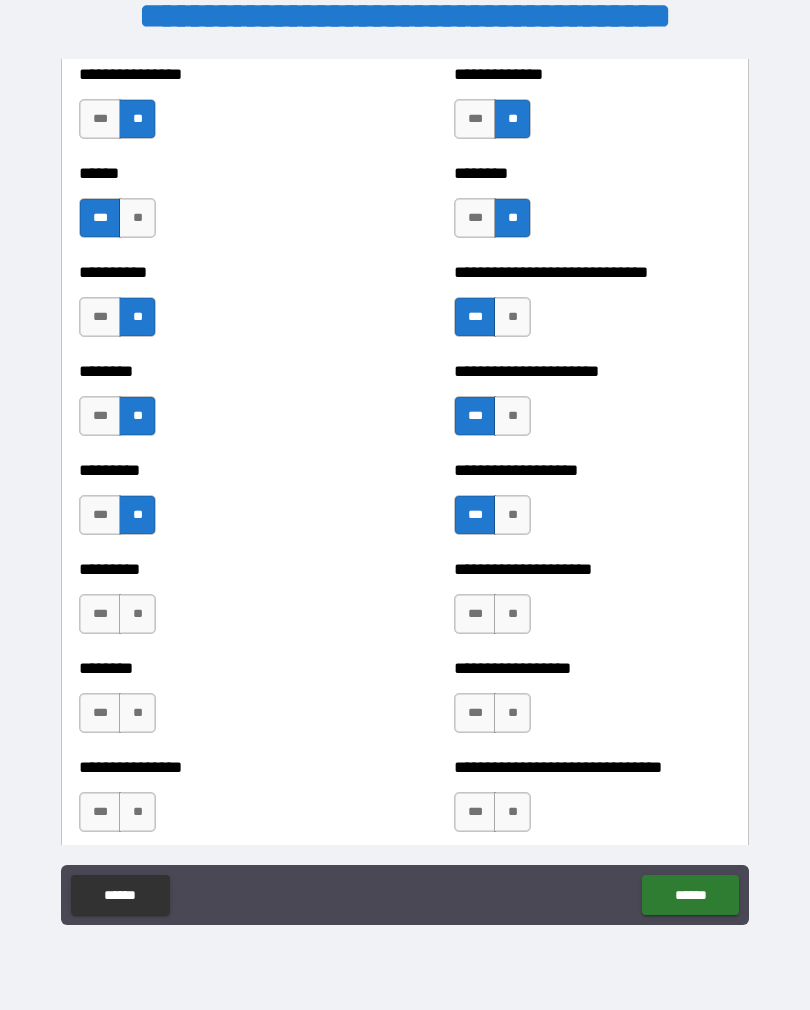 click on "***" at bounding box center (100, 614) 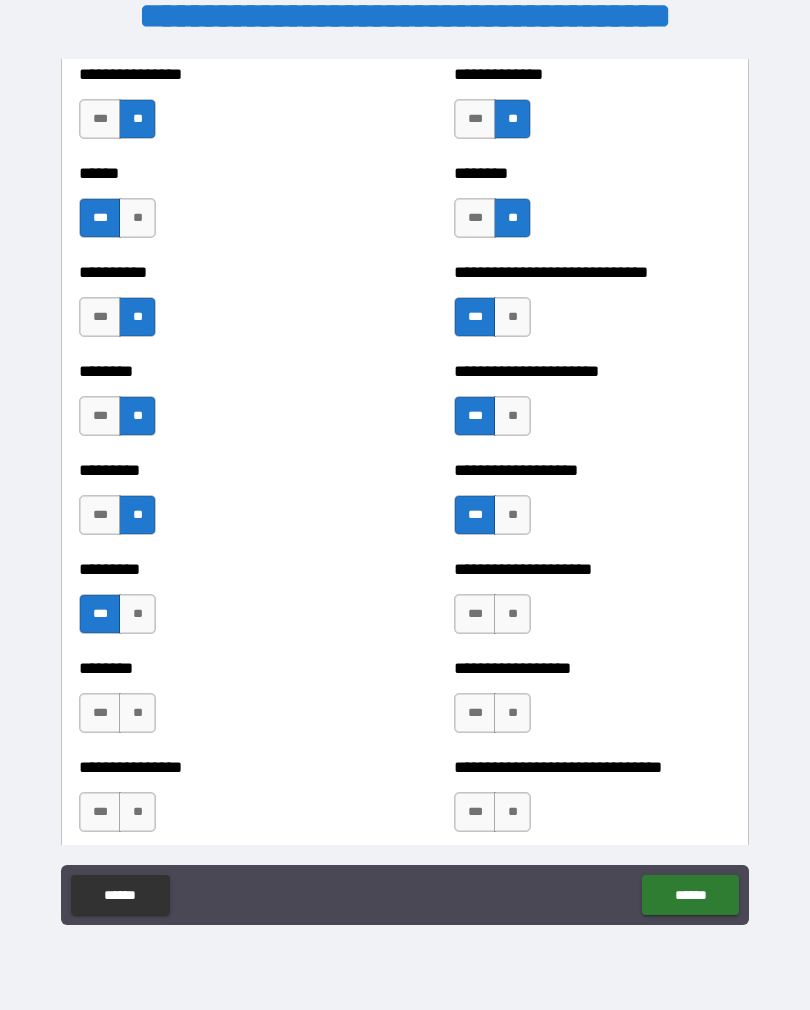 click on "***" at bounding box center (475, 614) 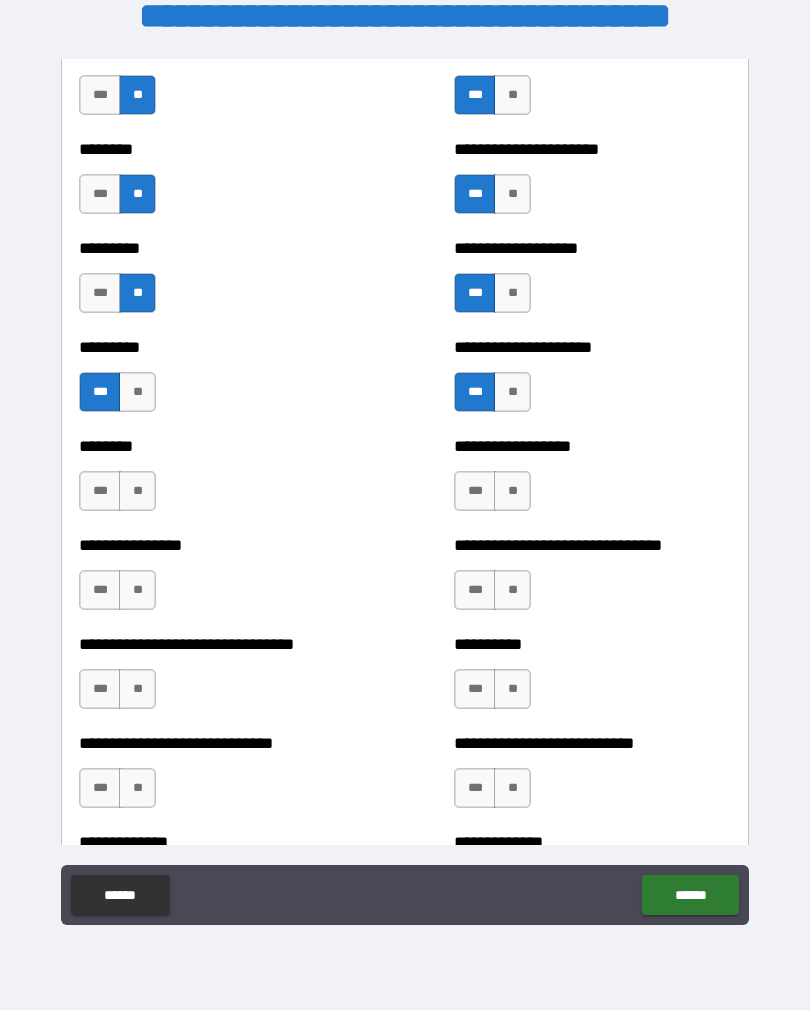scroll, scrollTop: 7163, scrollLeft: 0, axis: vertical 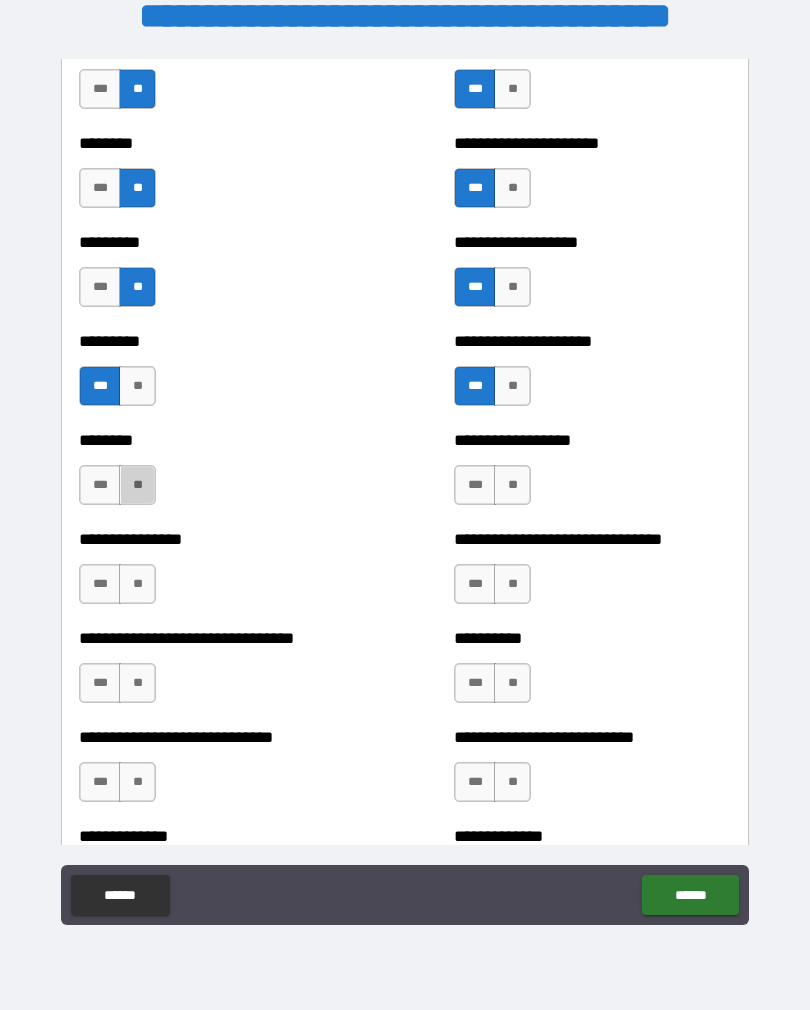 click on "**" at bounding box center [137, 485] 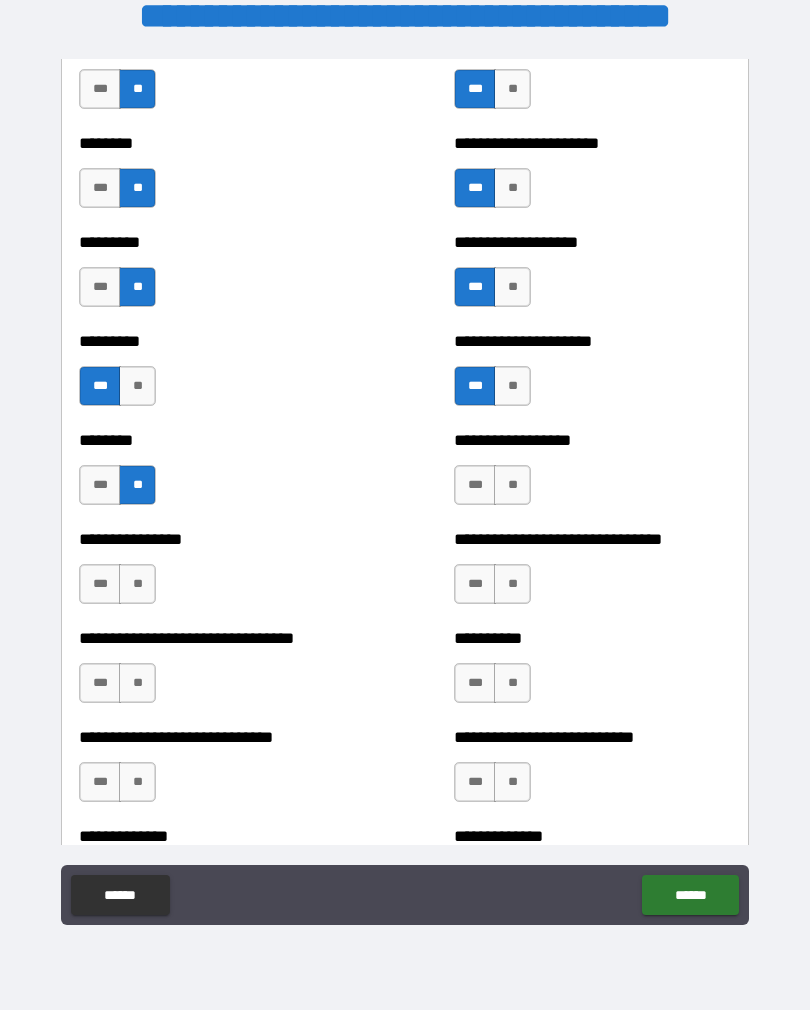 click on "**" at bounding box center [512, 485] 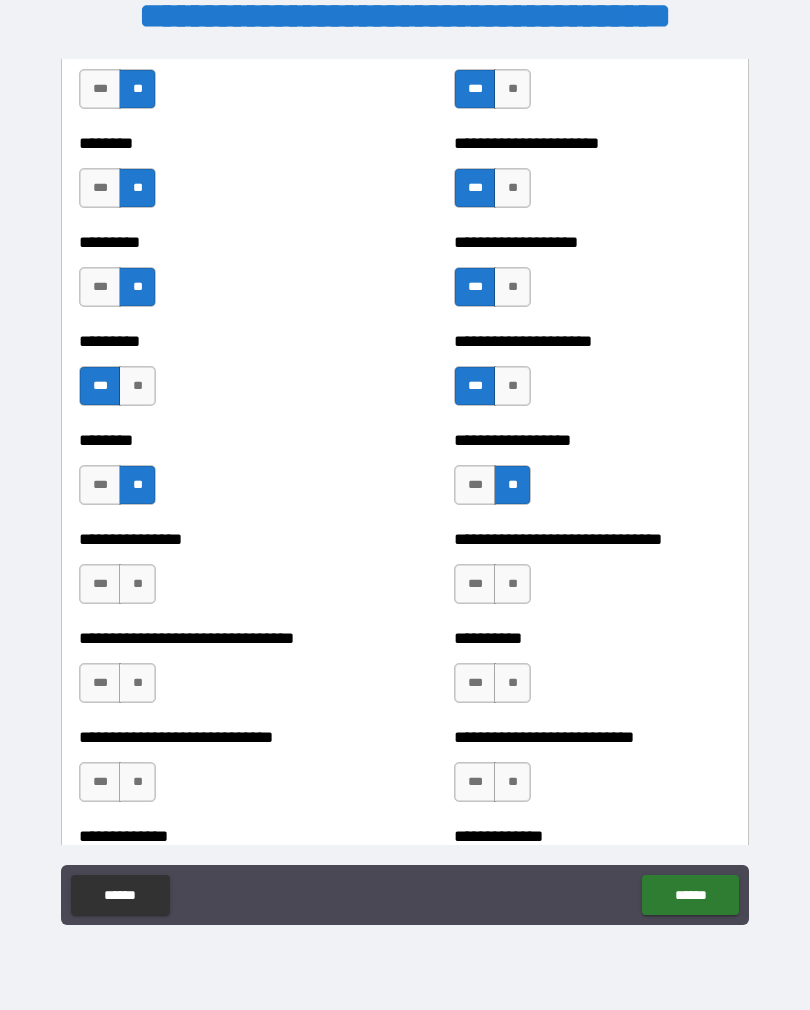 click on "**" at bounding box center [137, 584] 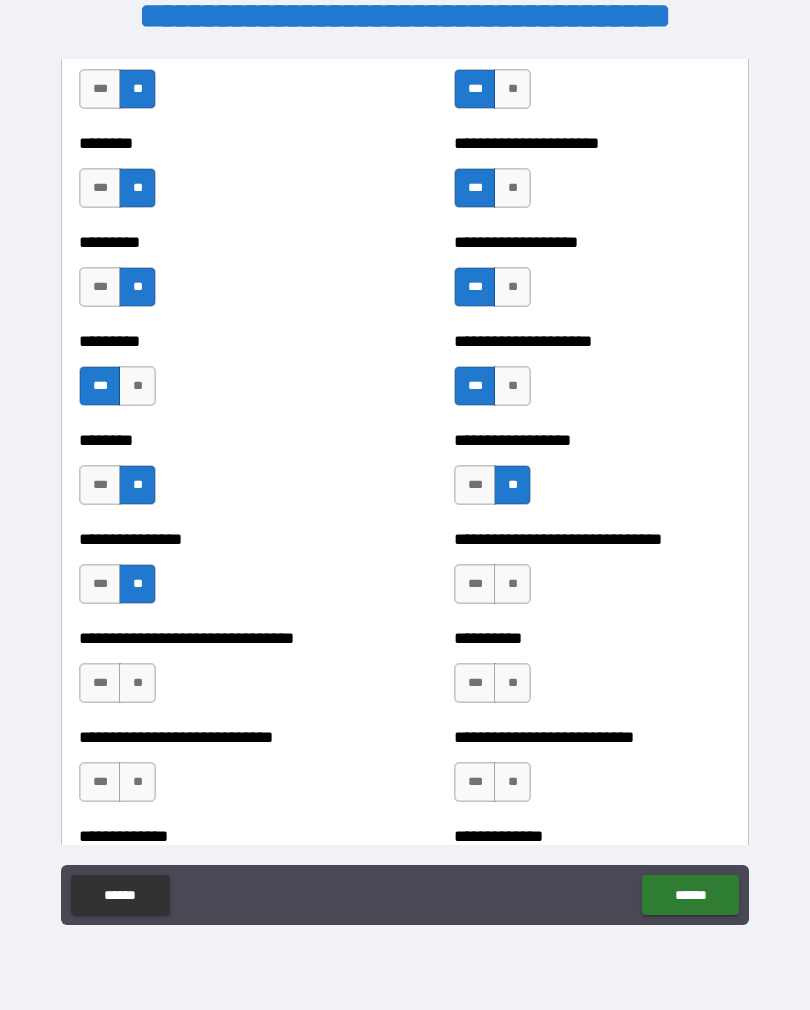 click on "***" at bounding box center [475, 584] 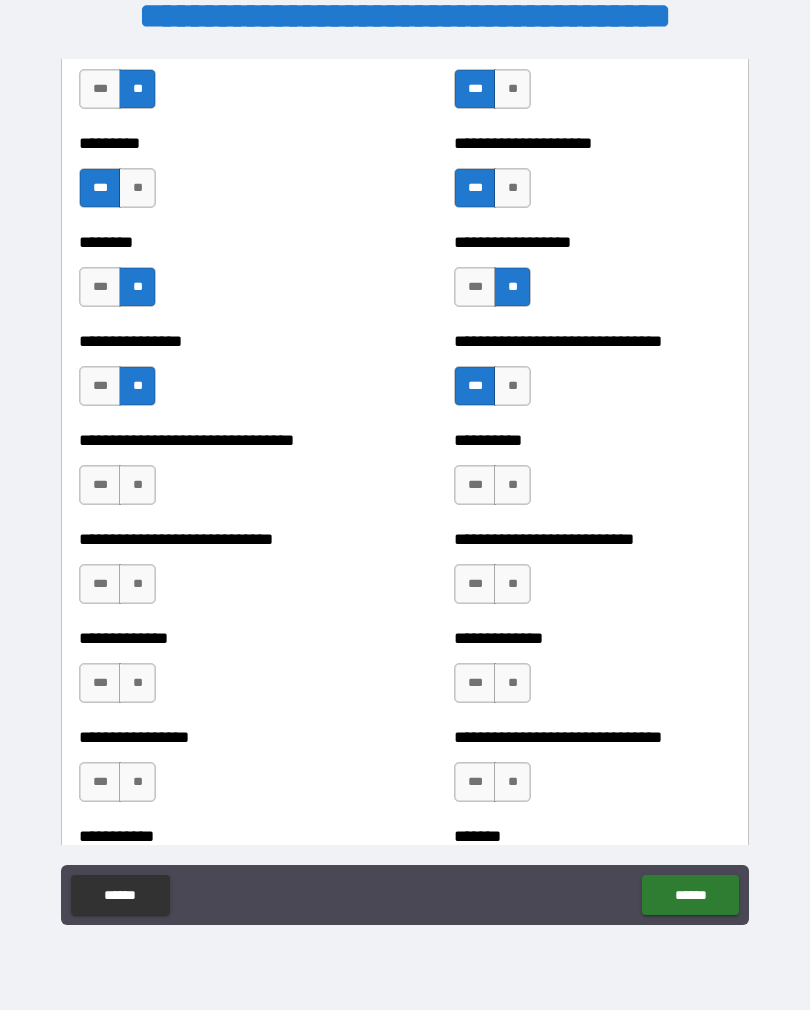 scroll, scrollTop: 7360, scrollLeft: 0, axis: vertical 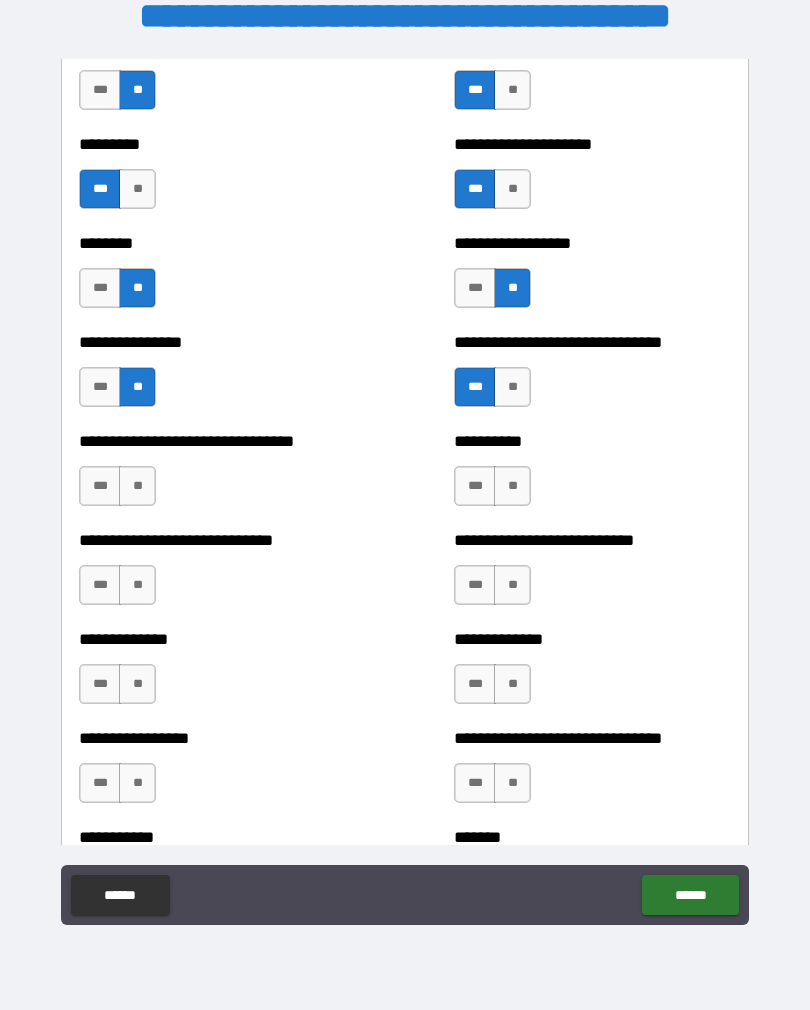 click on "**" at bounding box center (137, 486) 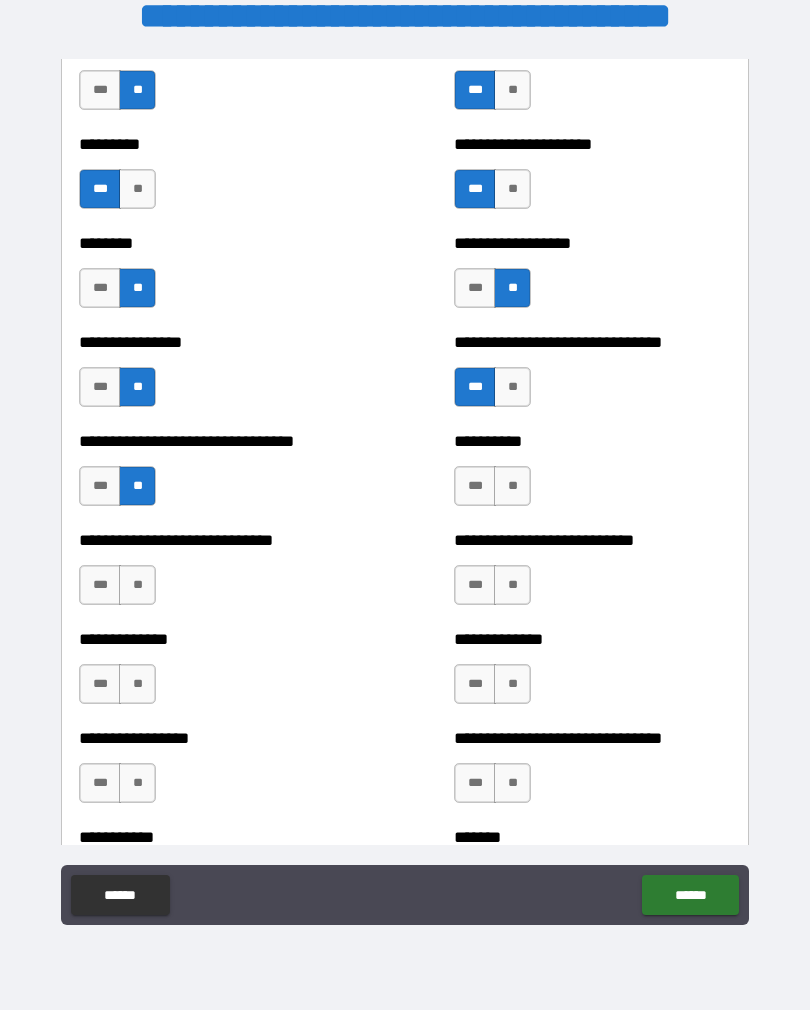 click on "***" at bounding box center (475, 486) 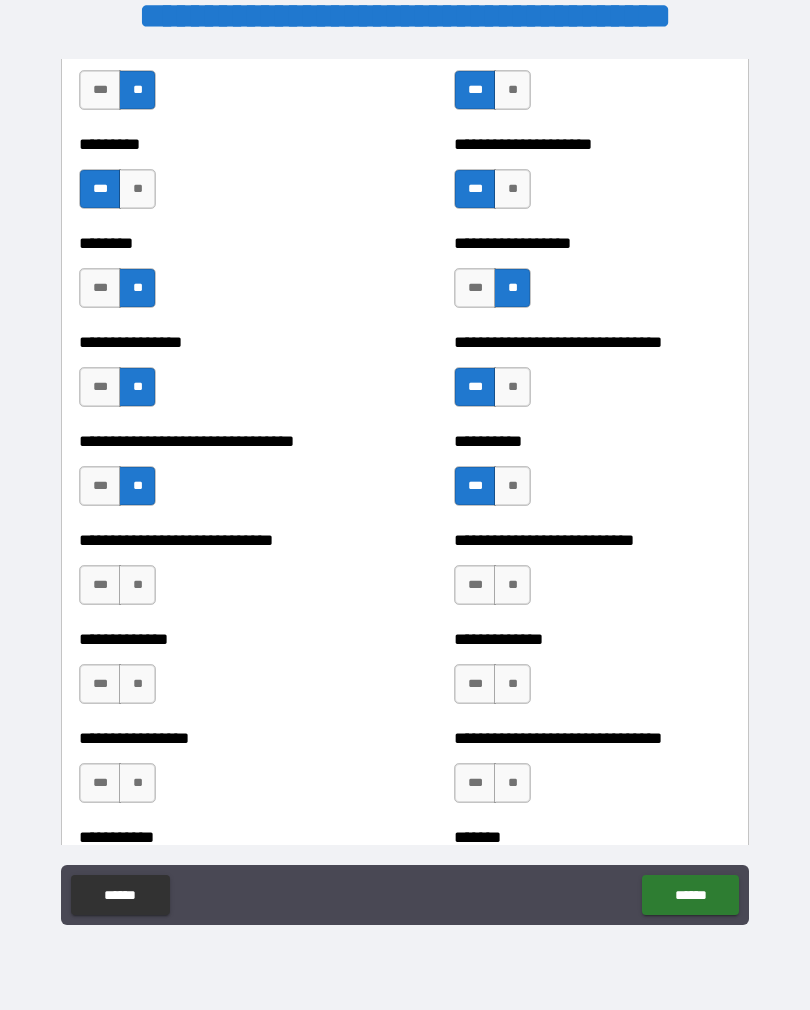 click on "**" at bounding box center [137, 585] 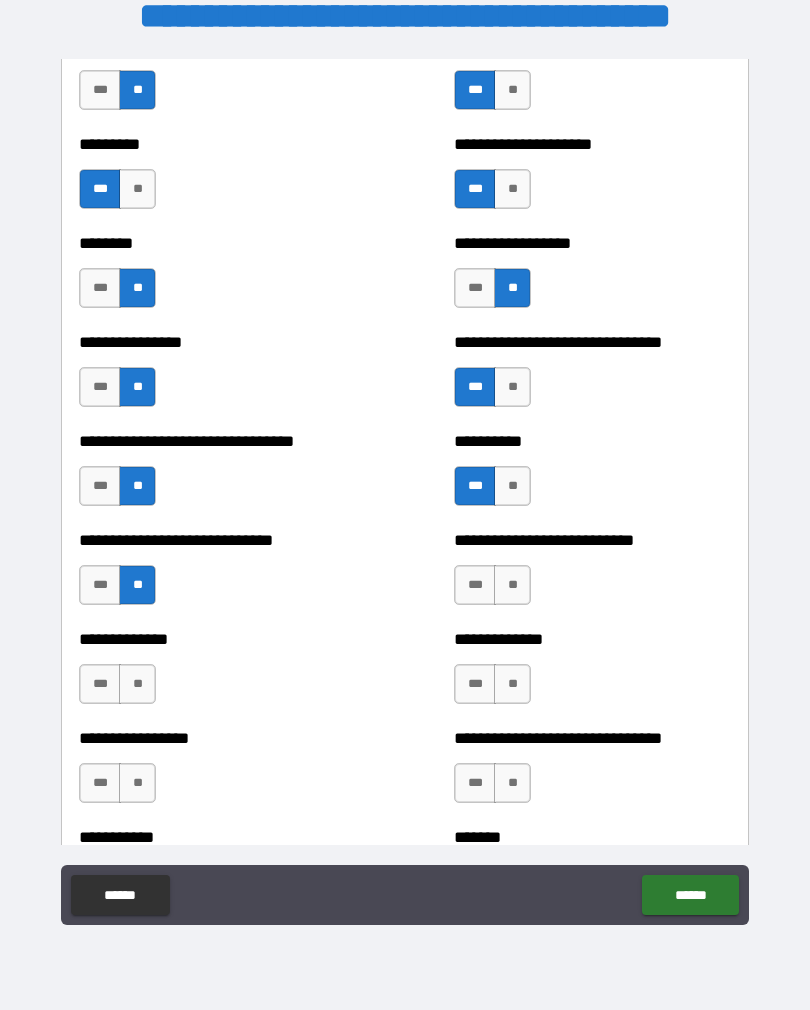 click on "**" at bounding box center (512, 585) 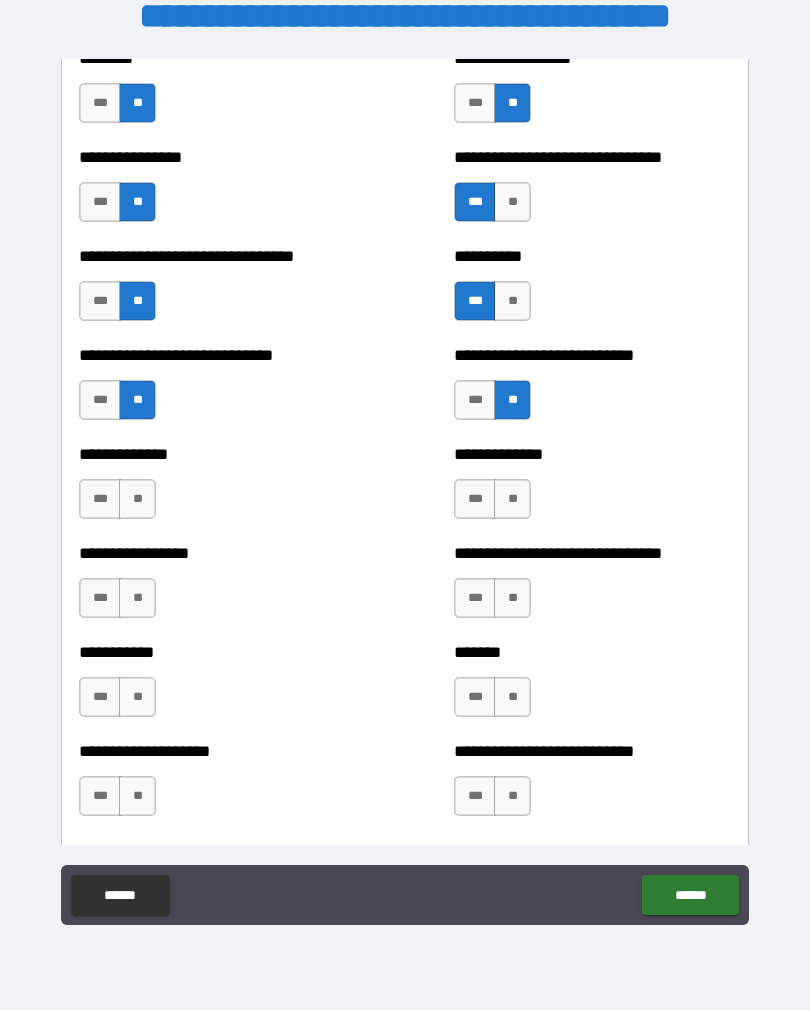 scroll, scrollTop: 7568, scrollLeft: 0, axis: vertical 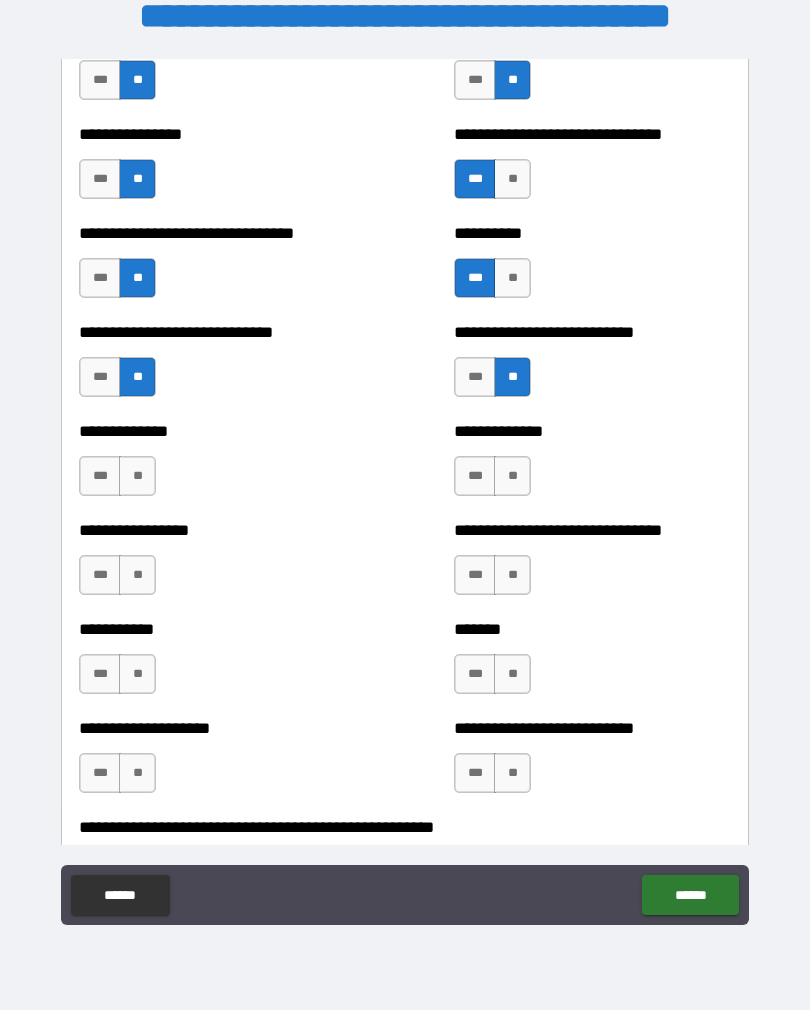 click on "**" at bounding box center (137, 476) 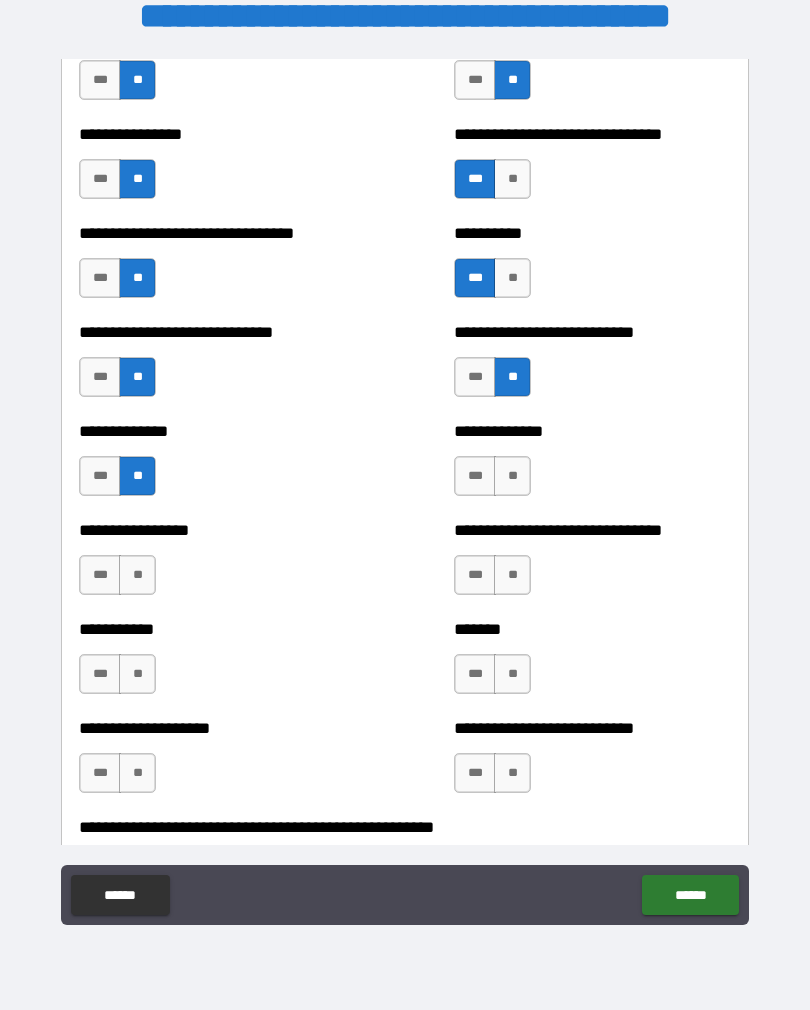 click on "**" at bounding box center (512, 476) 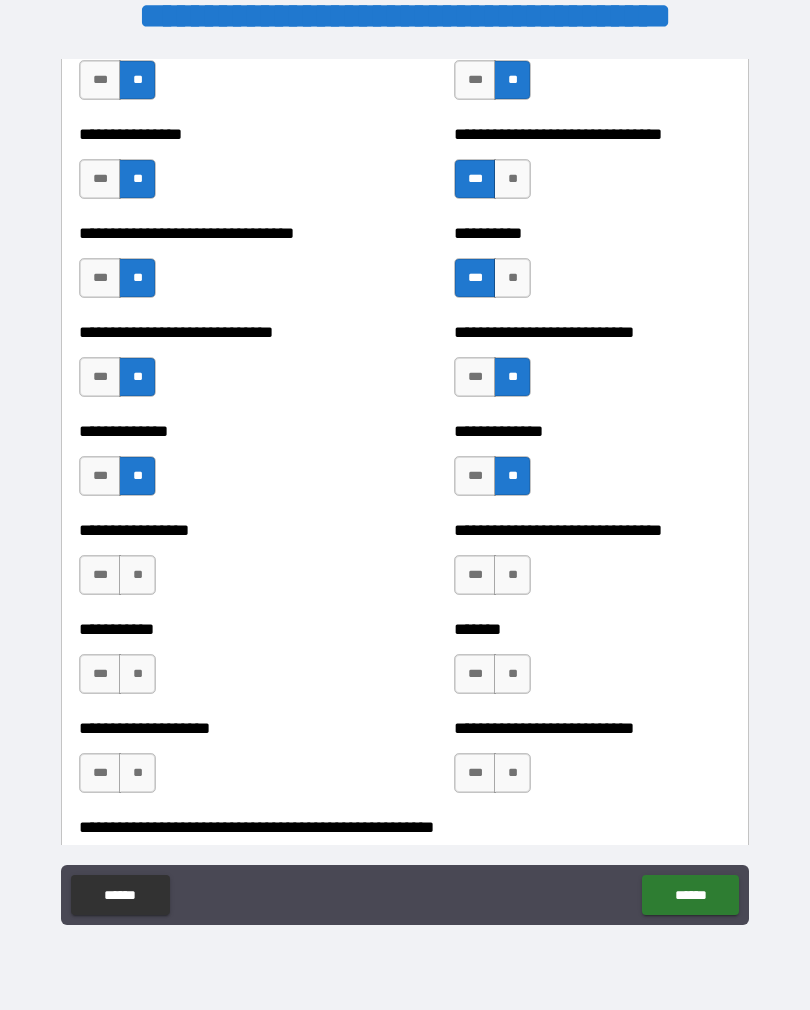 click on "**" at bounding box center [137, 575] 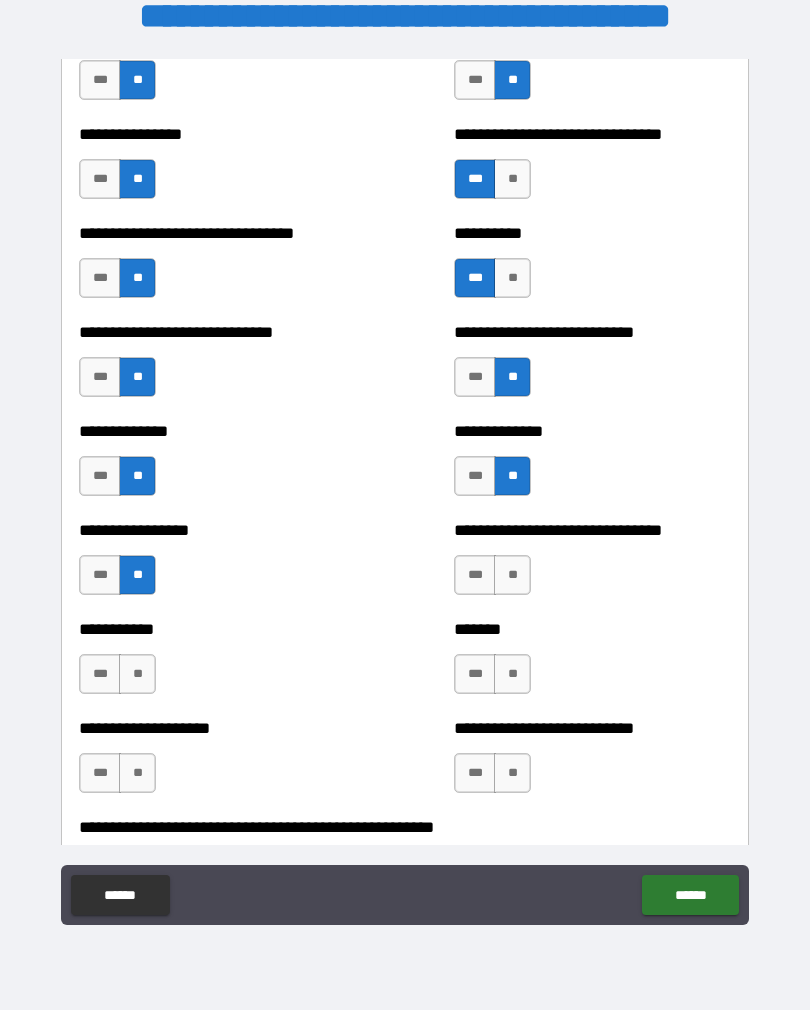 click on "**" at bounding box center (512, 575) 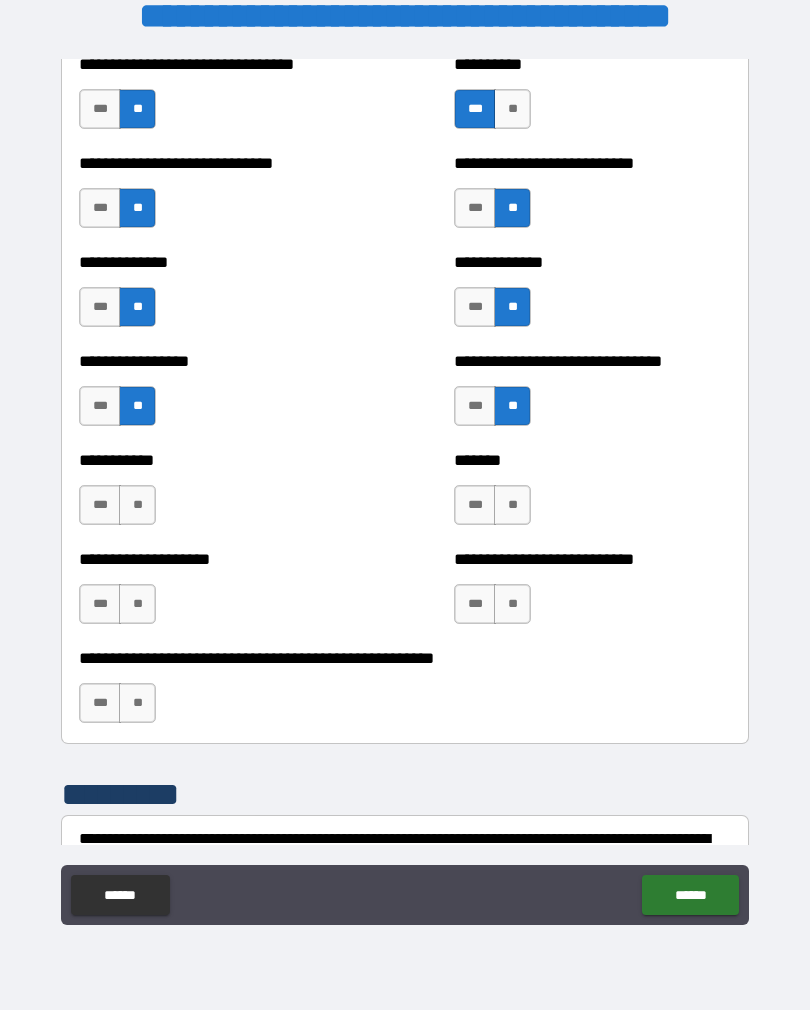 scroll, scrollTop: 7735, scrollLeft: 0, axis: vertical 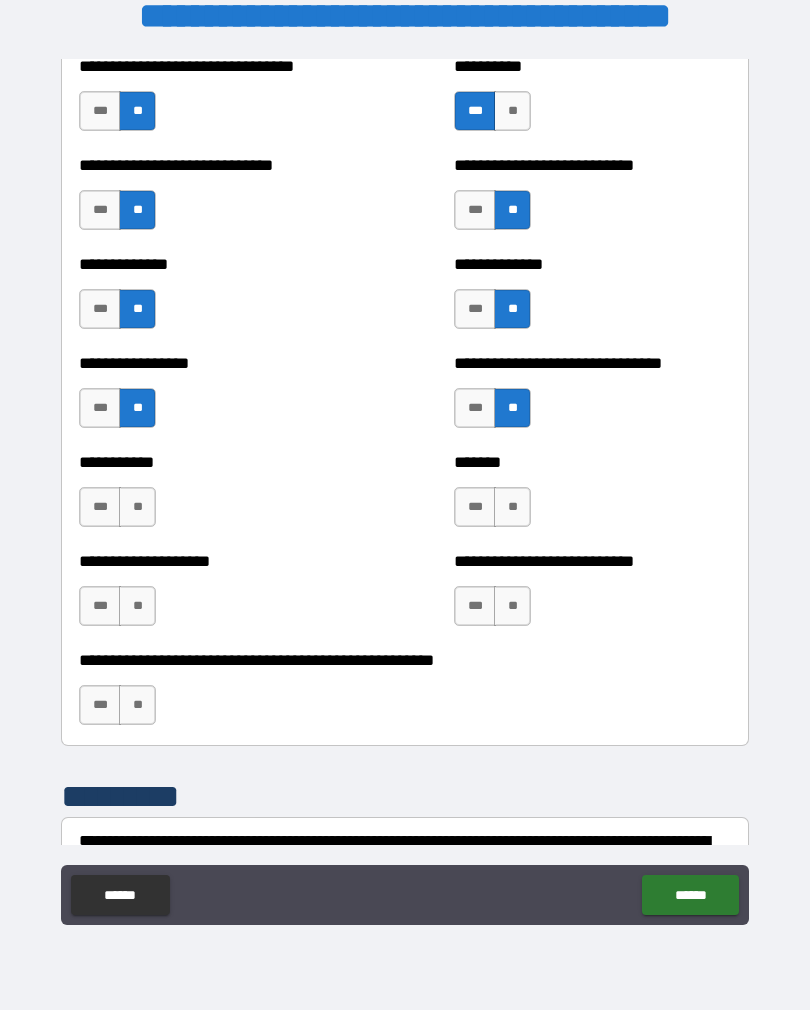 click on "**" at bounding box center (137, 507) 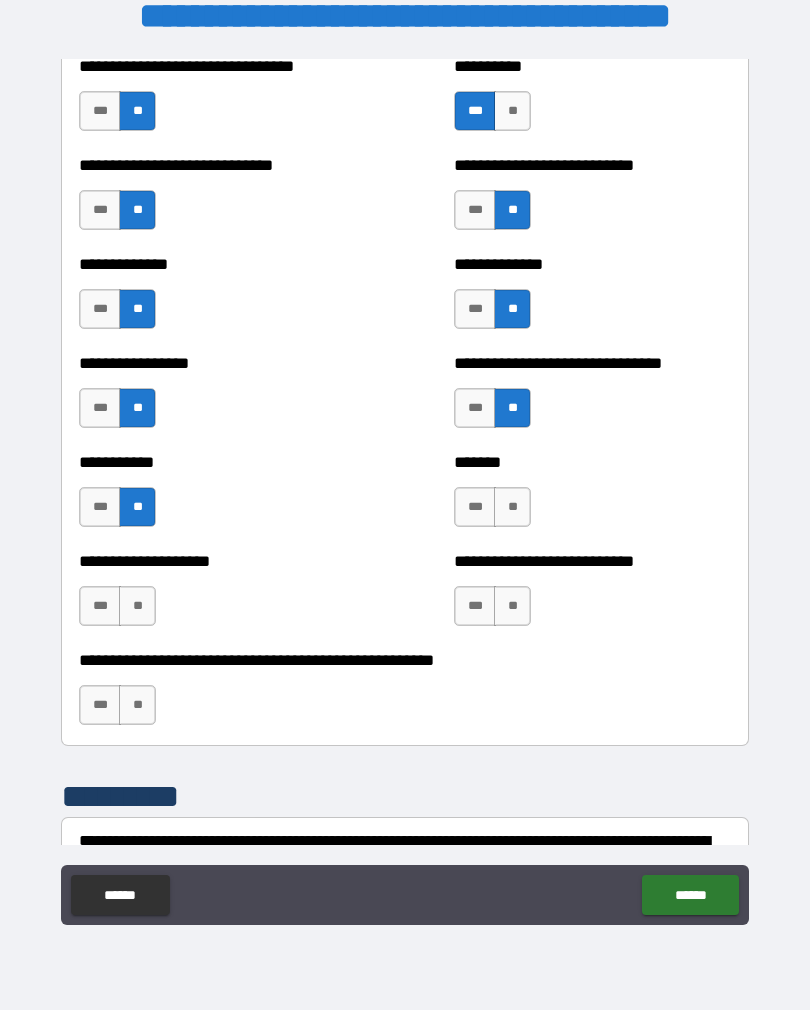 click on "***" at bounding box center [475, 507] 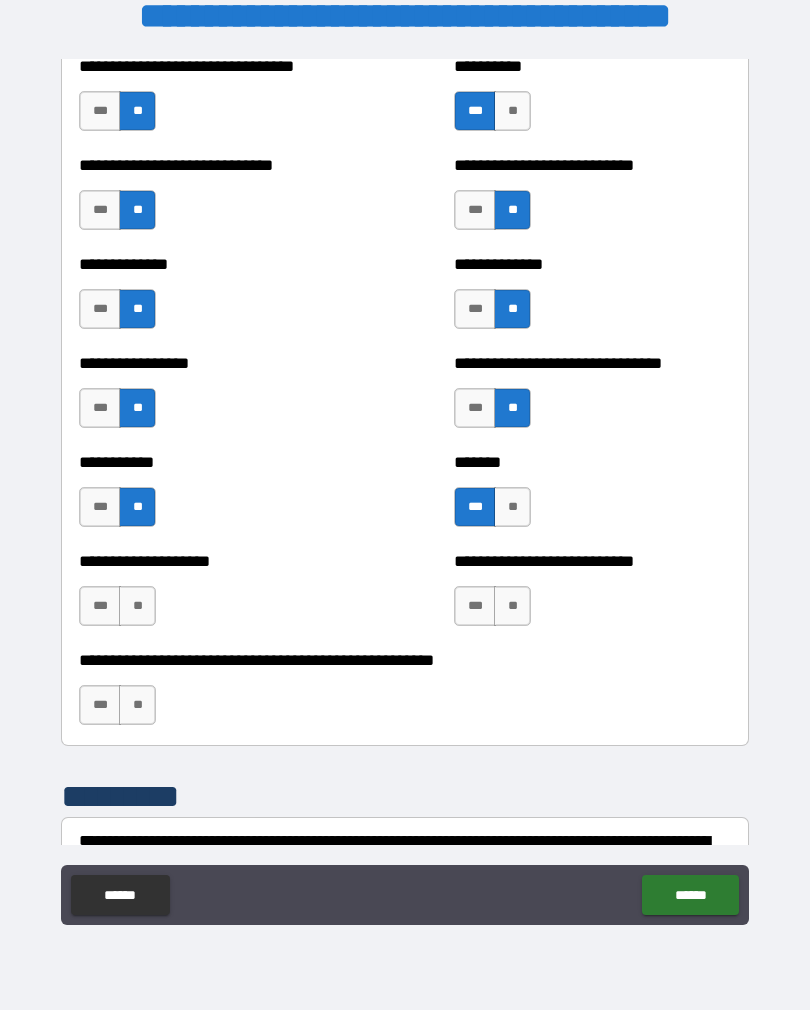 click on "***" at bounding box center (100, 606) 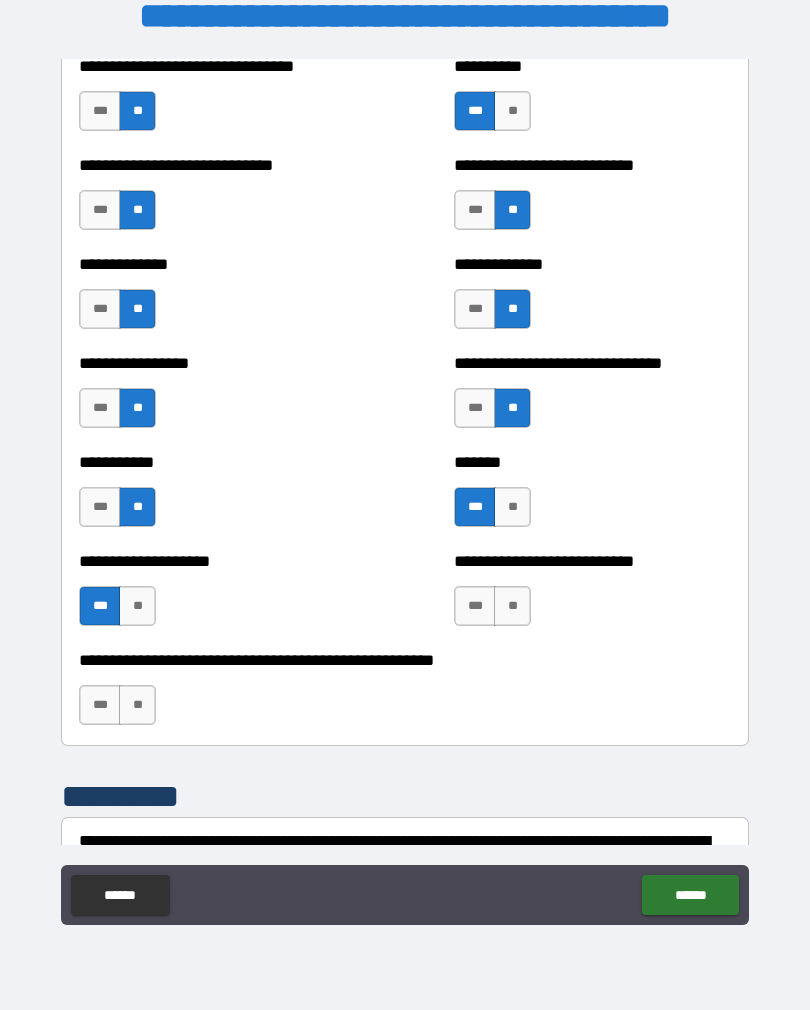 click on "**" at bounding box center [512, 606] 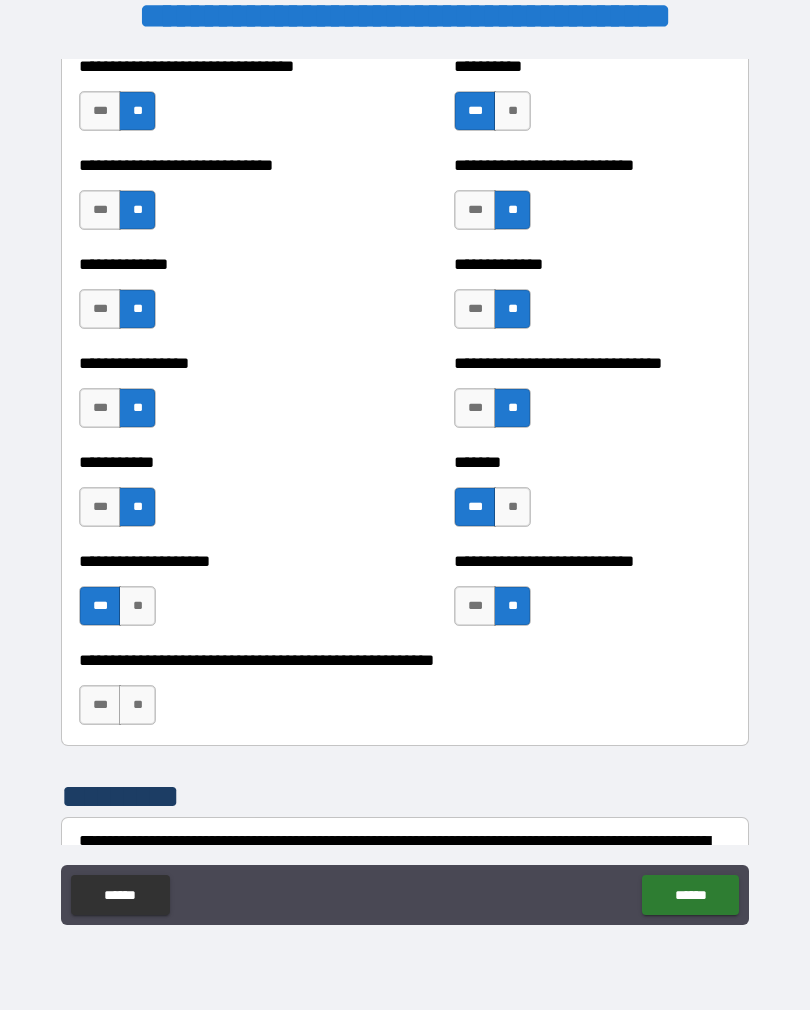 click on "**" at bounding box center [137, 705] 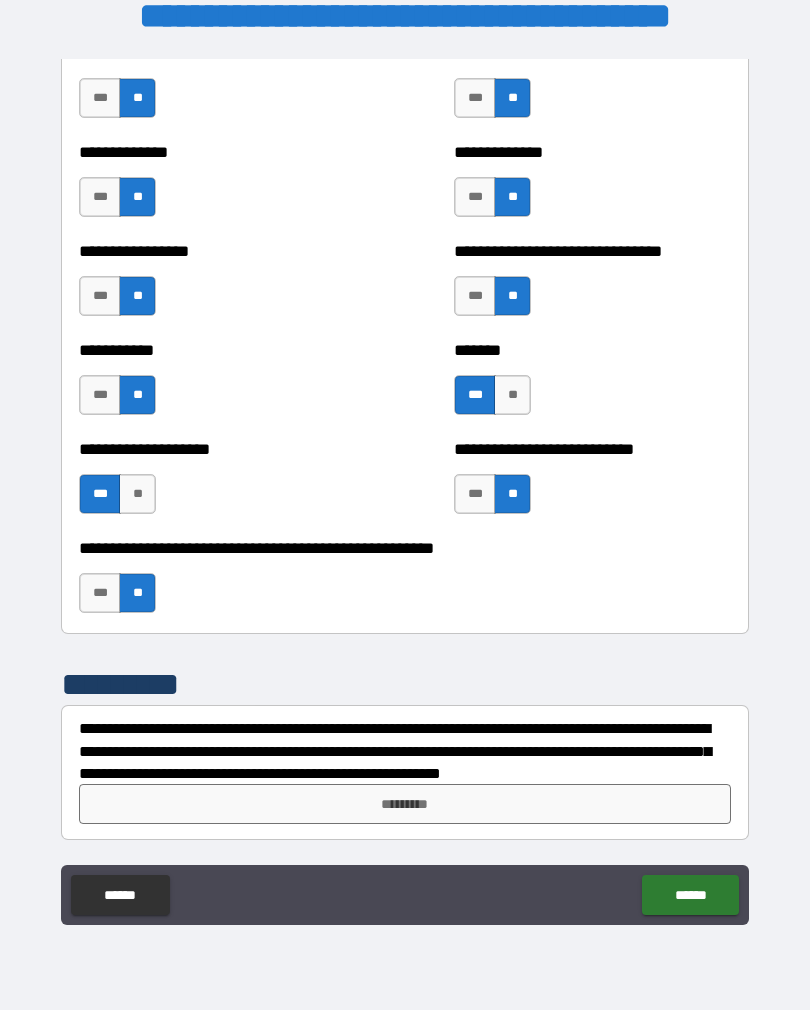 scroll, scrollTop: 7847, scrollLeft: 0, axis: vertical 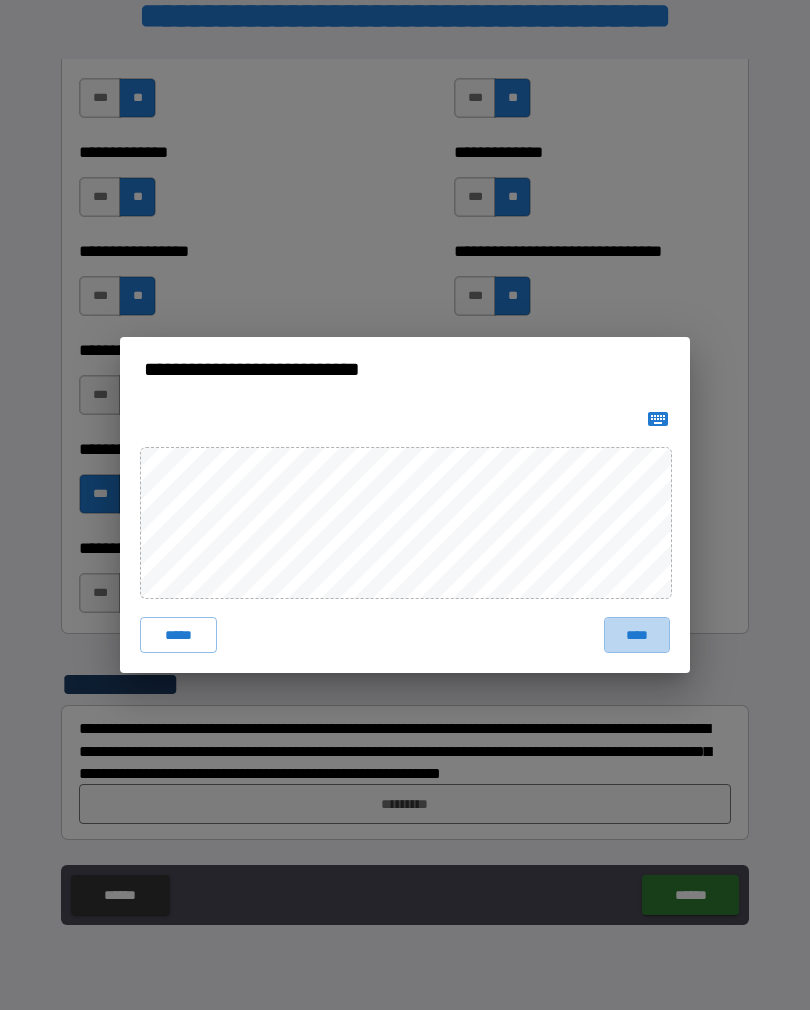 click on "****" at bounding box center (637, 635) 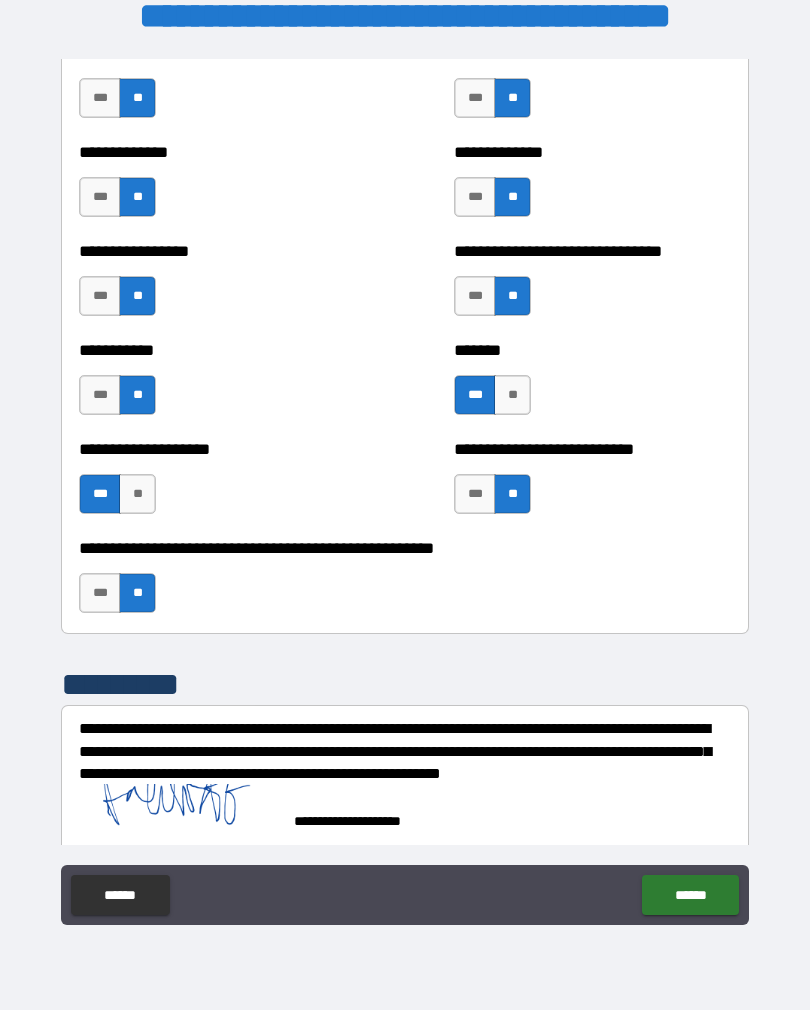 scroll, scrollTop: 7837, scrollLeft: 0, axis: vertical 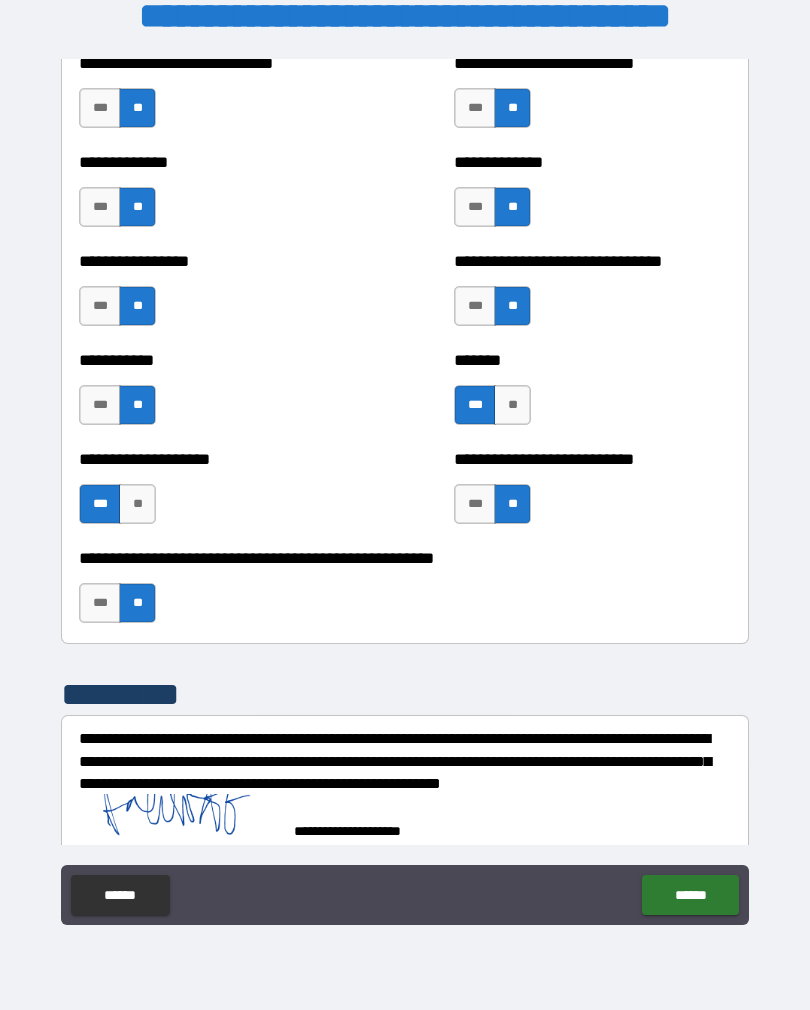 click on "******" at bounding box center (690, 895) 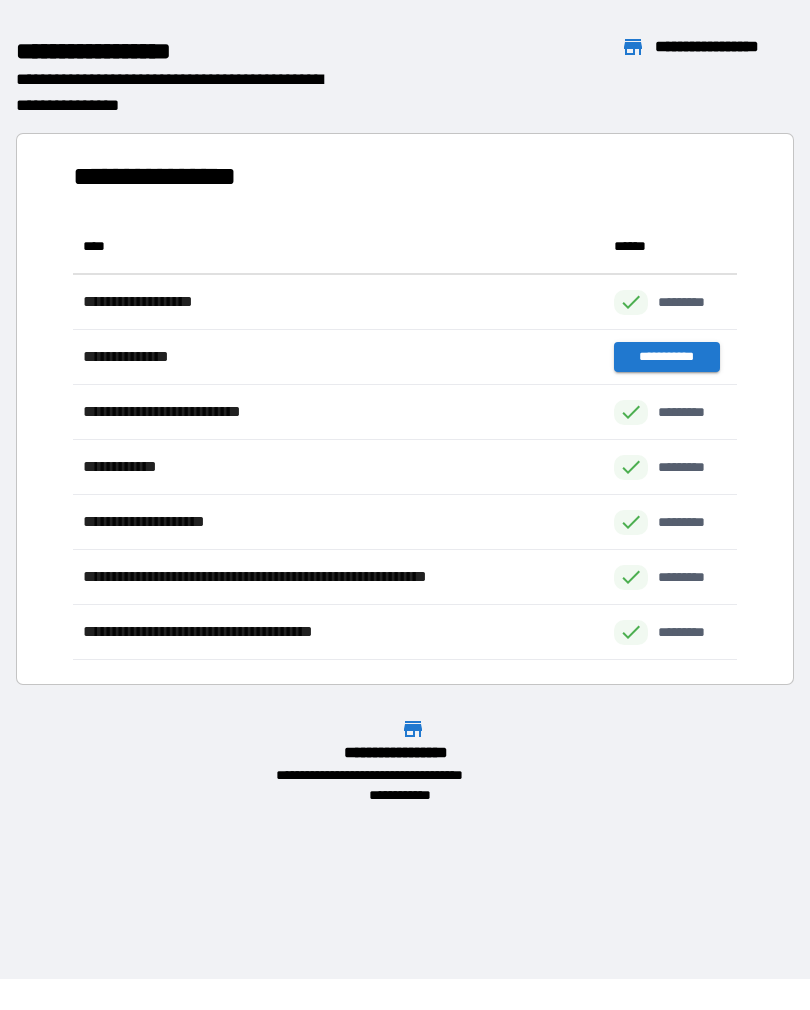 scroll, scrollTop: 1, scrollLeft: 1, axis: both 